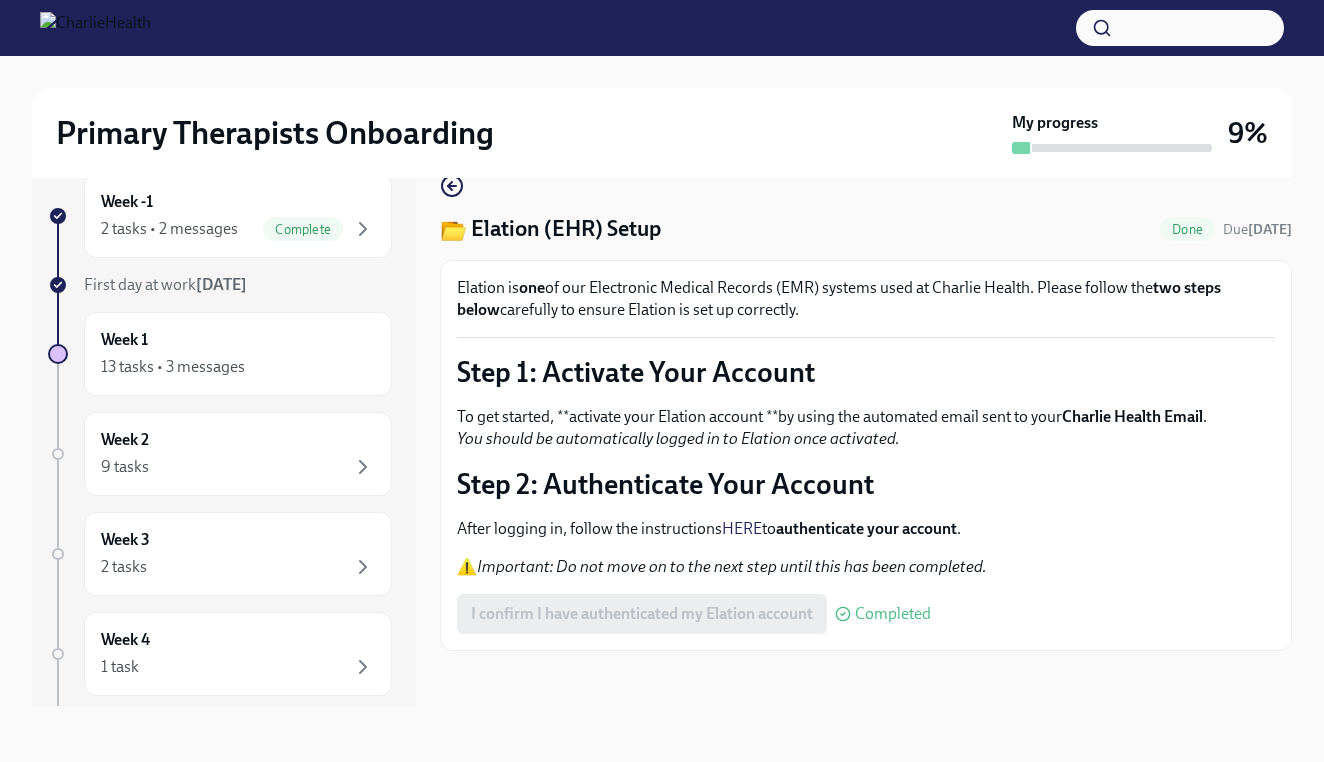 scroll, scrollTop: 36, scrollLeft: 0, axis: vertical 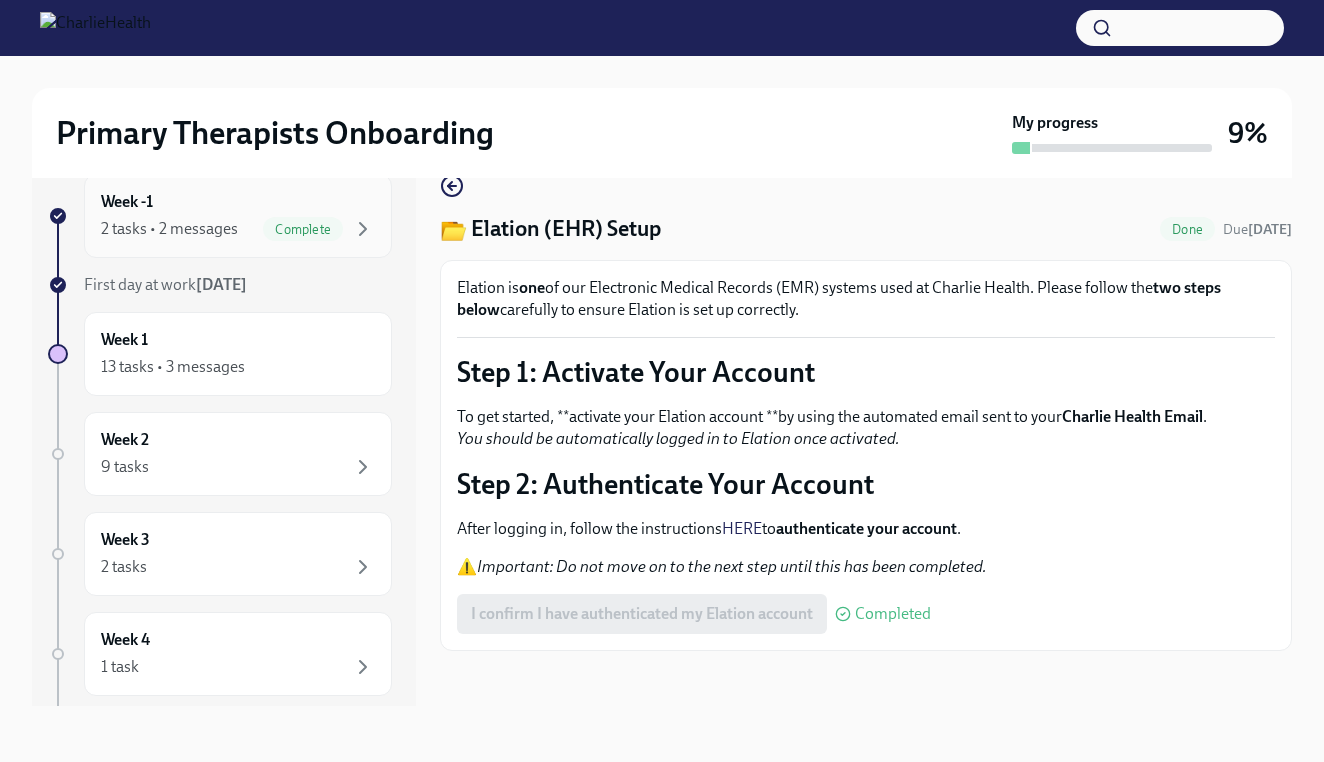 click on "Week -1 2 tasks • 2 messages Complete" at bounding box center [238, 216] 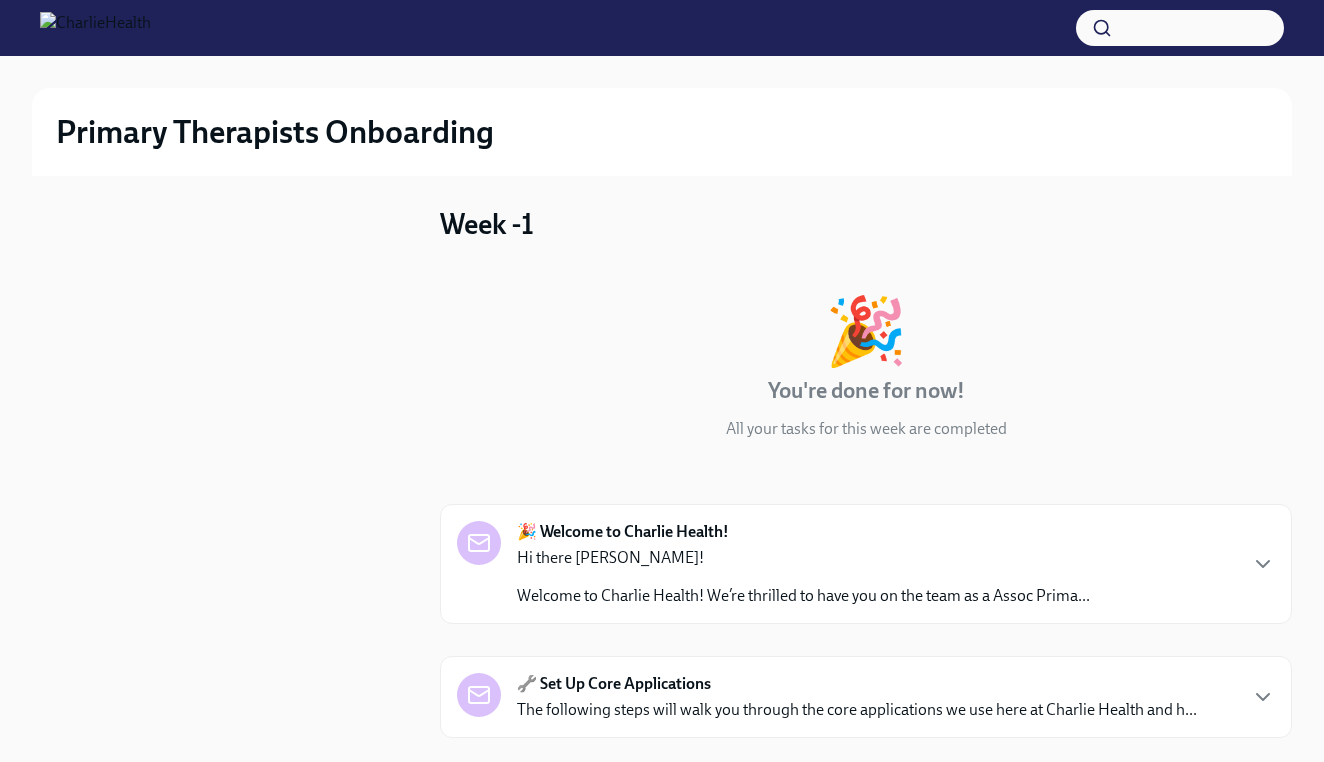 scroll, scrollTop: 2, scrollLeft: 0, axis: vertical 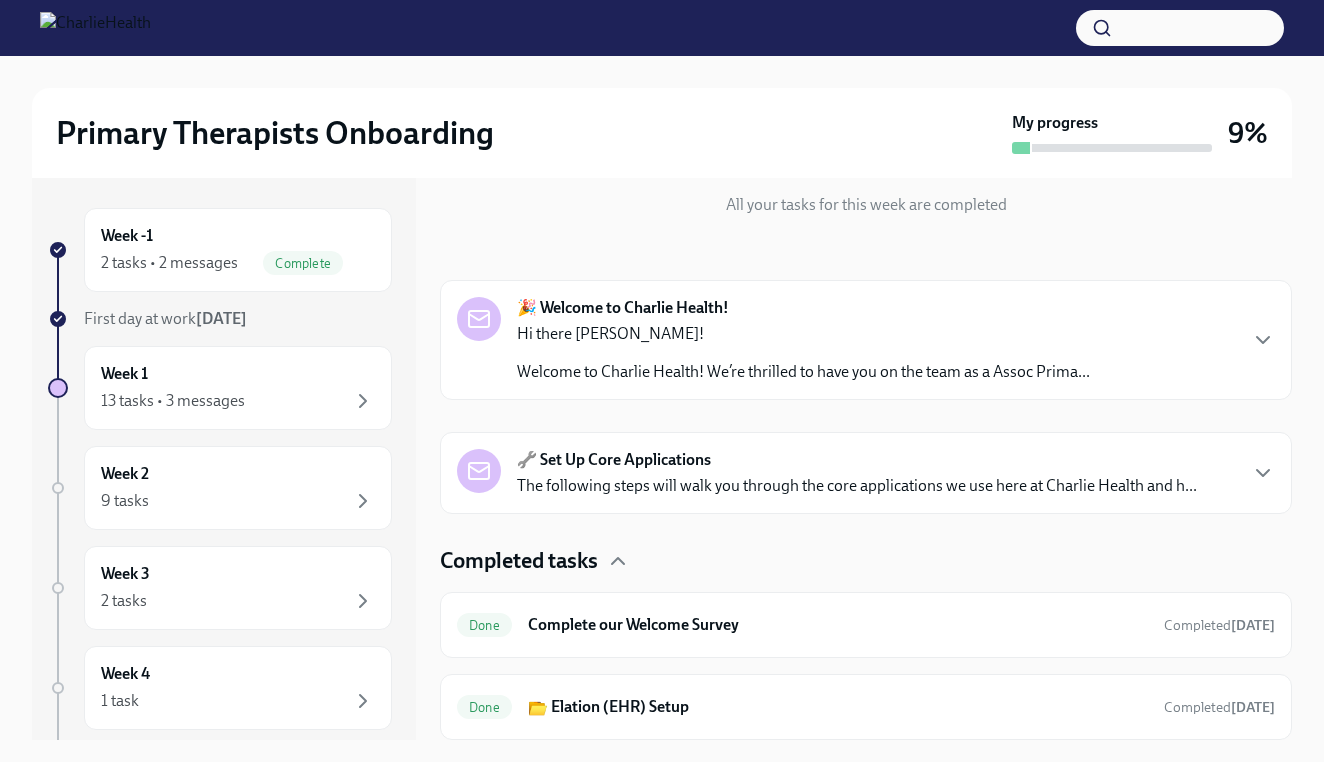 click on "Welcome to Charlie Health! We’re thrilled to have you on the team as a Assoc Prima..." at bounding box center (803, 372) 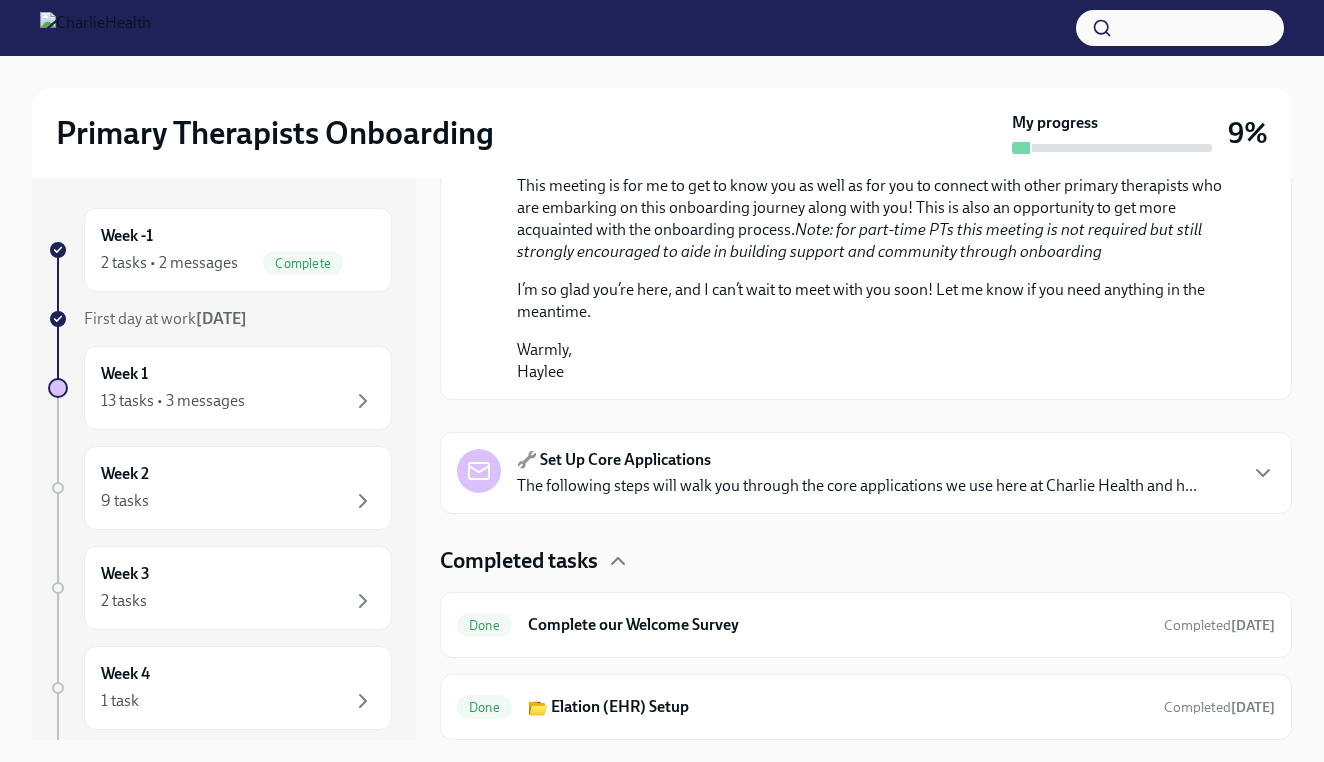 scroll, scrollTop: 1156, scrollLeft: 0, axis: vertical 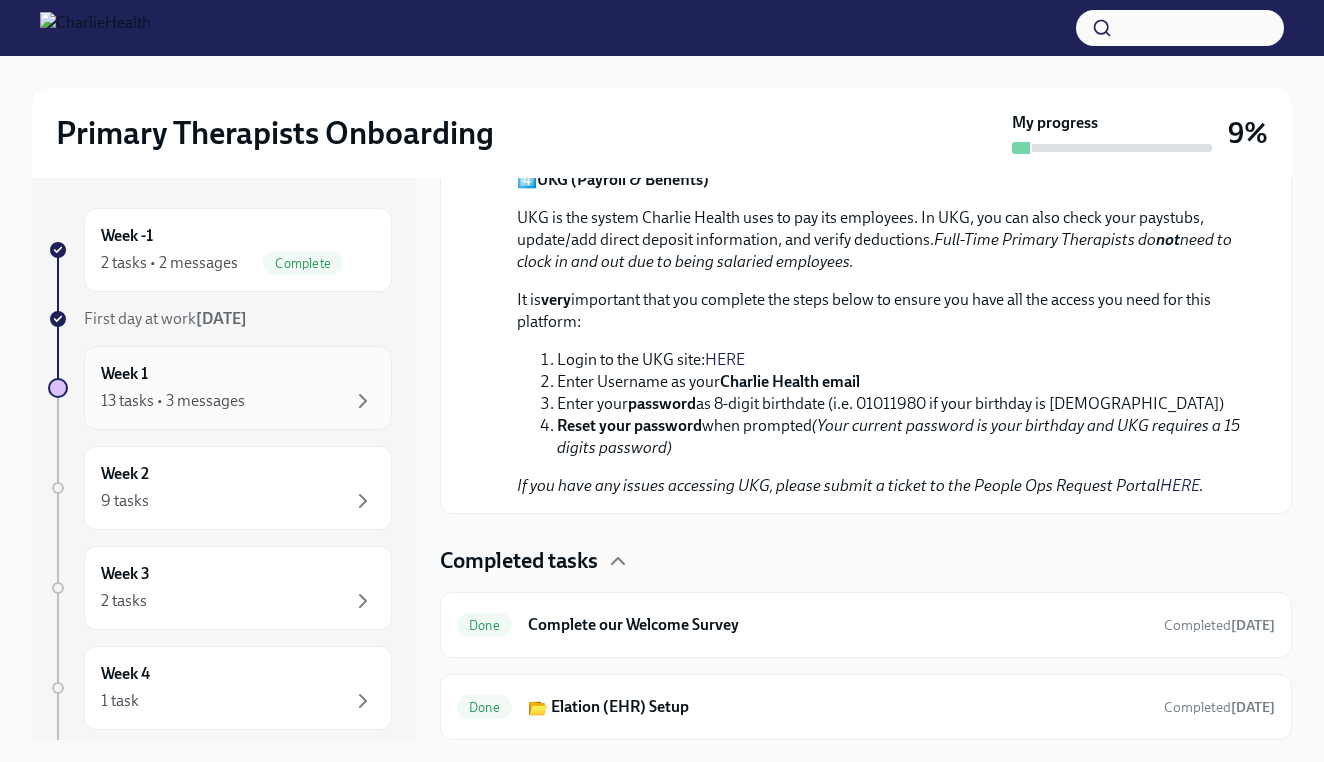 click on "Week 1 13 tasks • 3 messages" at bounding box center [238, 388] 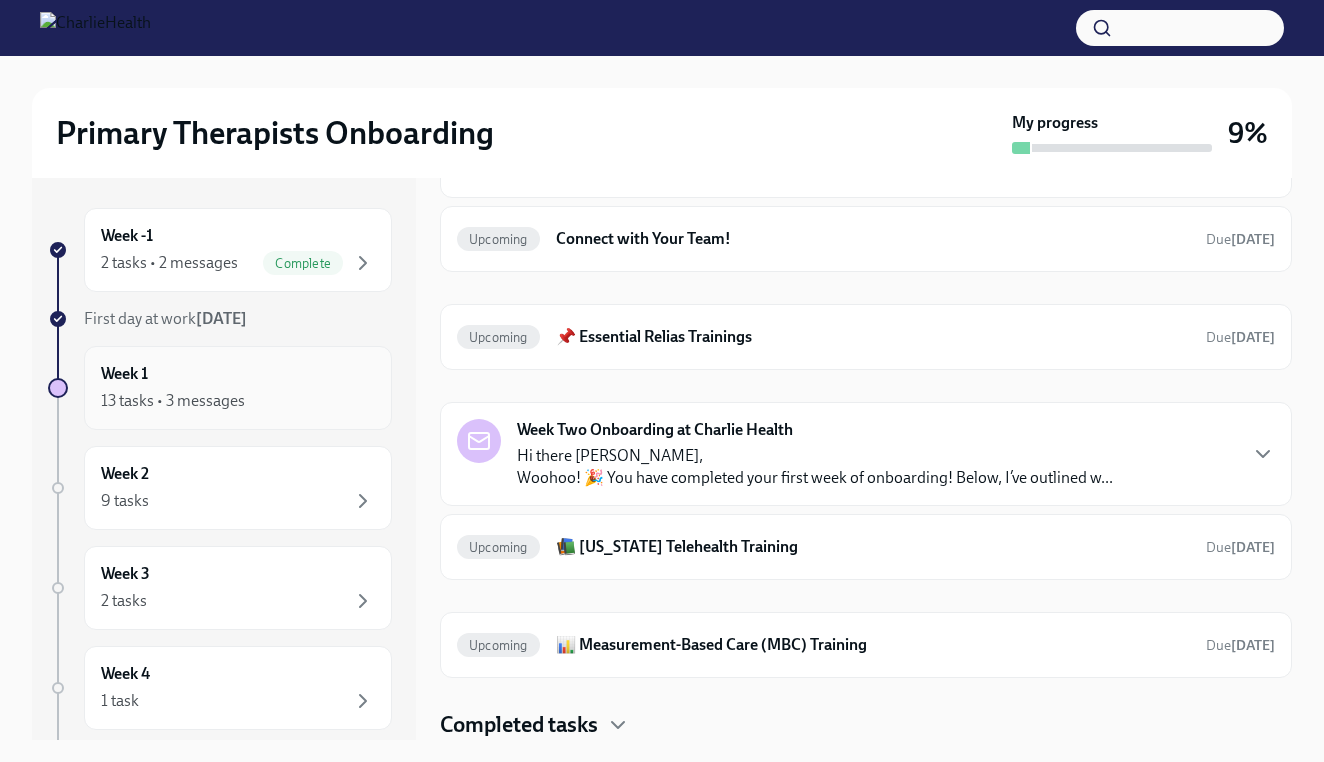 scroll, scrollTop: 922, scrollLeft: 0, axis: vertical 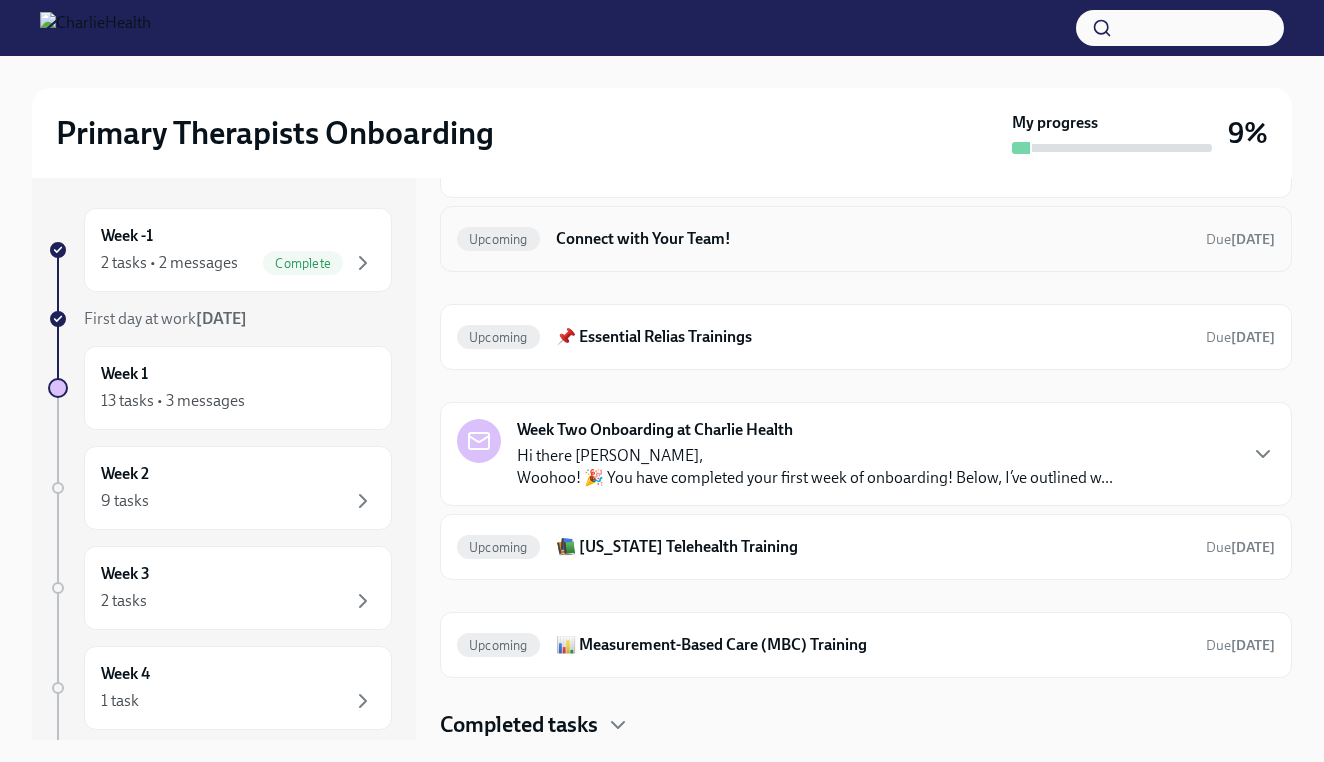click on "Connect with Your Team!" at bounding box center [873, 239] 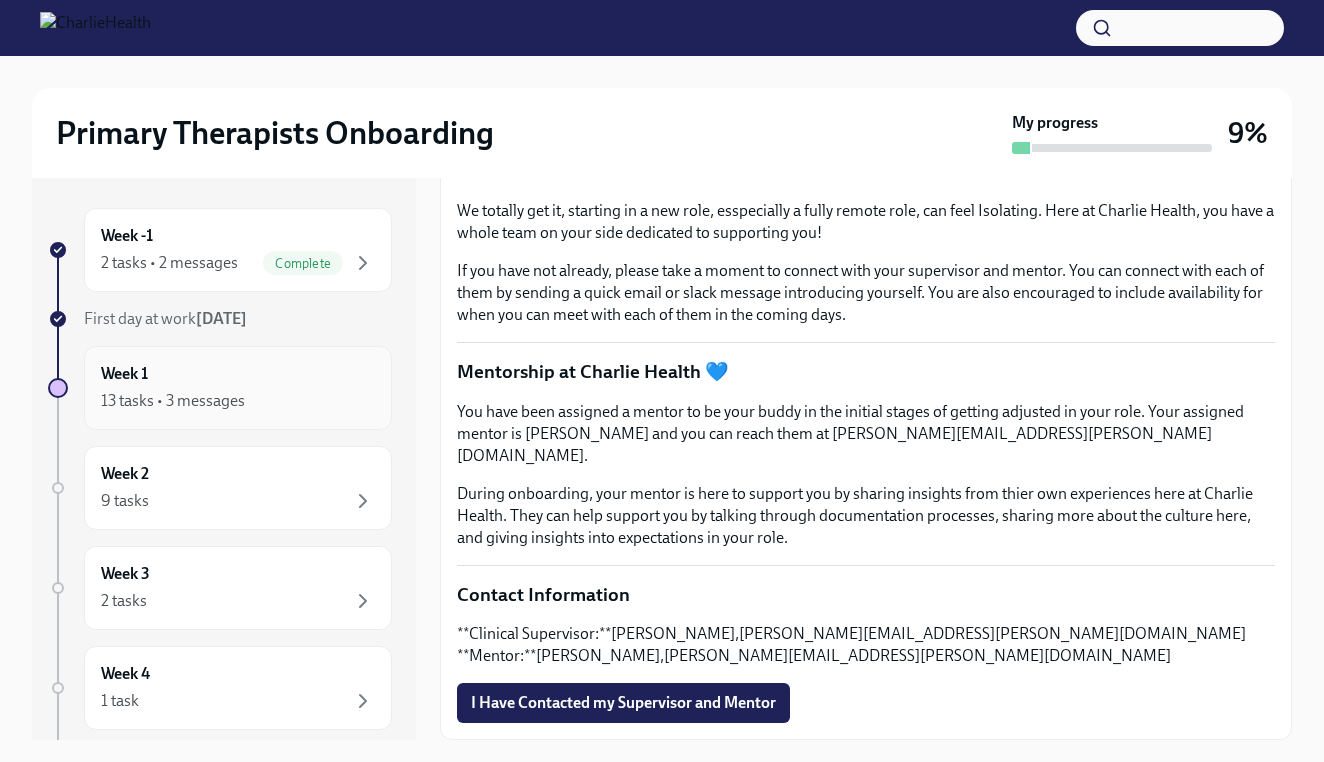 scroll, scrollTop: 403, scrollLeft: 0, axis: vertical 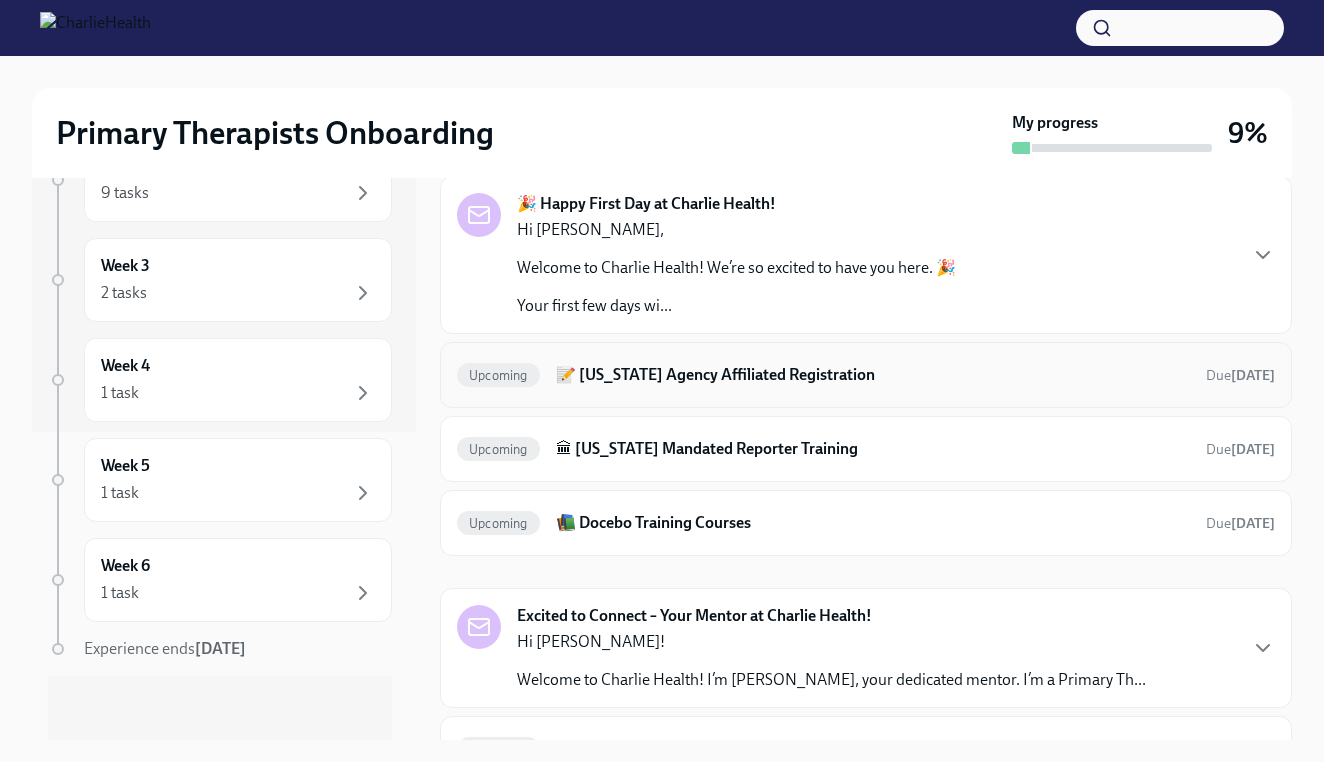 click on "Upcoming 📝 Washington Agency Affiliated Registration Due  in 7 days" at bounding box center [866, 375] 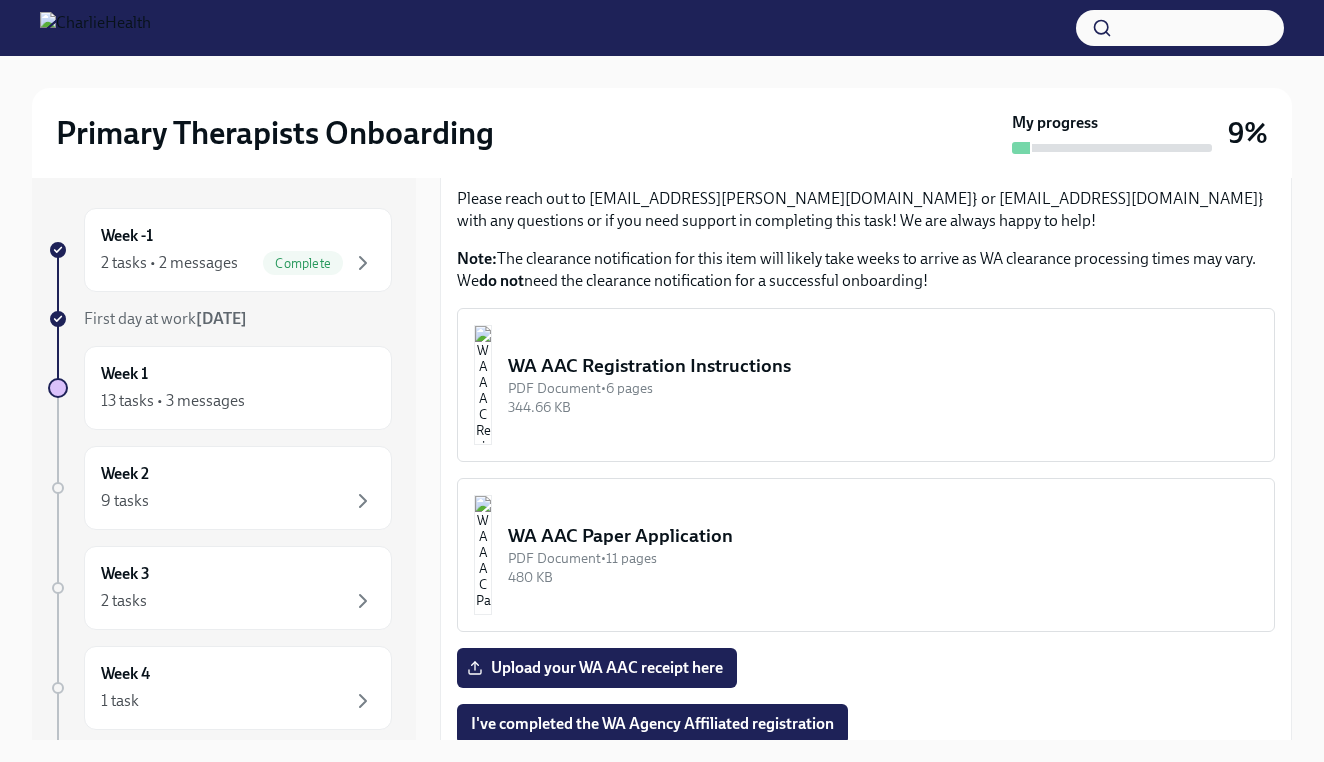 scroll, scrollTop: 882, scrollLeft: 0, axis: vertical 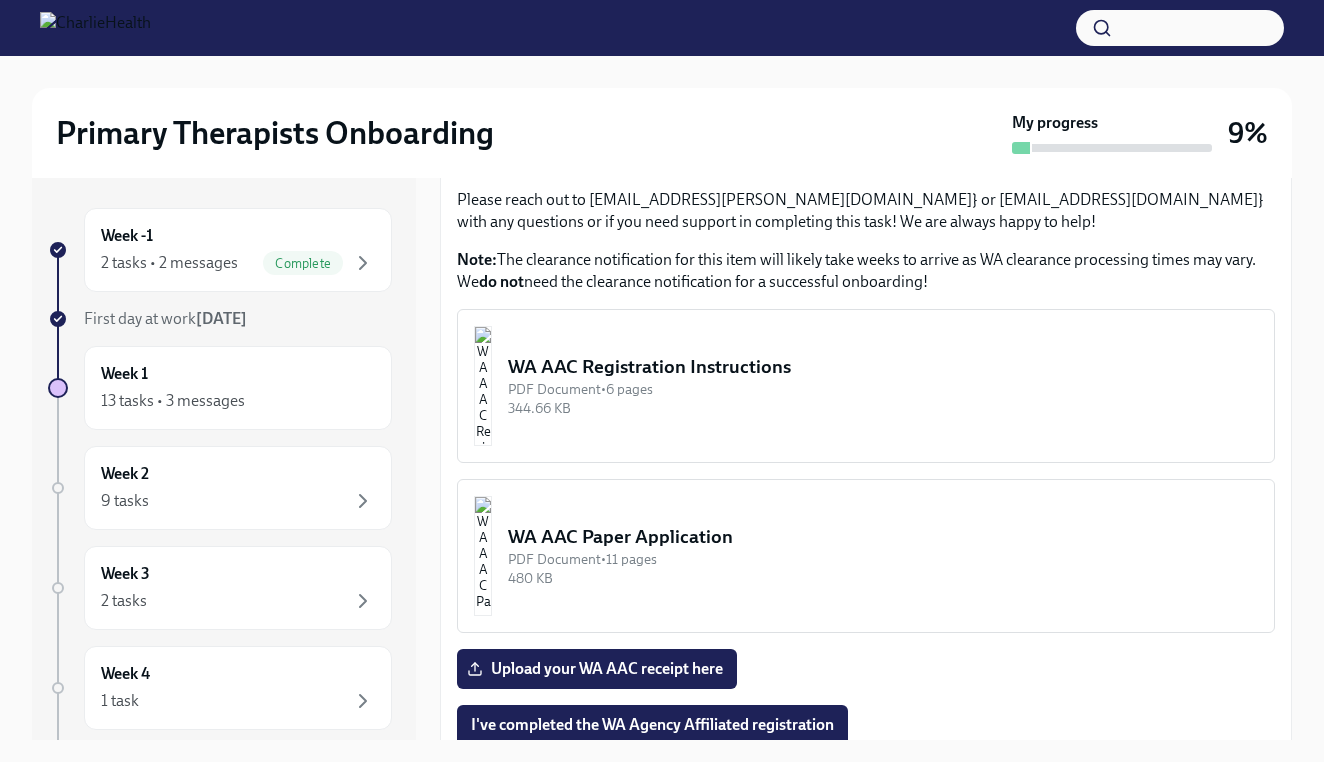 click at bounding box center (483, 386) 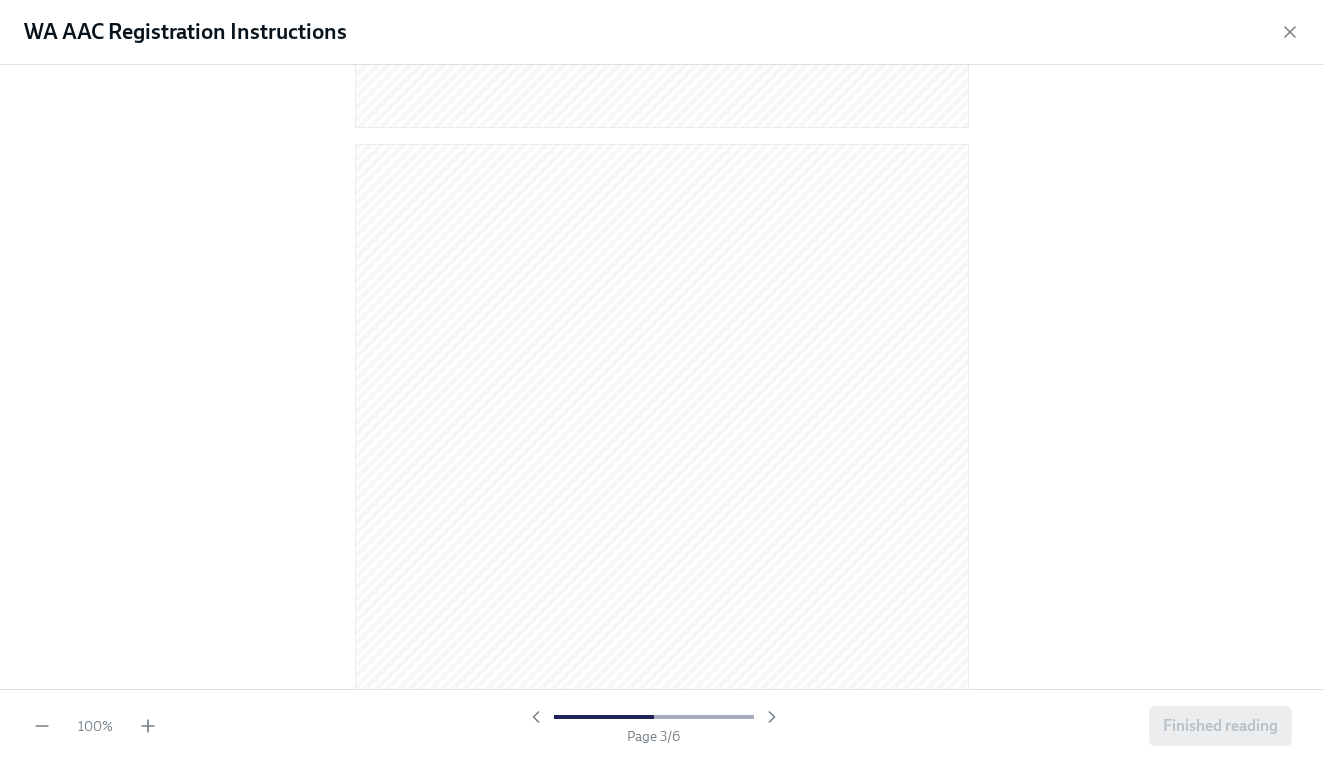 scroll, scrollTop: 1576, scrollLeft: 0, axis: vertical 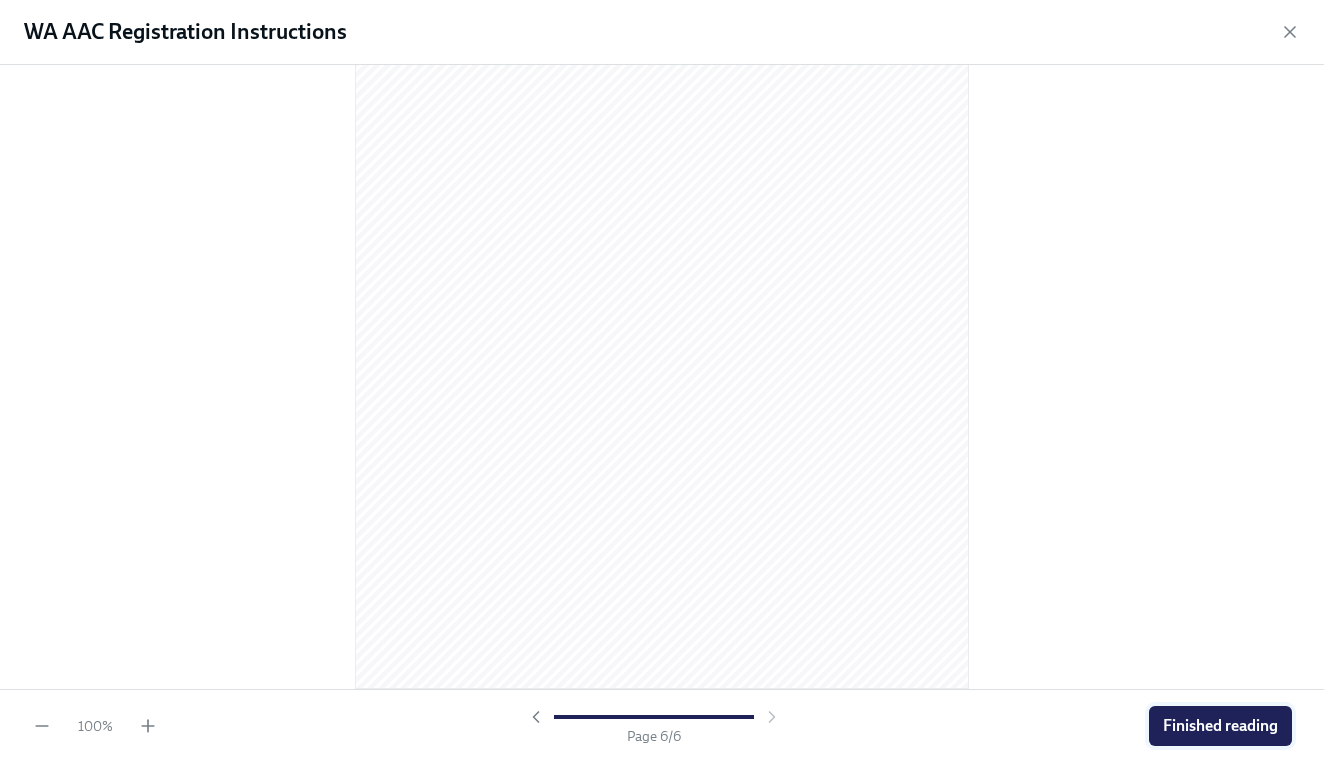 click on "Finished reading" at bounding box center (1220, 726) 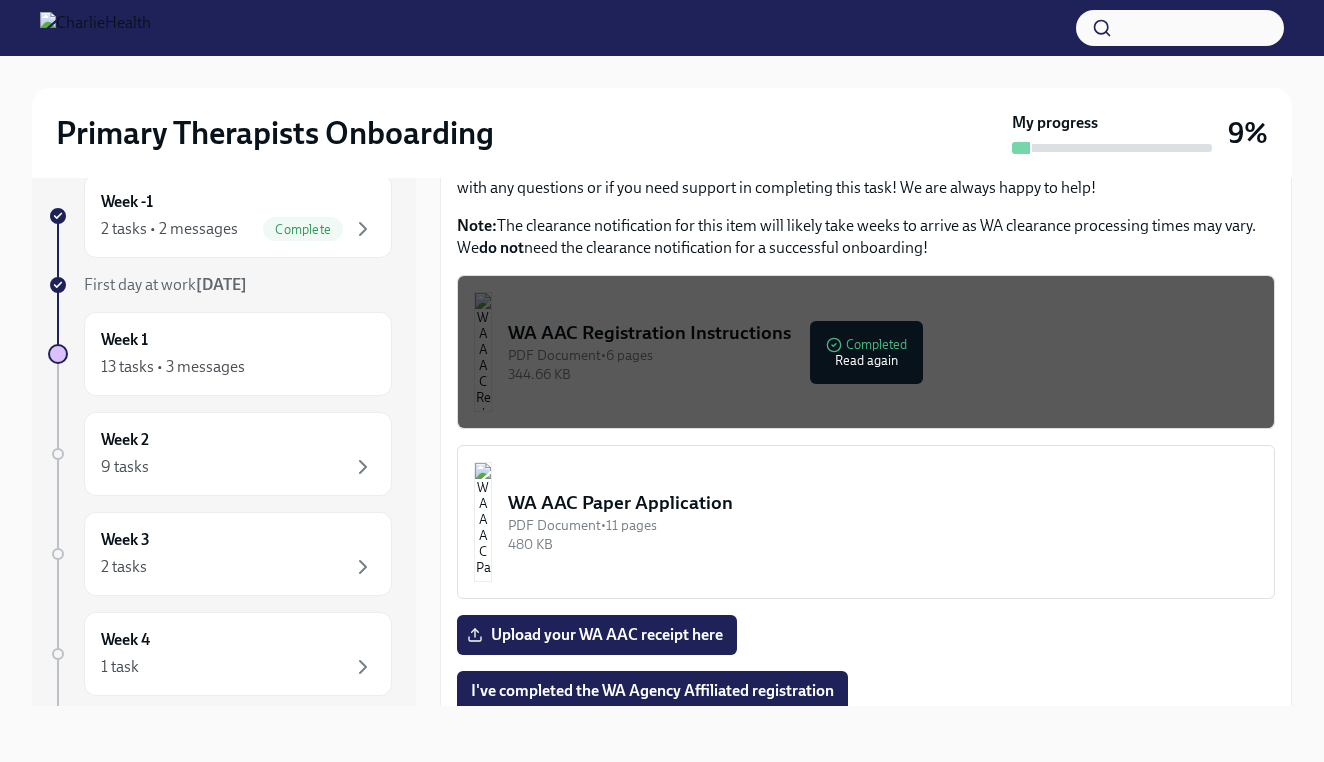scroll, scrollTop: 36, scrollLeft: 0, axis: vertical 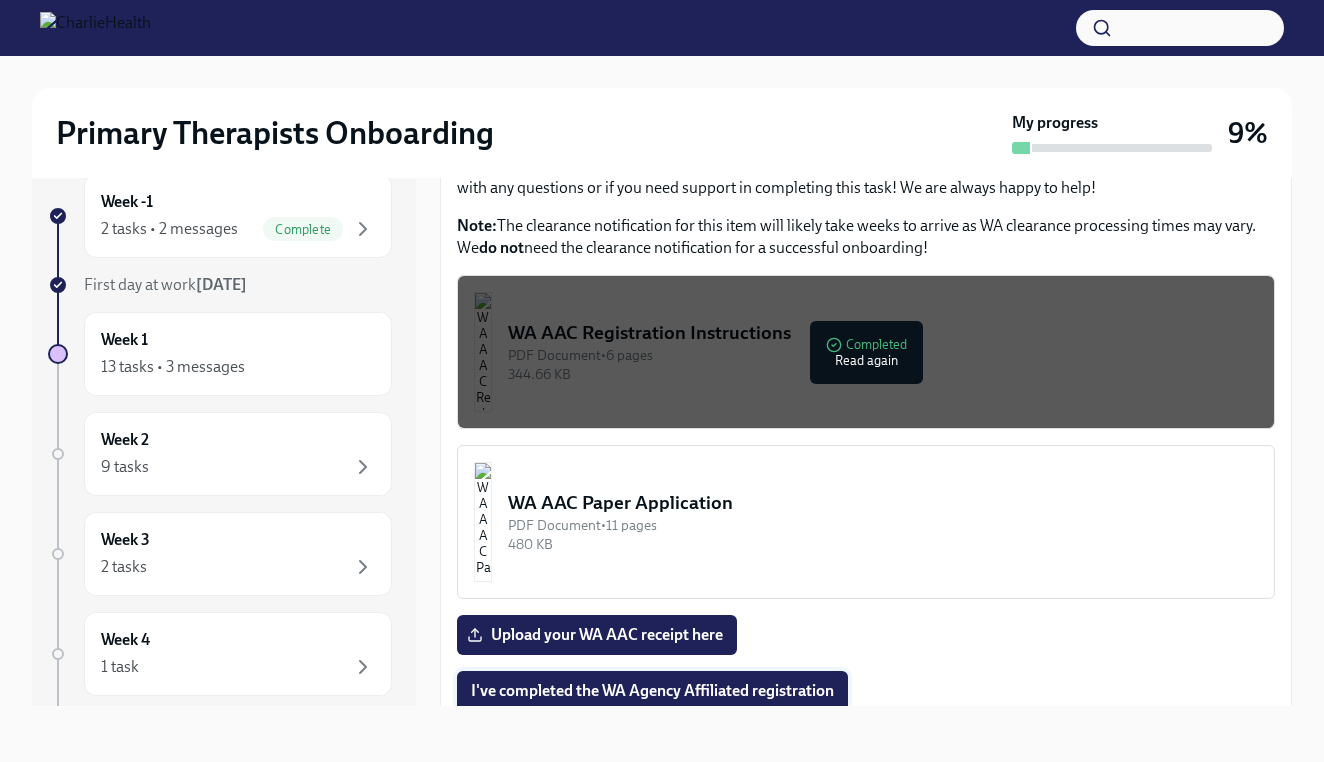 click on "I've completed the WA Agency Affiliated registration" at bounding box center [652, 691] 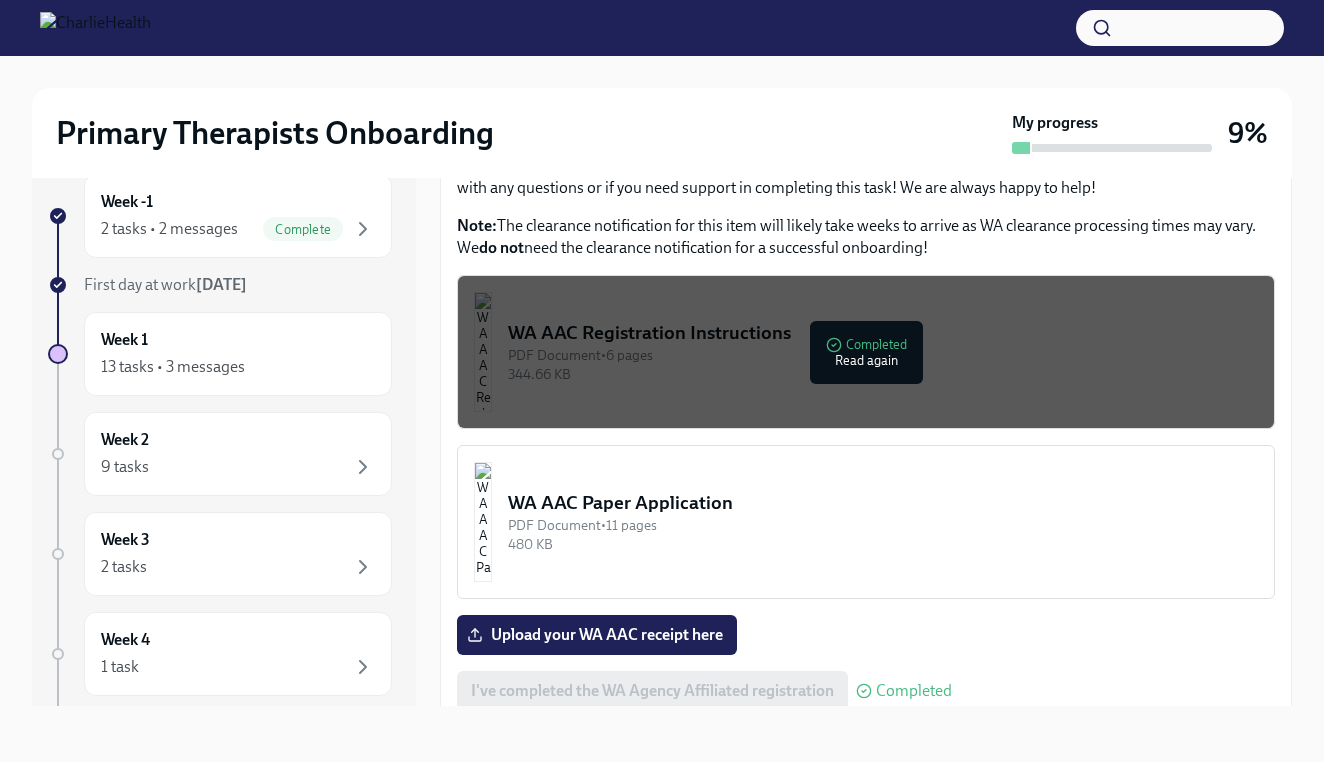 click on "WA AAC Paper Application" at bounding box center (883, 503) 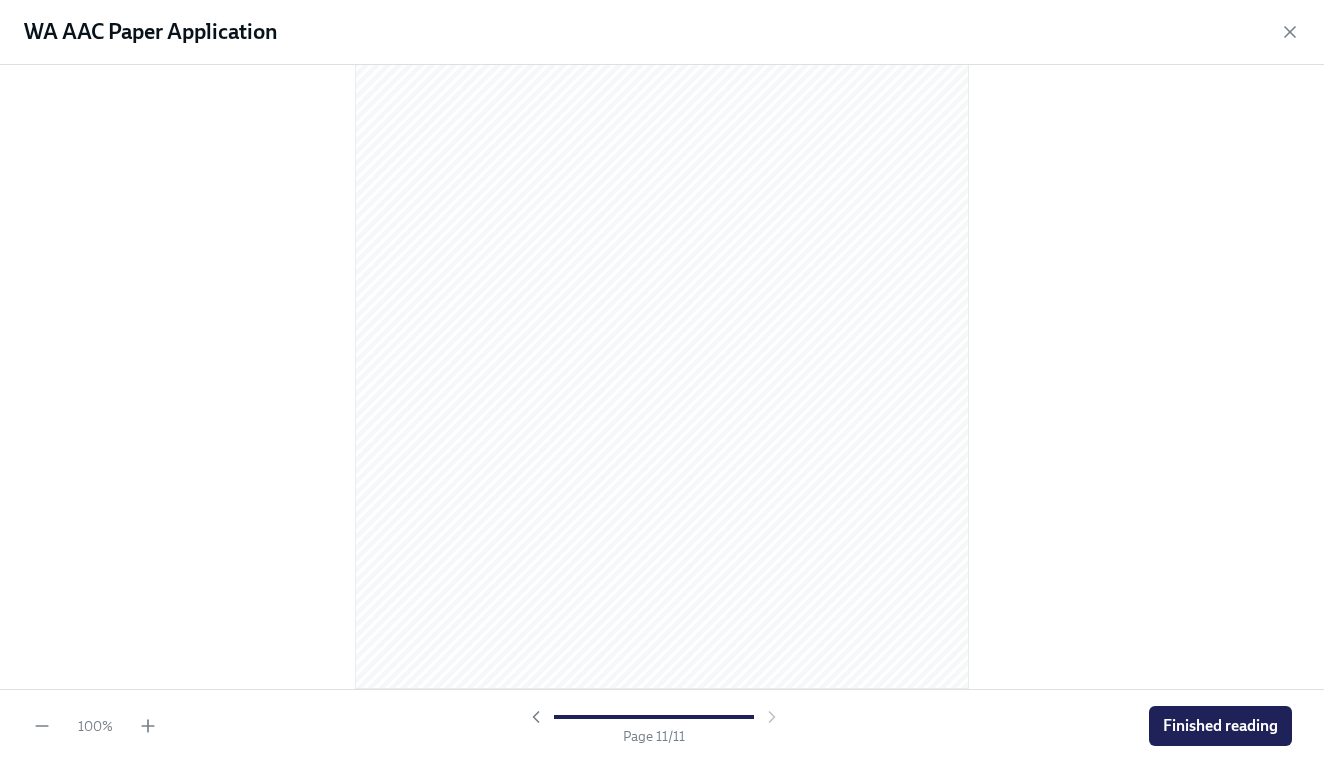 scroll, scrollTop: 8302, scrollLeft: 0, axis: vertical 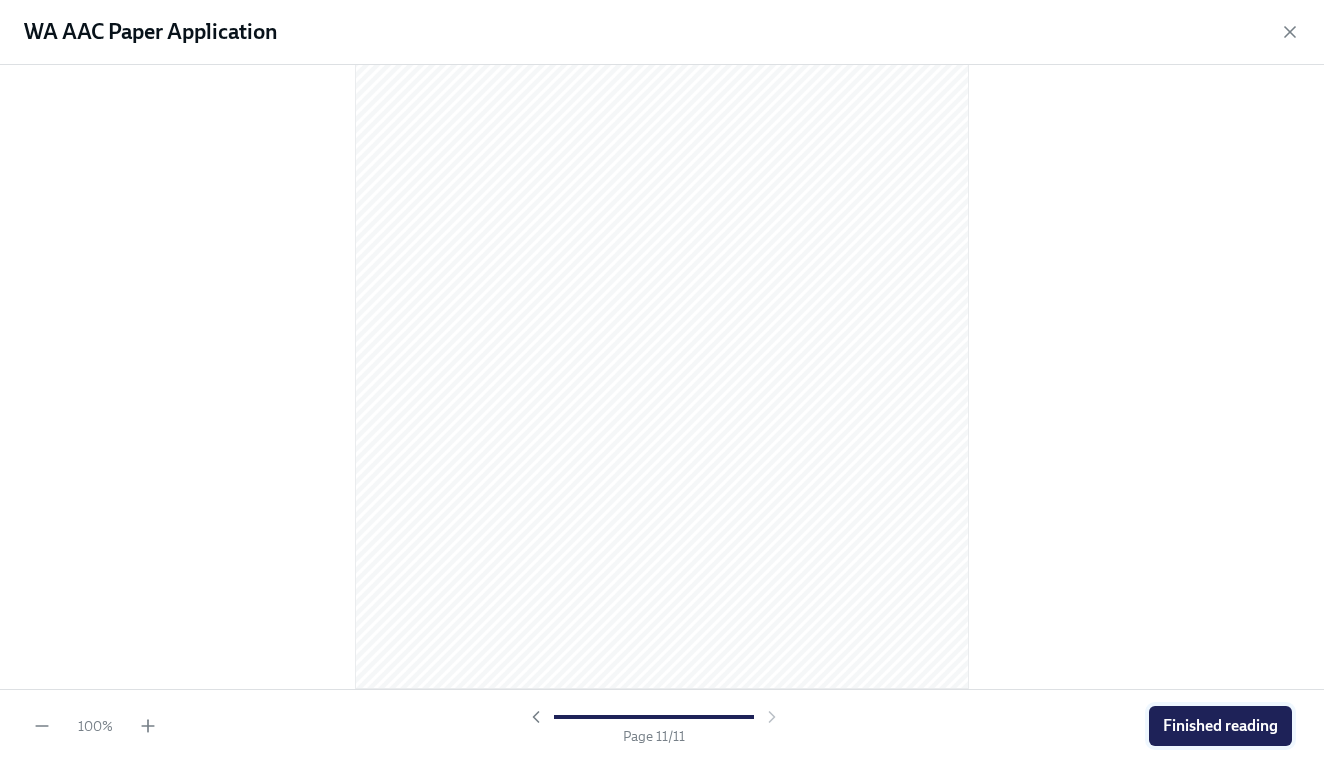 click on "Finished reading" at bounding box center (1220, 726) 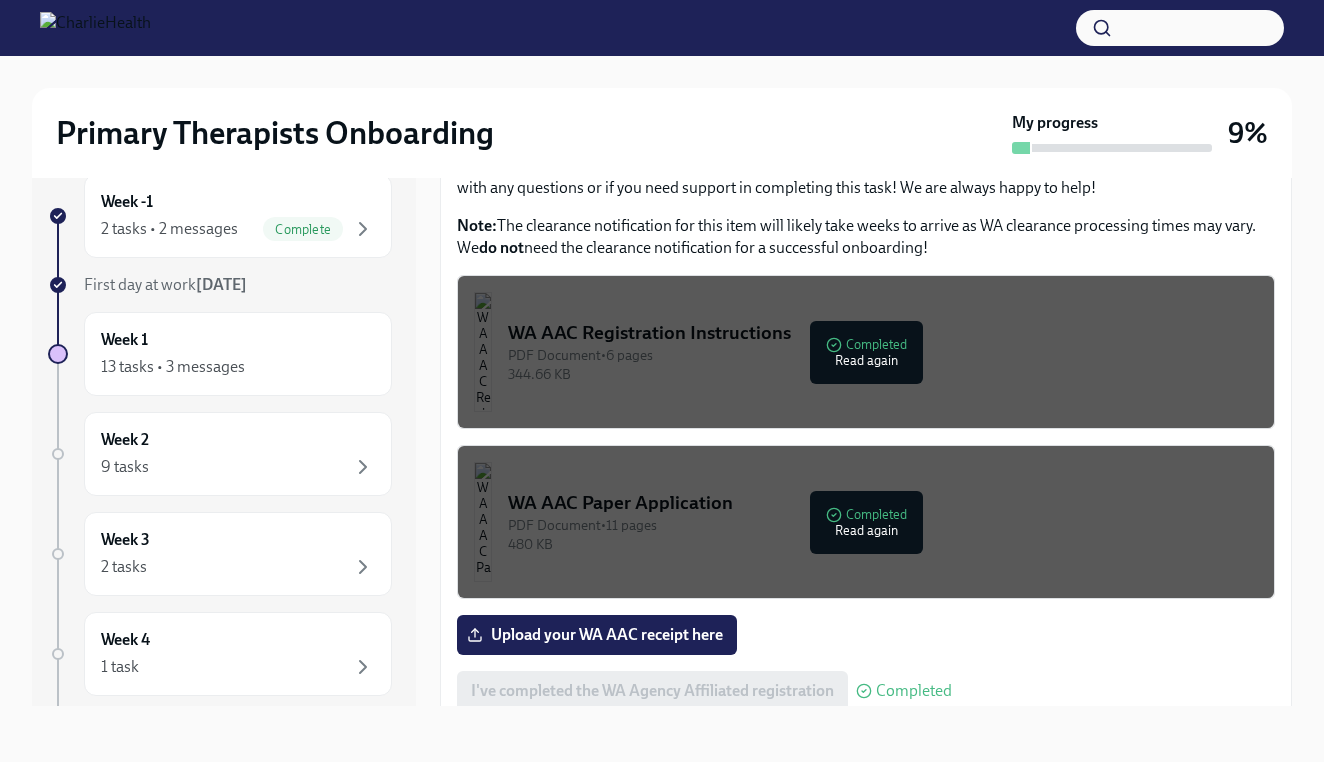 scroll, scrollTop: 36, scrollLeft: 0, axis: vertical 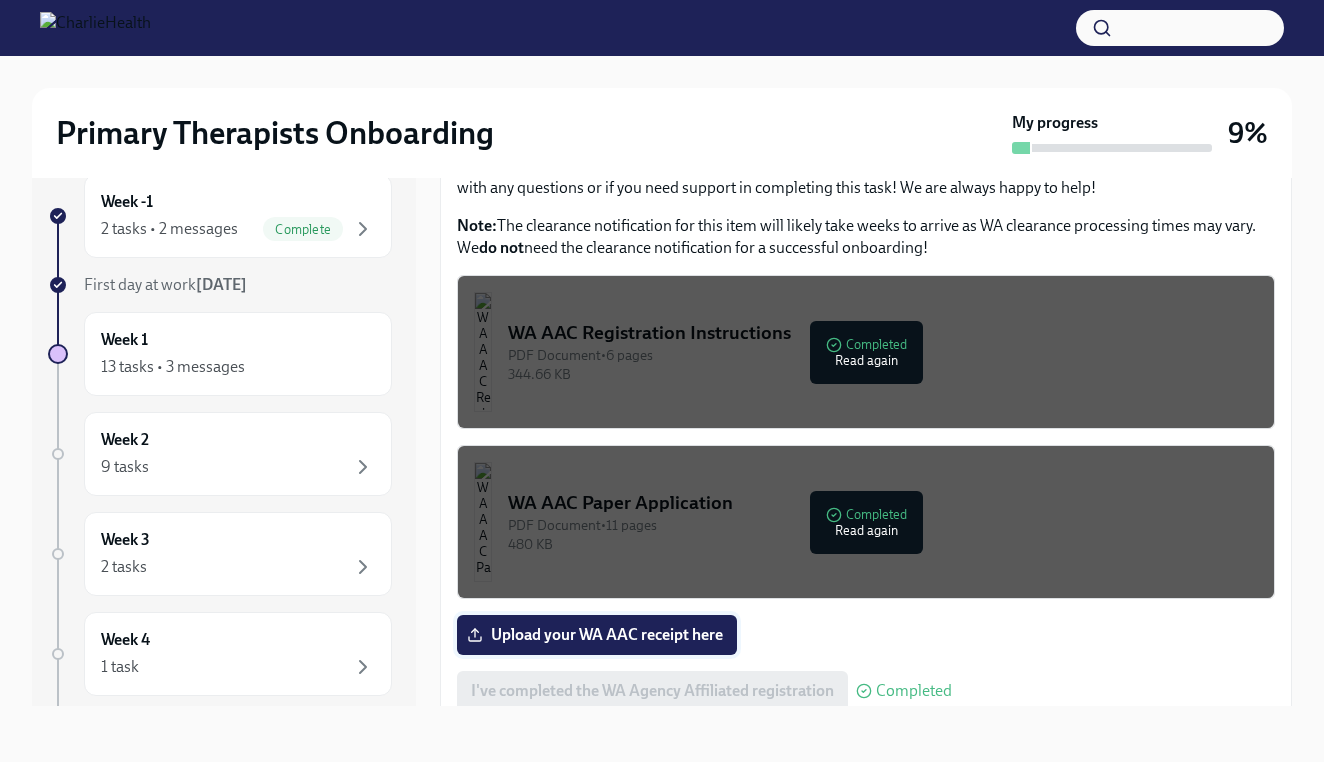 click on "Upload  your WA AAC receipt here" at bounding box center [597, 635] 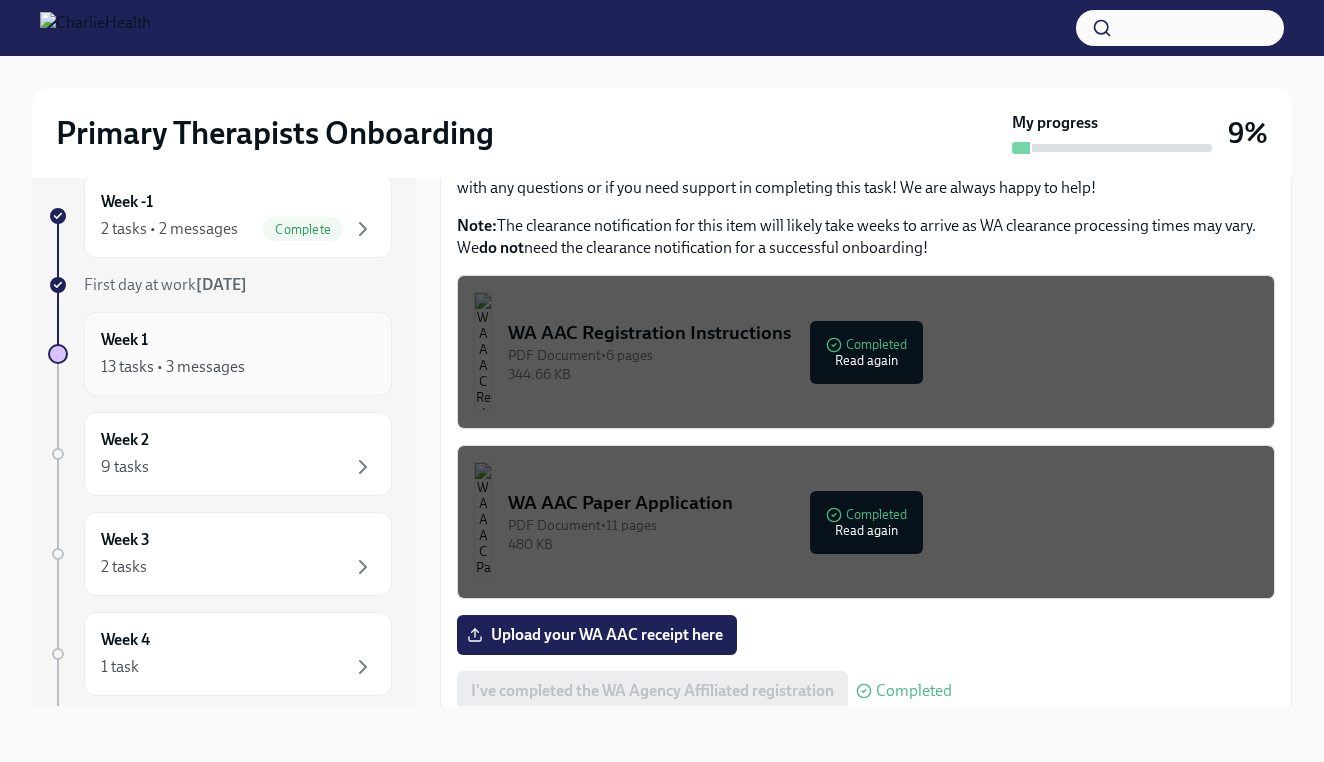 click on "13 tasks • 3 messages" at bounding box center [173, 367] 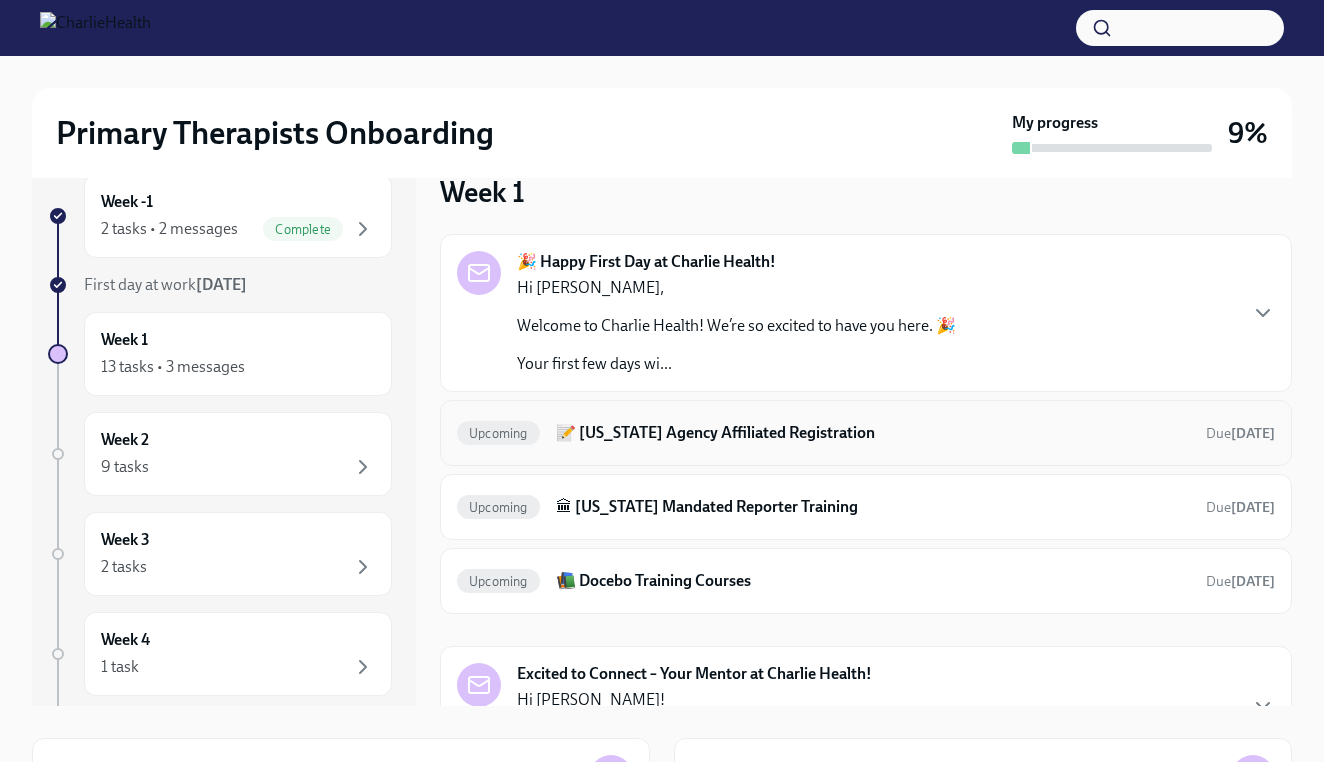 click on "📝 [US_STATE] Agency Affiliated Registration" at bounding box center [873, 433] 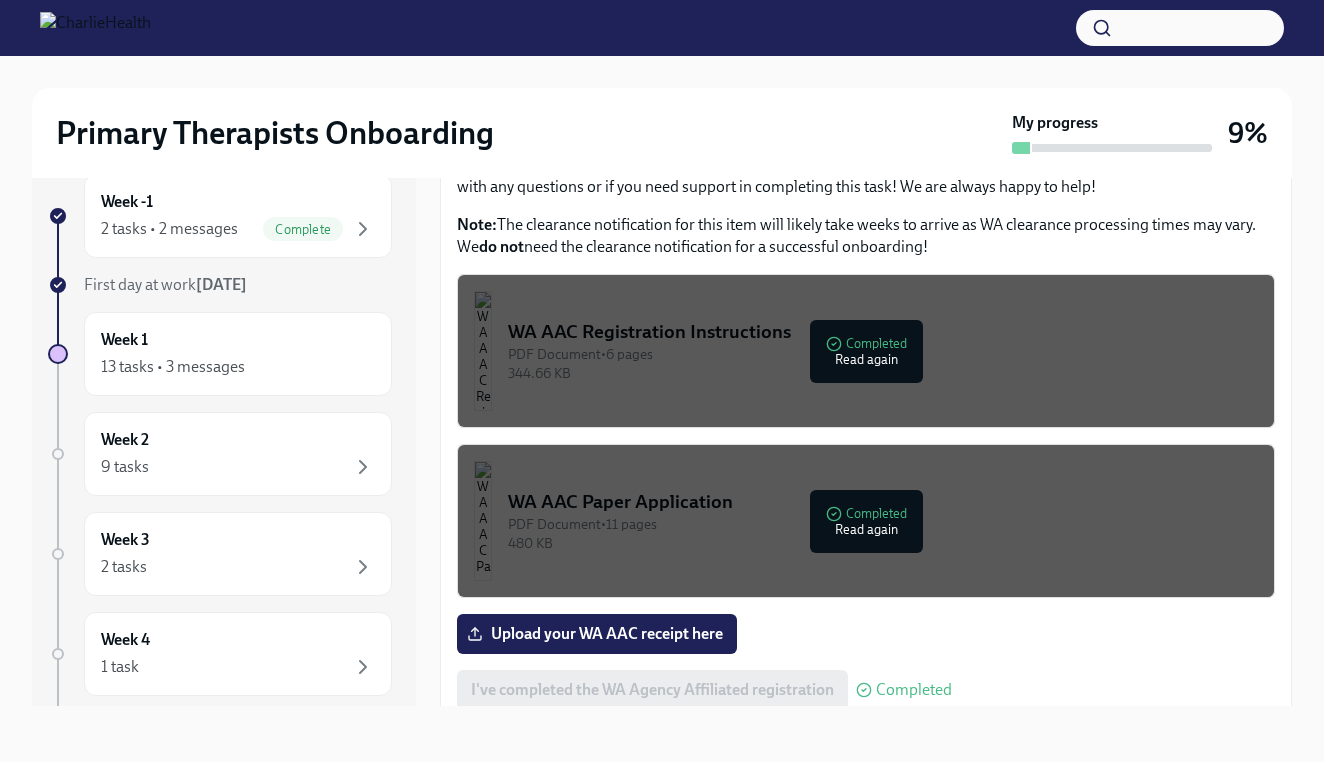 scroll, scrollTop: 882, scrollLeft: 0, axis: vertical 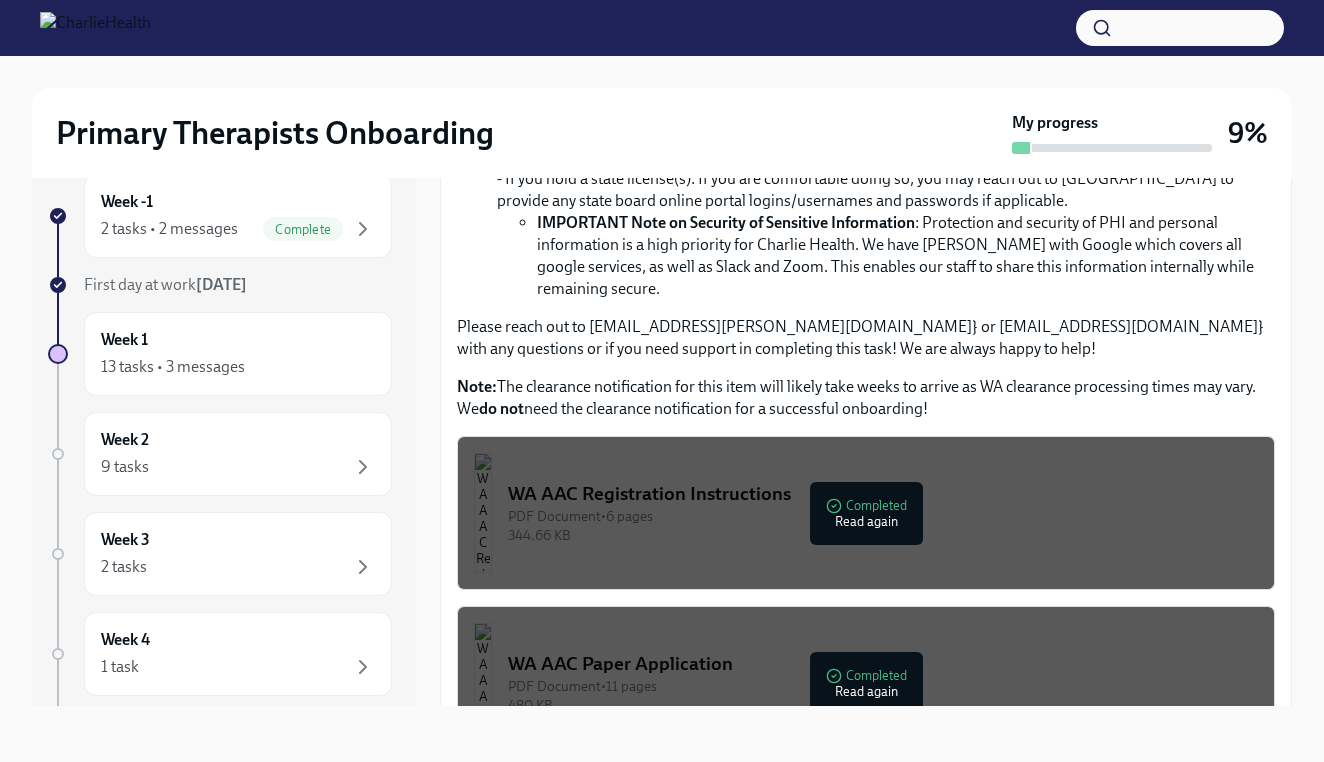 click on "PDF Document  •  6 pages" at bounding box center [883, 516] 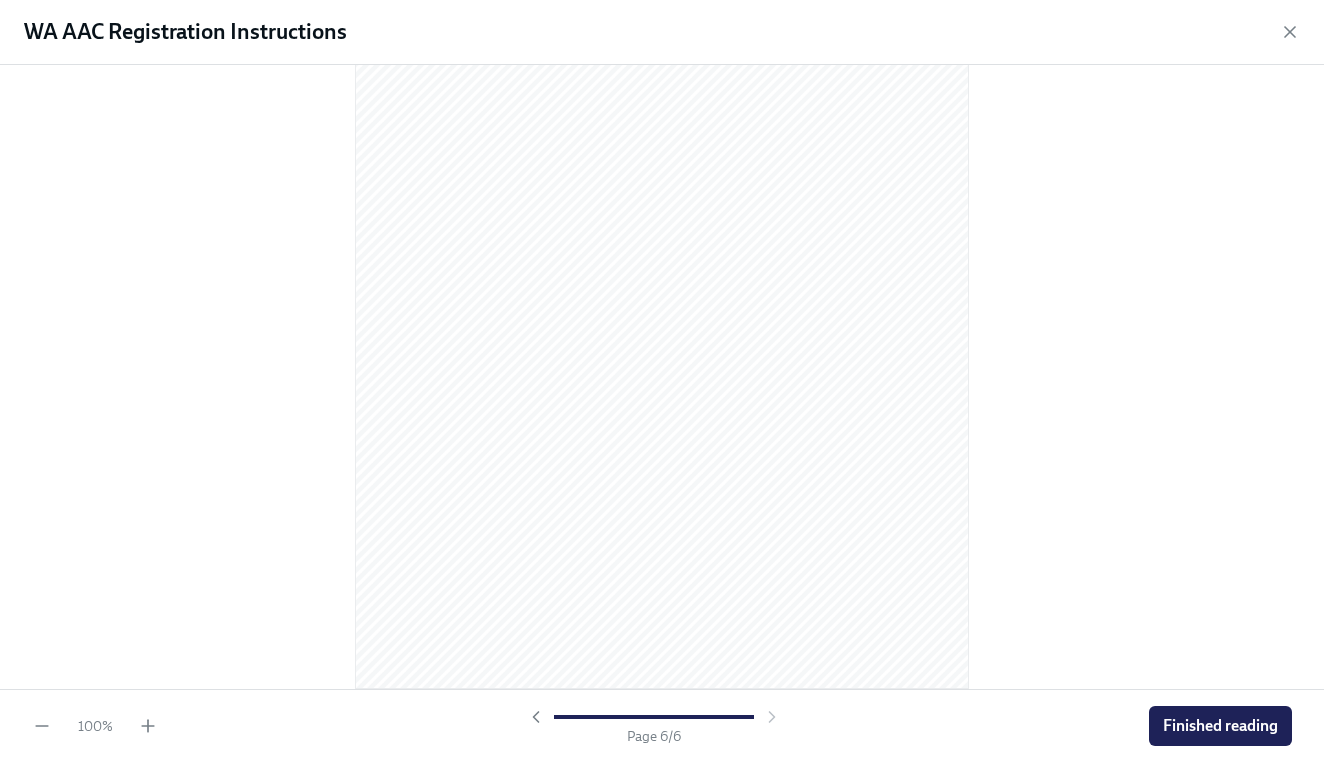 scroll, scrollTop: 4252, scrollLeft: 0, axis: vertical 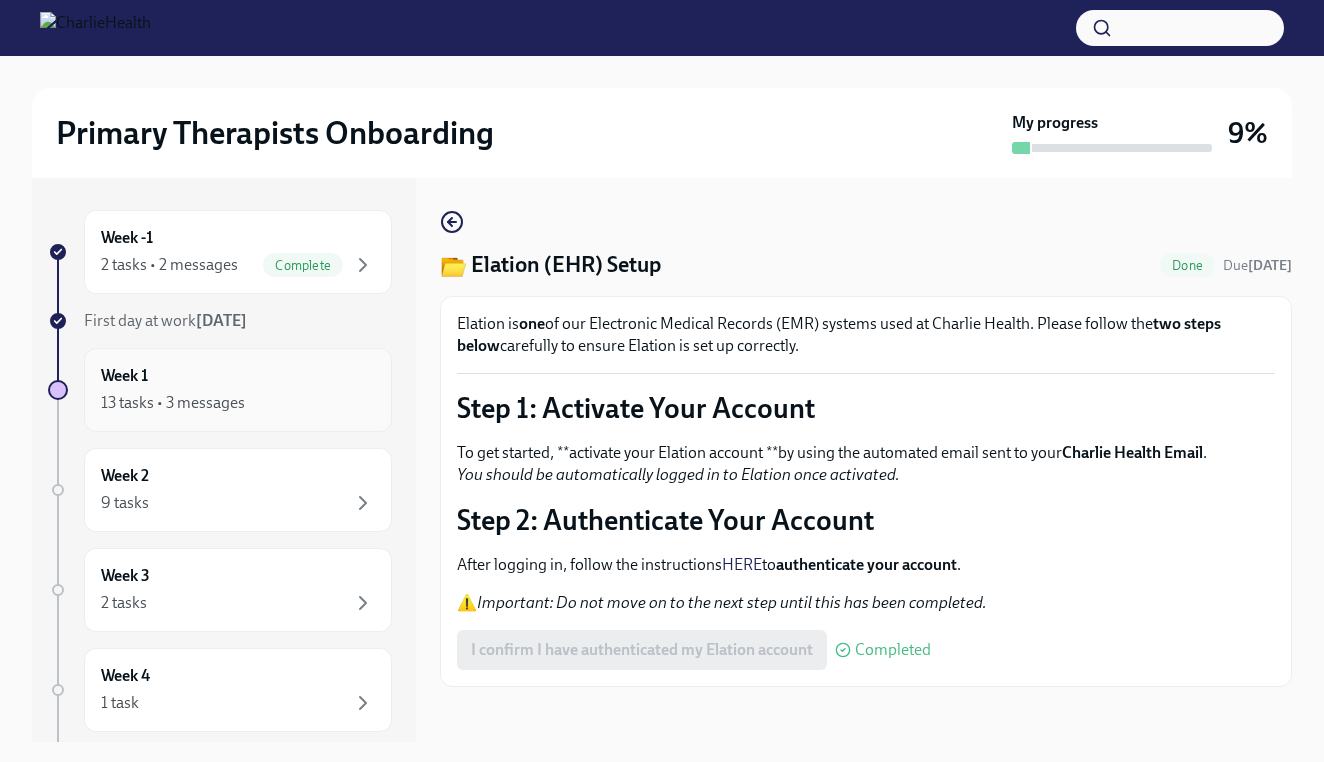 click on "Week 1 13 tasks • 3 messages" at bounding box center (238, 390) 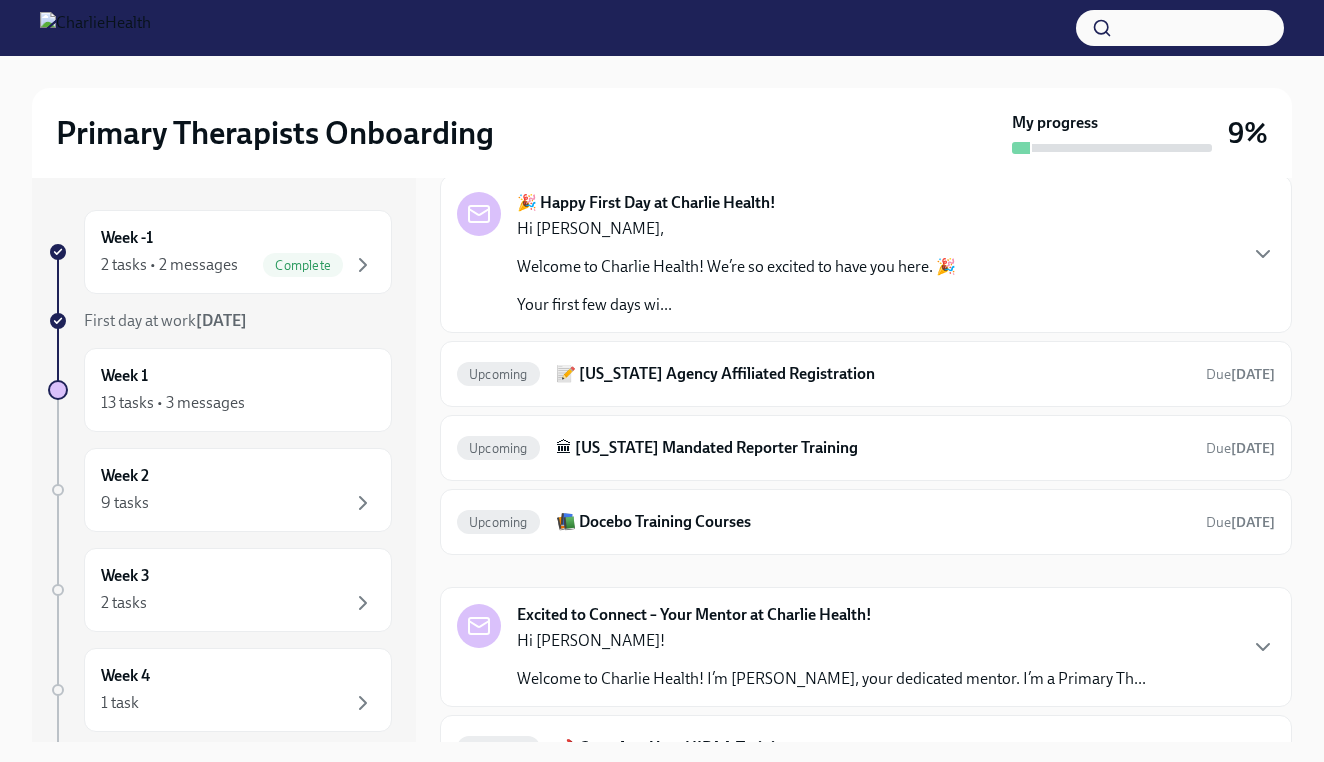 scroll, scrollTop: 113, scrollLeft: 0, axis: vertical 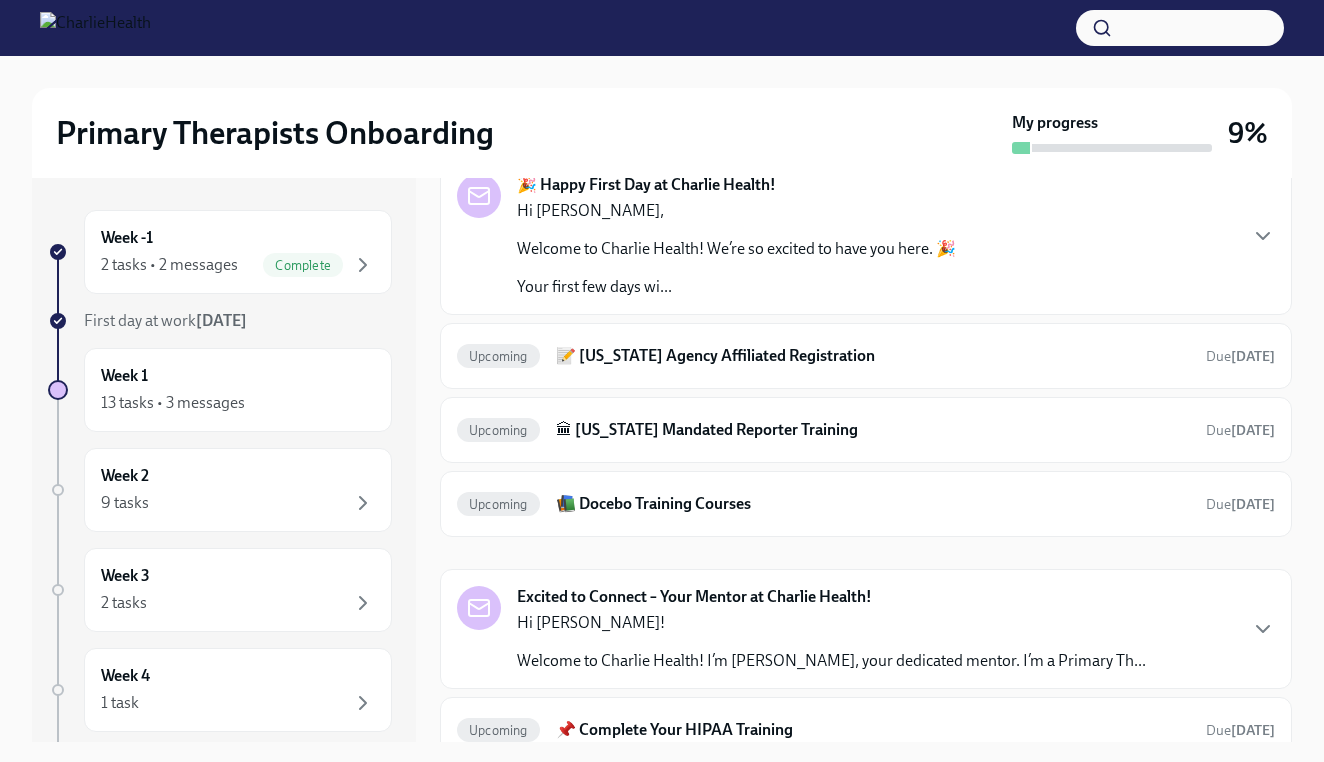 click on "Hi [PERSON_NAME]!
Welcome to Charlie Health! I’m [PERSON_NAME], your dedicated mentor. I’m a Primary Th..." at bounding box center [831, 642] 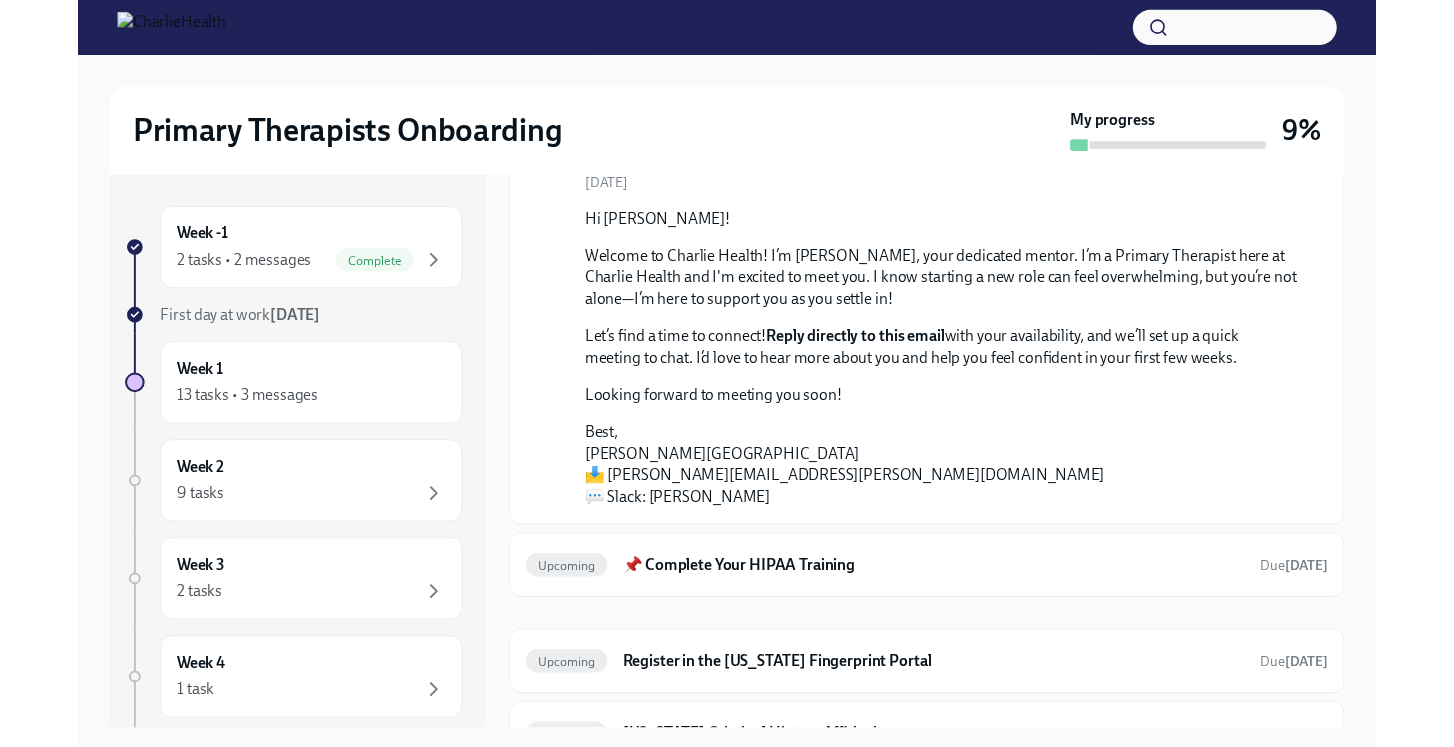 scroll, scrollTop: 575, scrollLeft: 0, axis: vertical 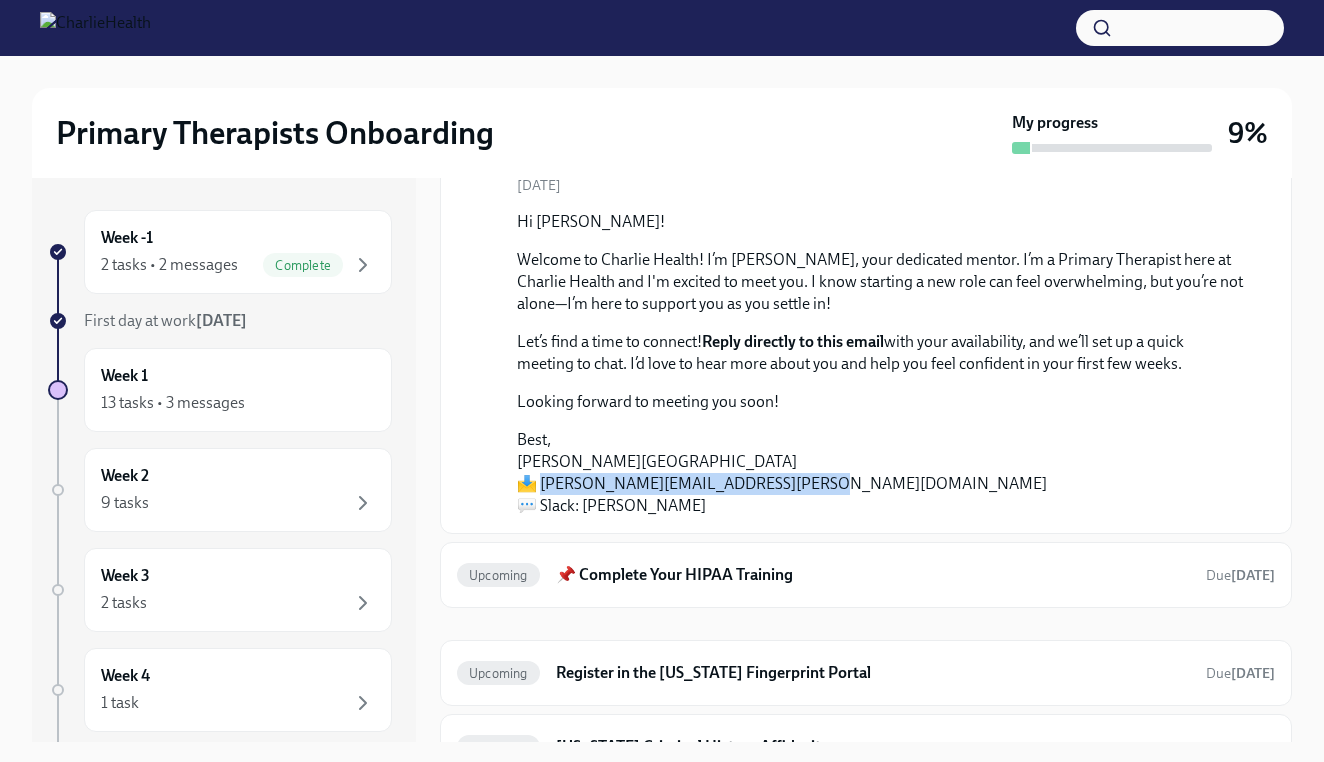 drag, startPoint x: 543, startPoint y: 487, endPoint x: 784, endPoint y: 487, distance: 241 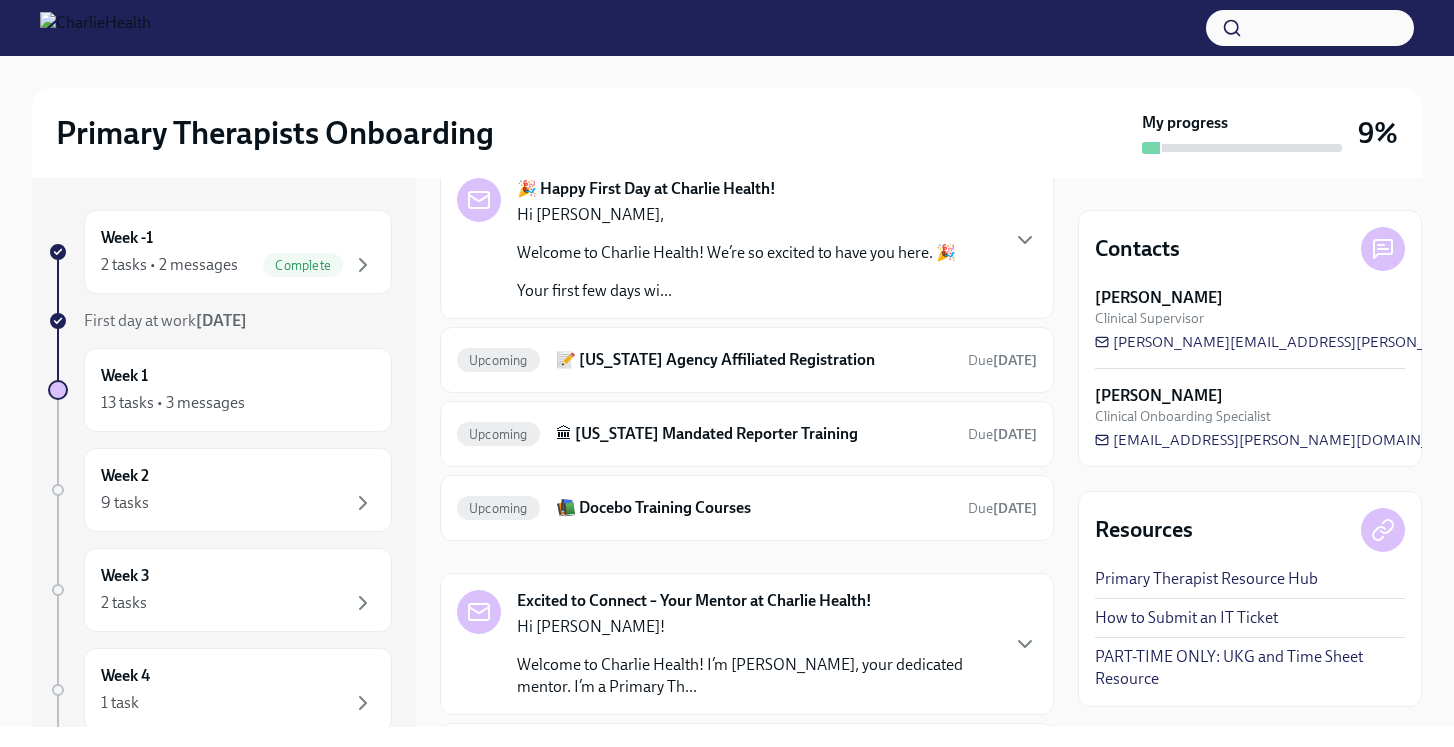 scroll, scrollTop: 110, scrollLeft: 0, axis: vertical 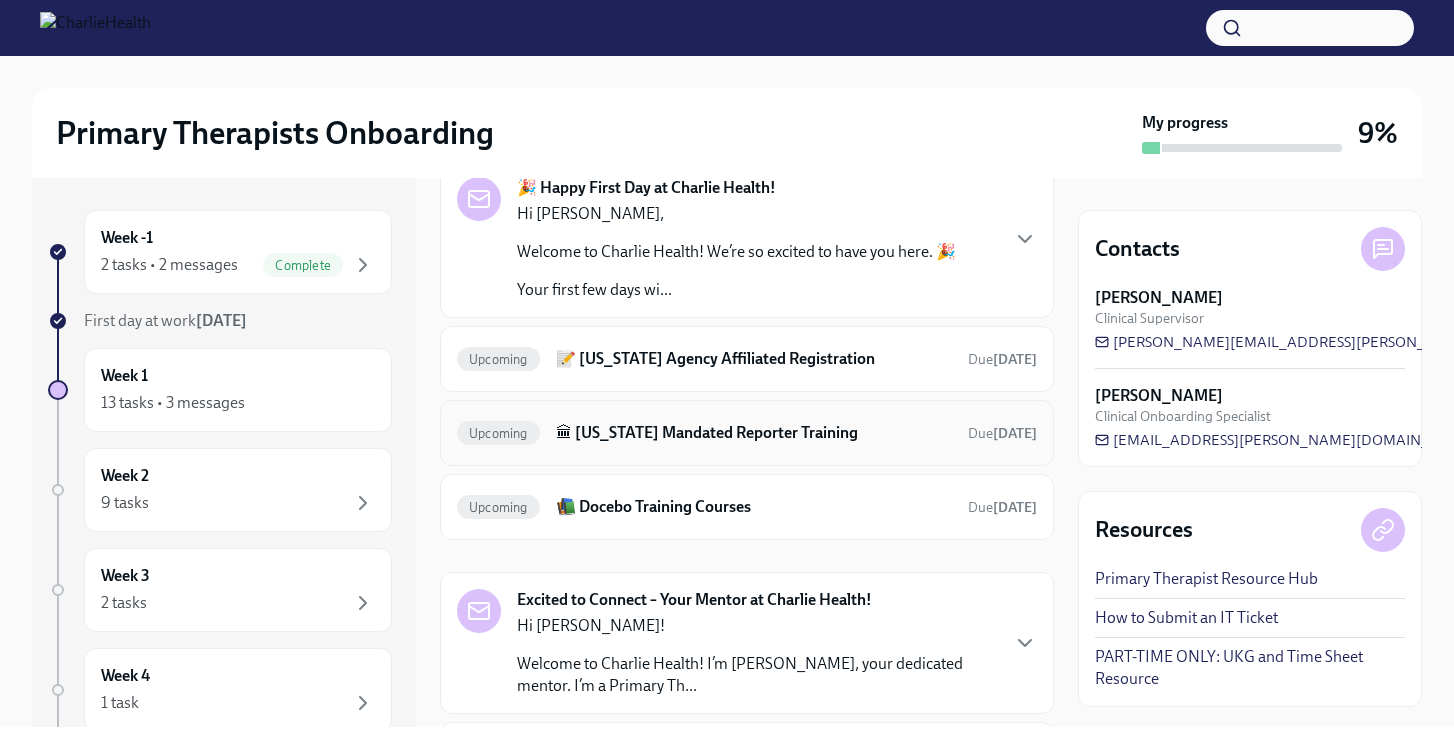 click on "🏛 [US_STATE] Mandated Reporter Training" at bounding box center (754, 433) 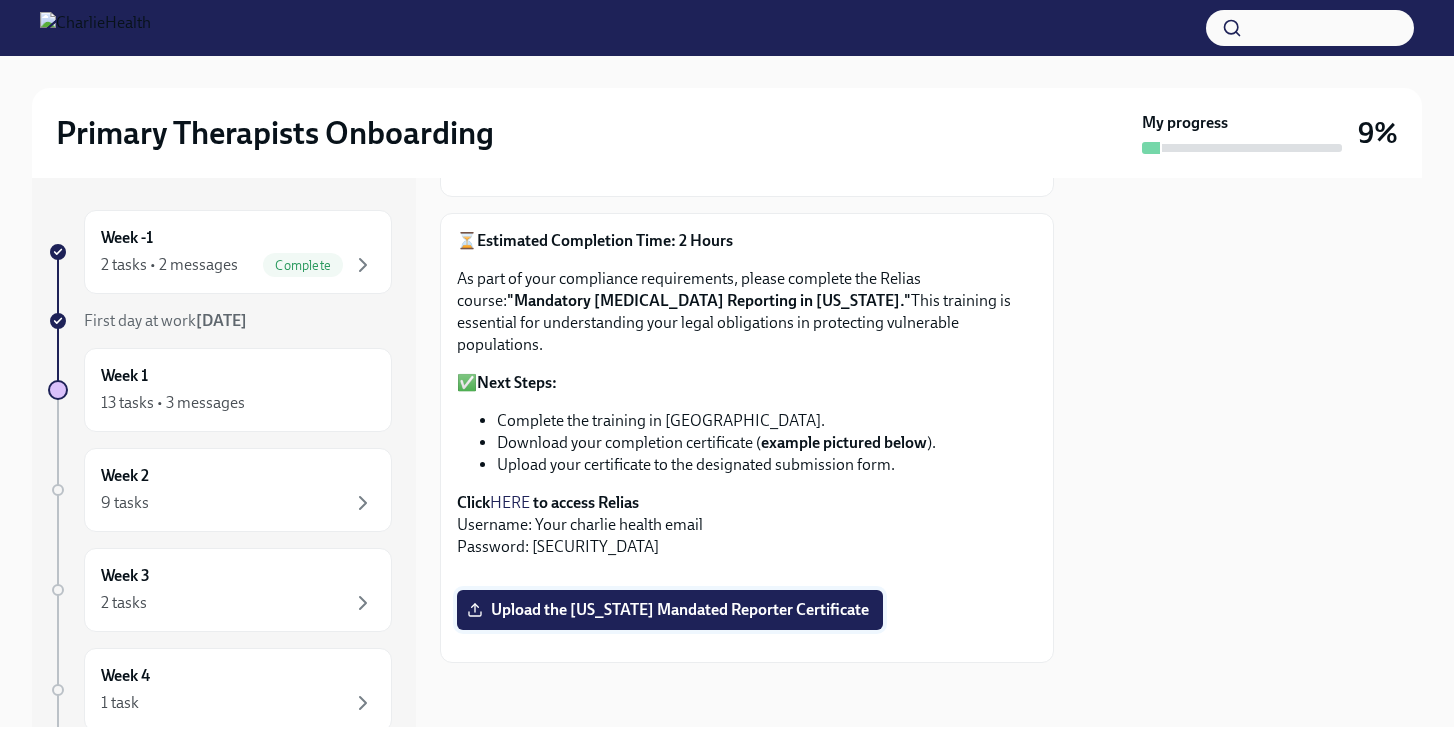 scroll, scrollTop: 631, scrollLeft: 0, axis: vertical 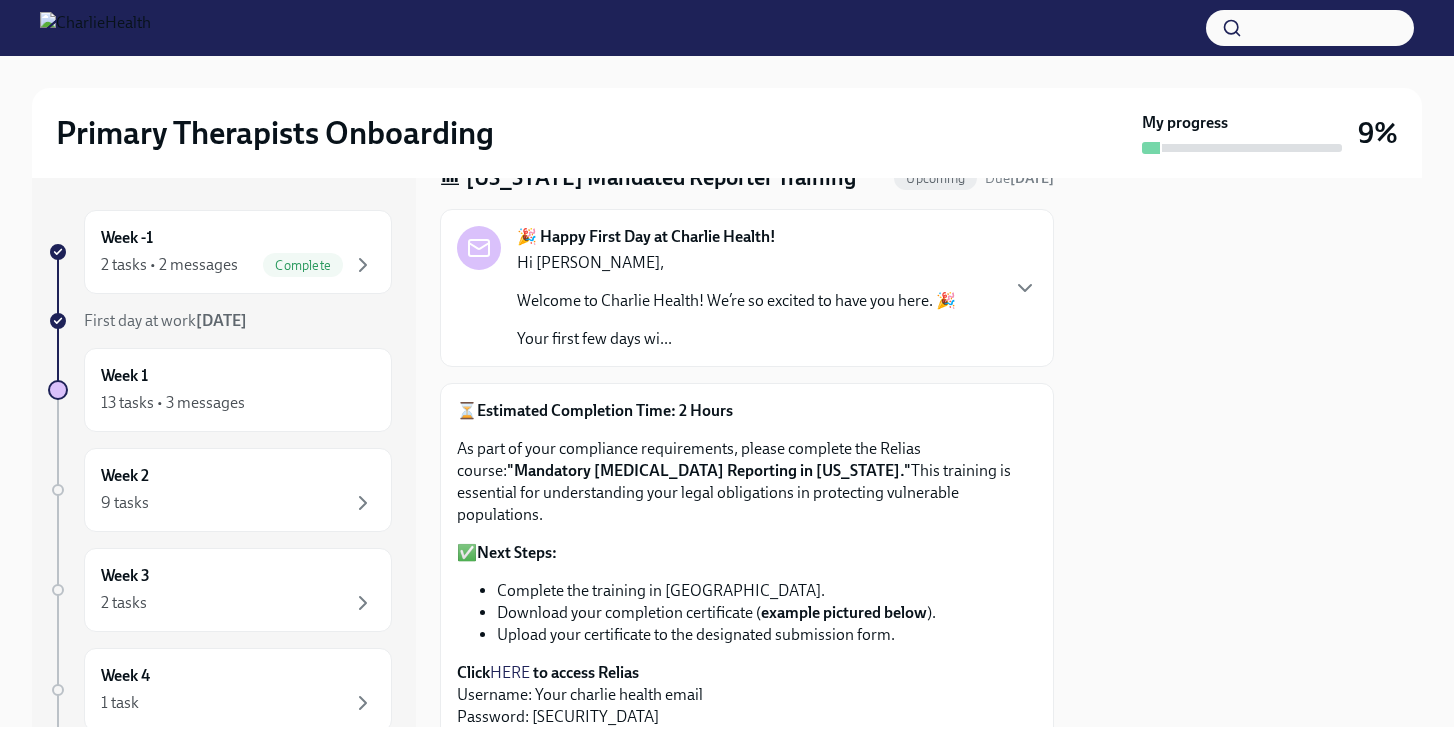click on "Welcome to Charlie Health! We’re so excited to have you here. 🎉" at bounding box center (736, 301) 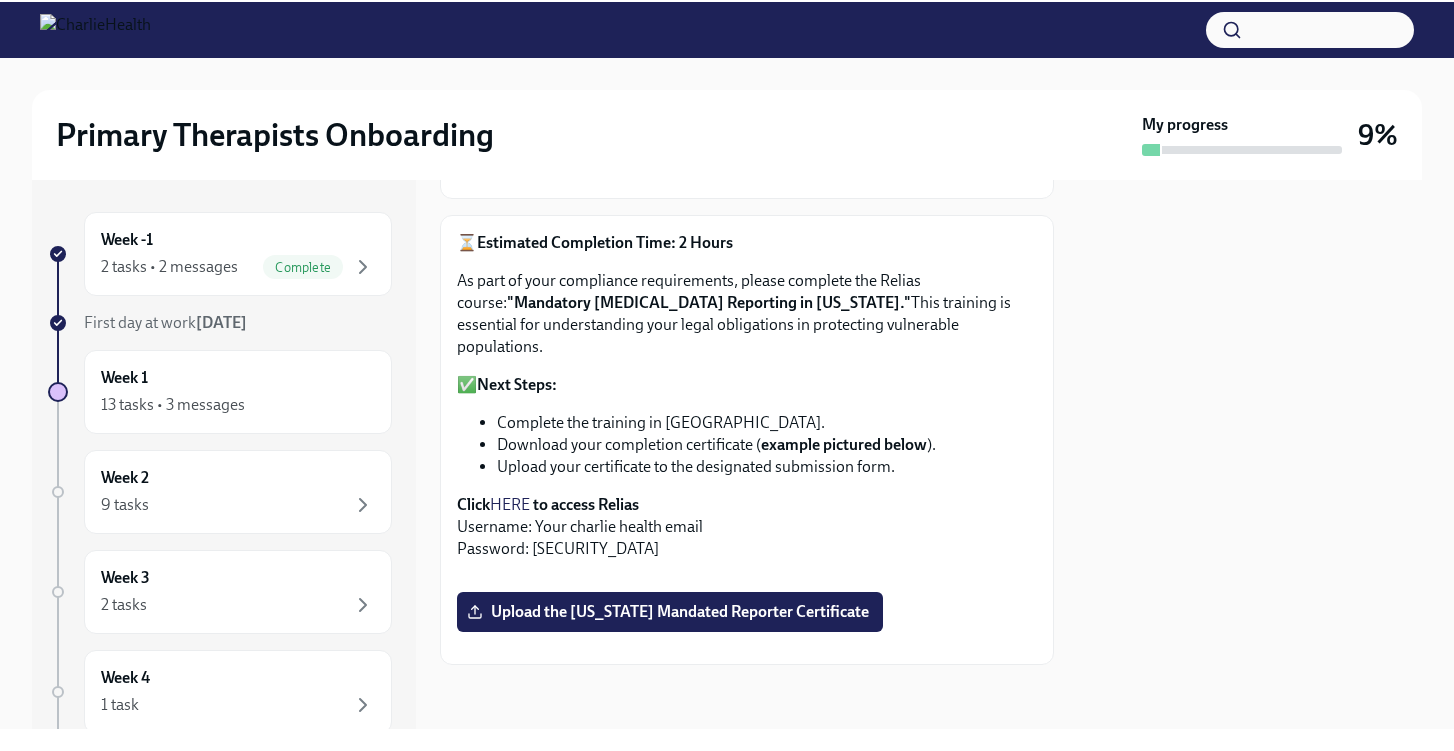 scroll, scrollTop: 1885, scrollLeft: 0, axis: vertical 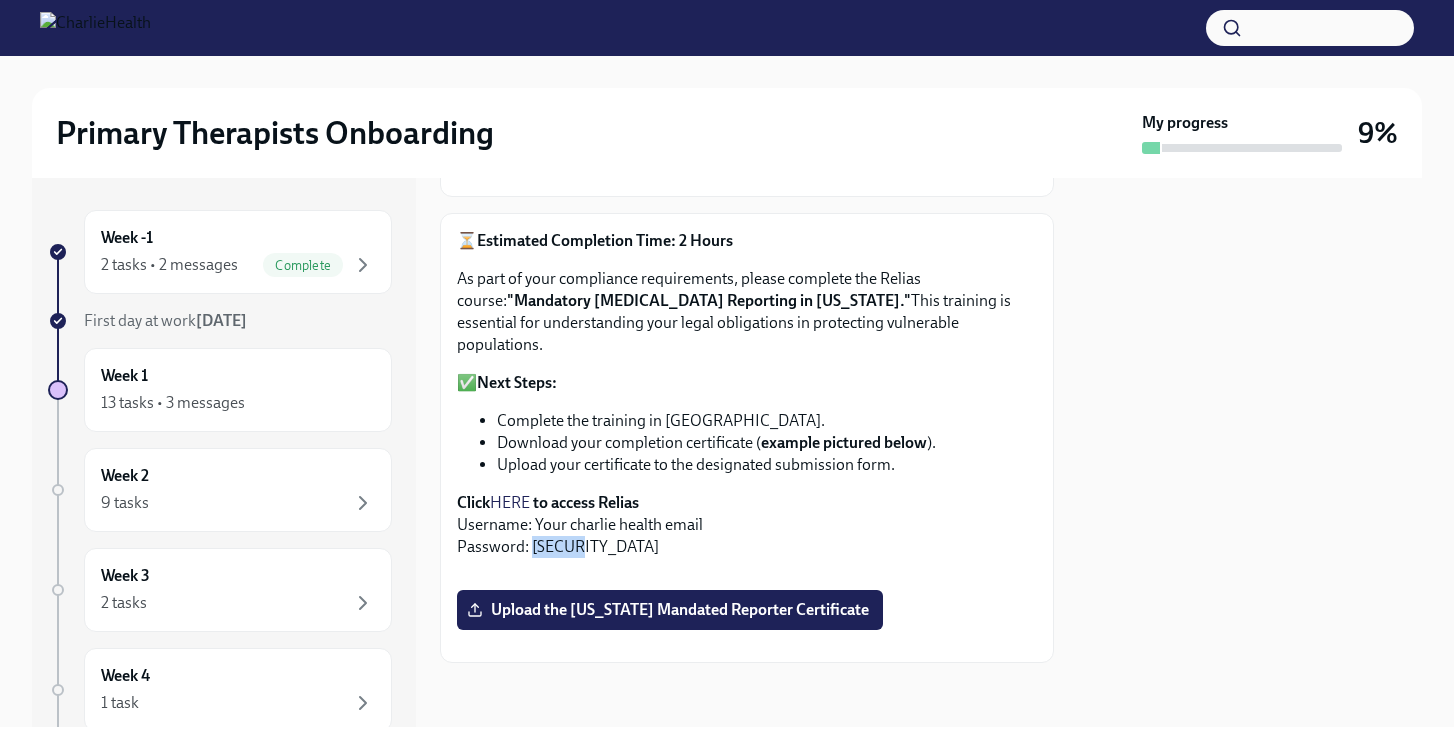 drag, startPoint x: 578, startPoint y: 576, endPoint x: 533, endPoint y: 576, distance: 45 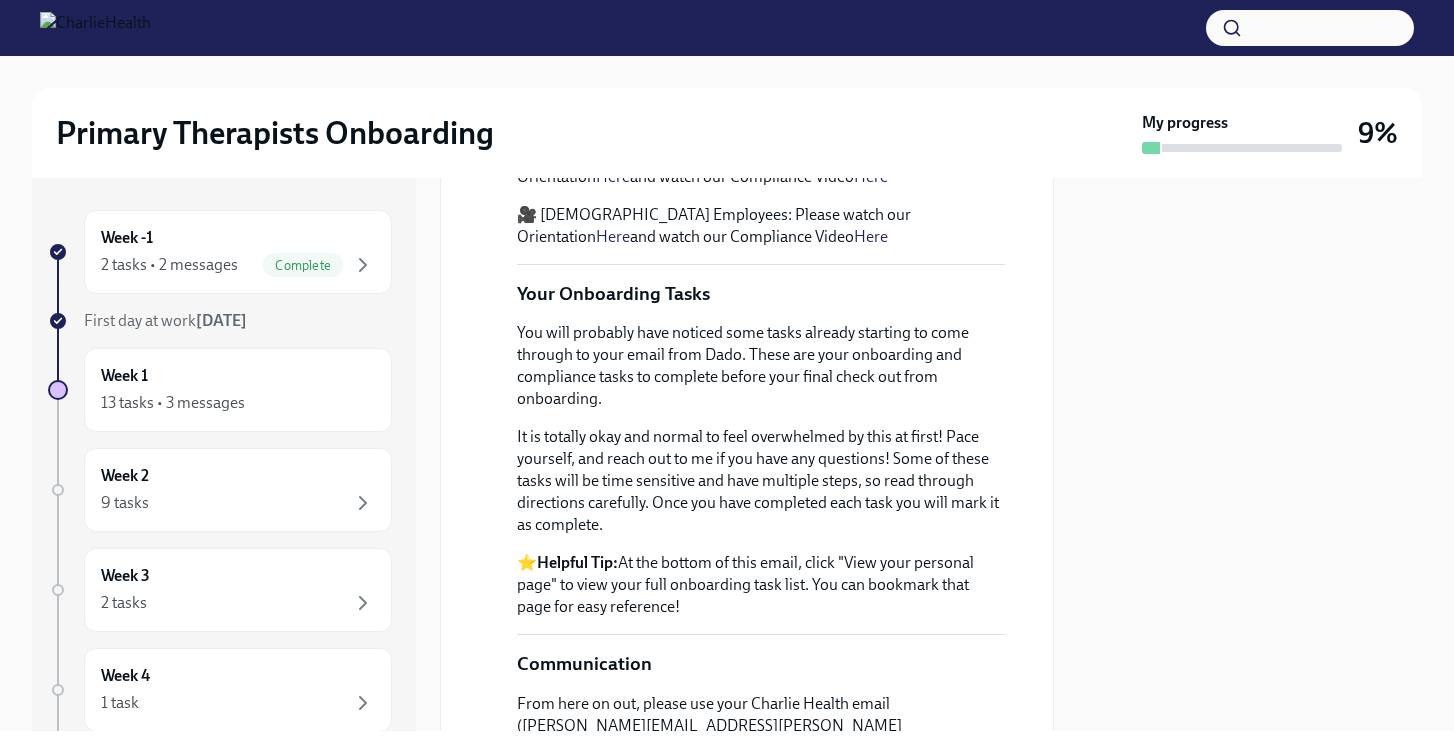 scroll, scrollTop: 896, scrollLeft: 0, axis: vertical 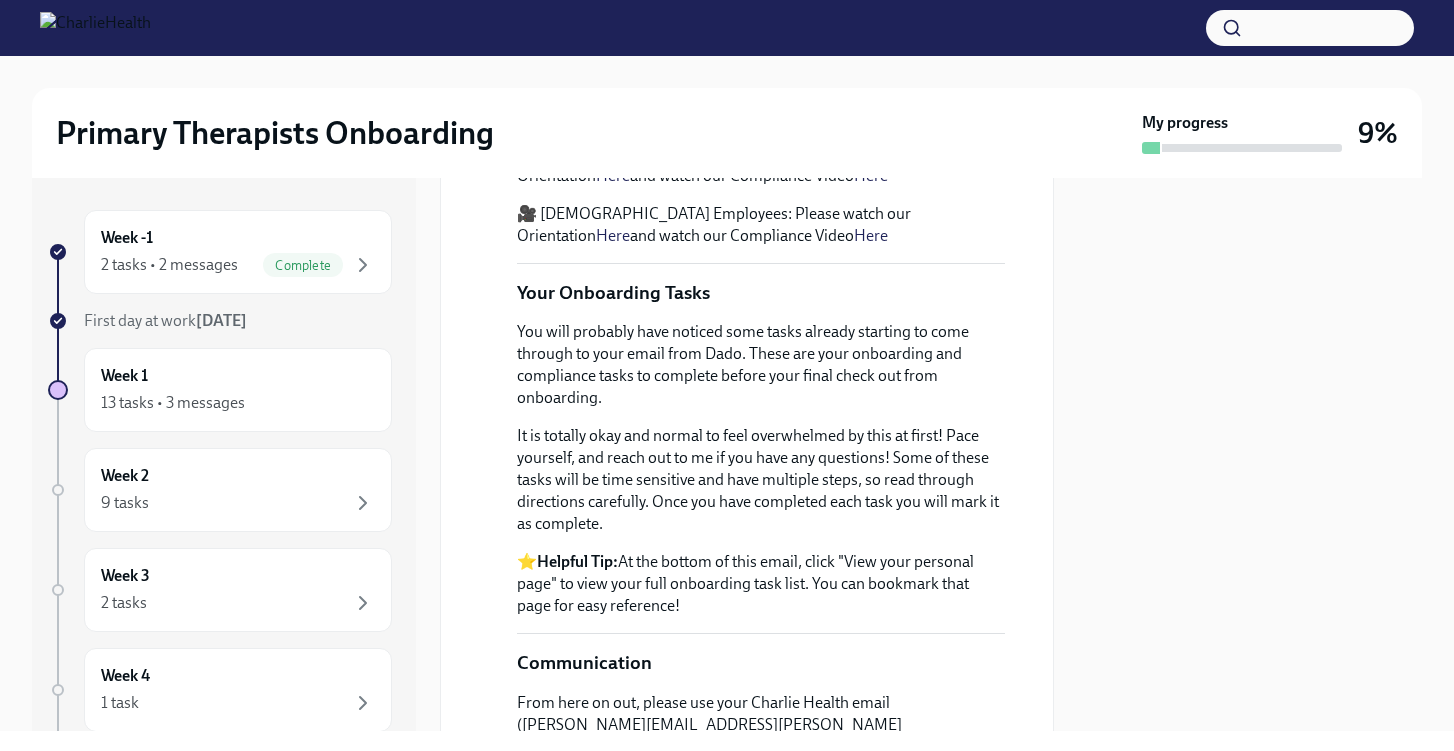 click on "Here" at bounding box center (613, 235) 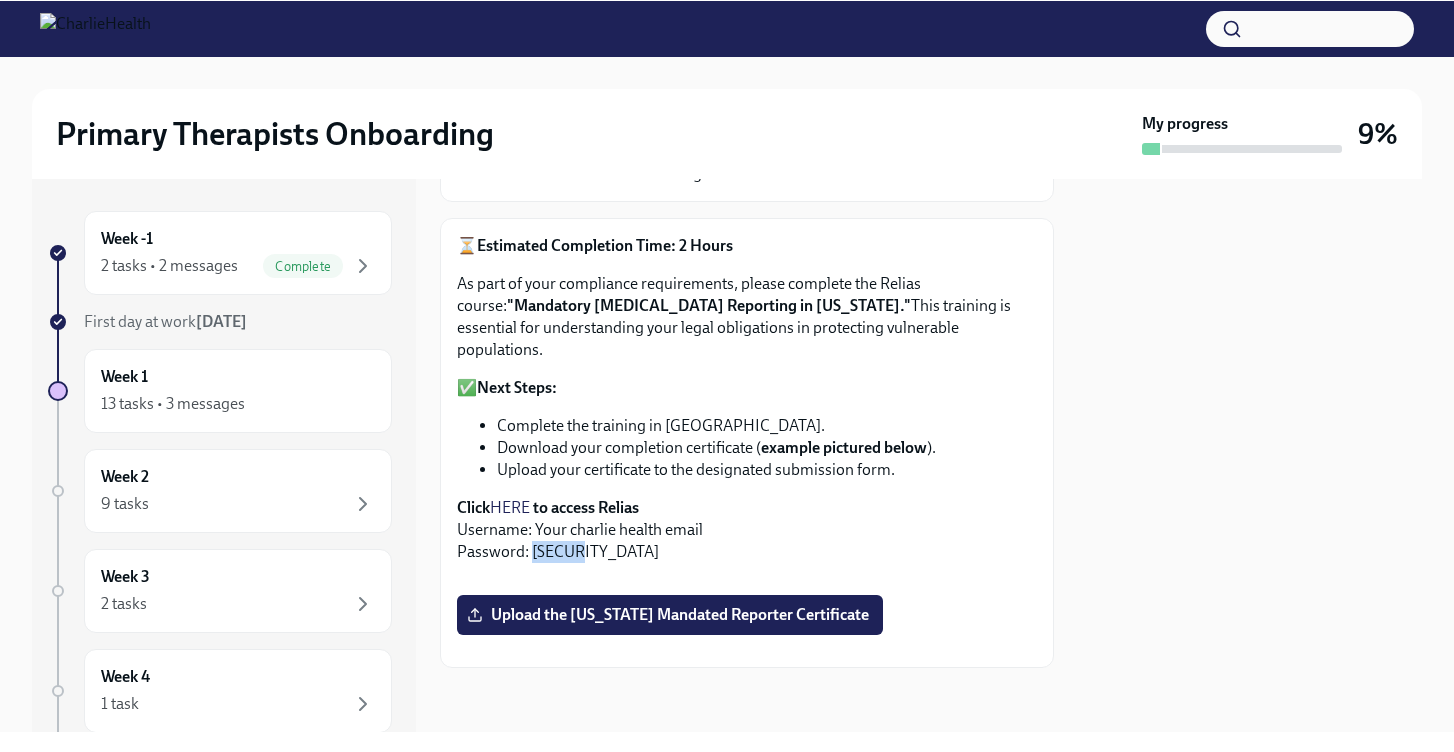 scroll, scrollTop: 1848, scrollLeft: 0, axis: vertical 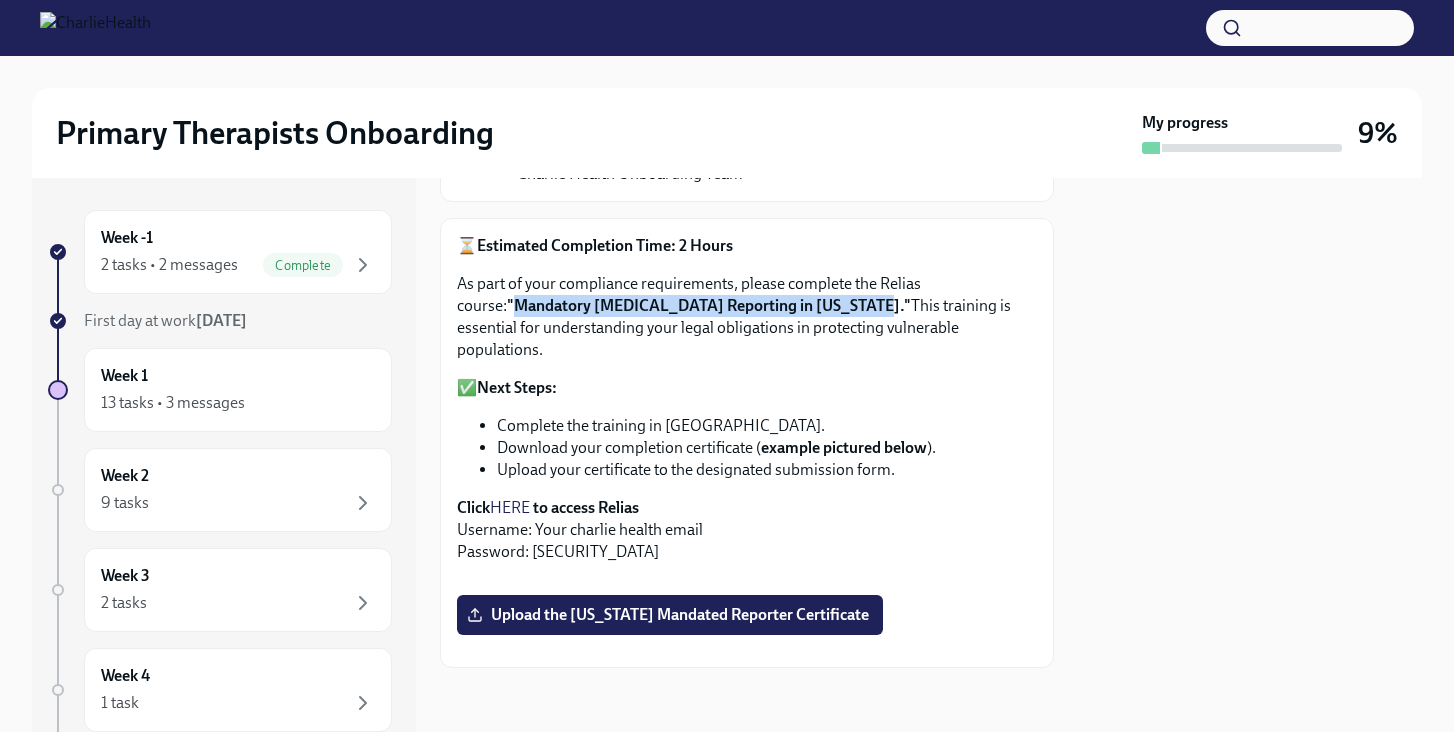drag, startPoint x: 463, startPoint y: 381, endPoint x: 811, endPoint y: 391, distance: 348.14365 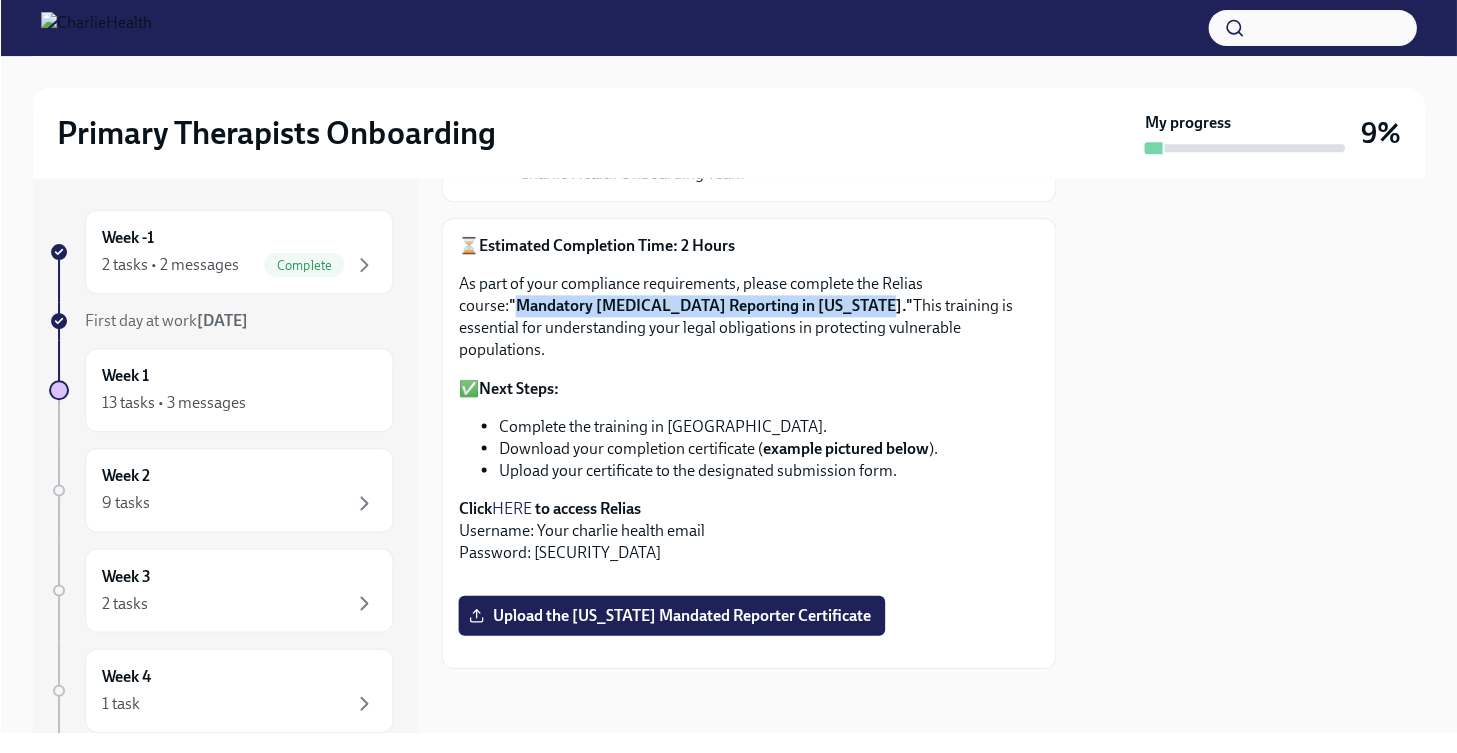 scroll, scrollTop: 2271, scrollLeft: 0, axis: vertical 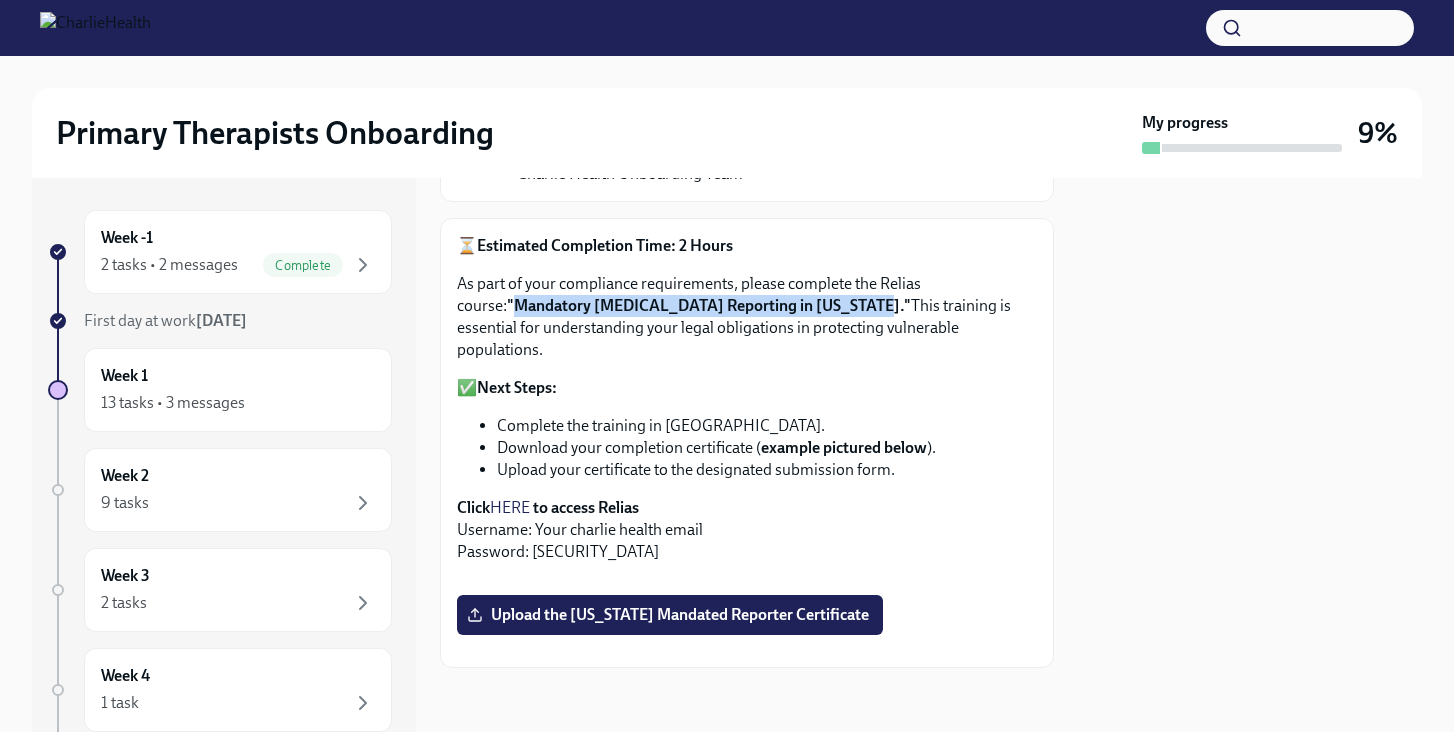 click at bounding box center [747, 651] 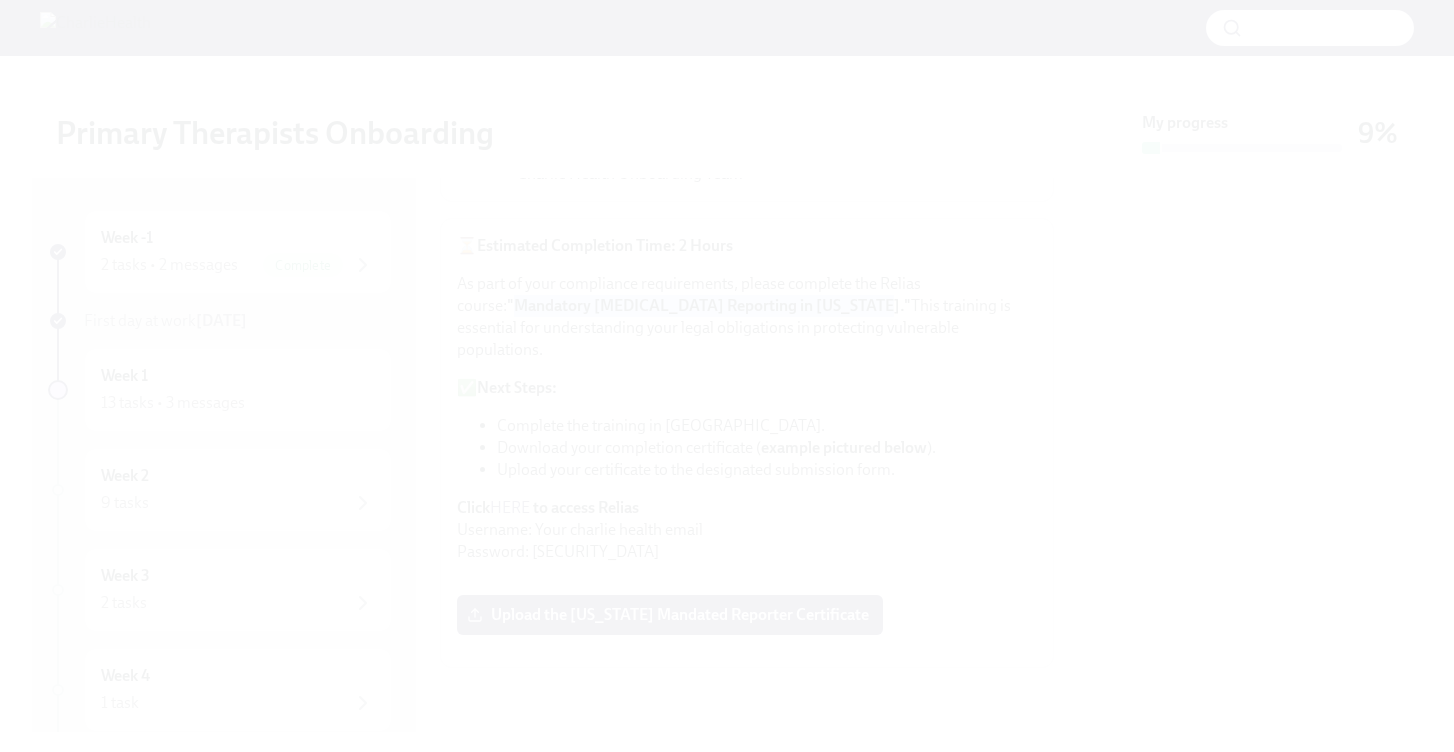 click at bounding box center [727, 376] 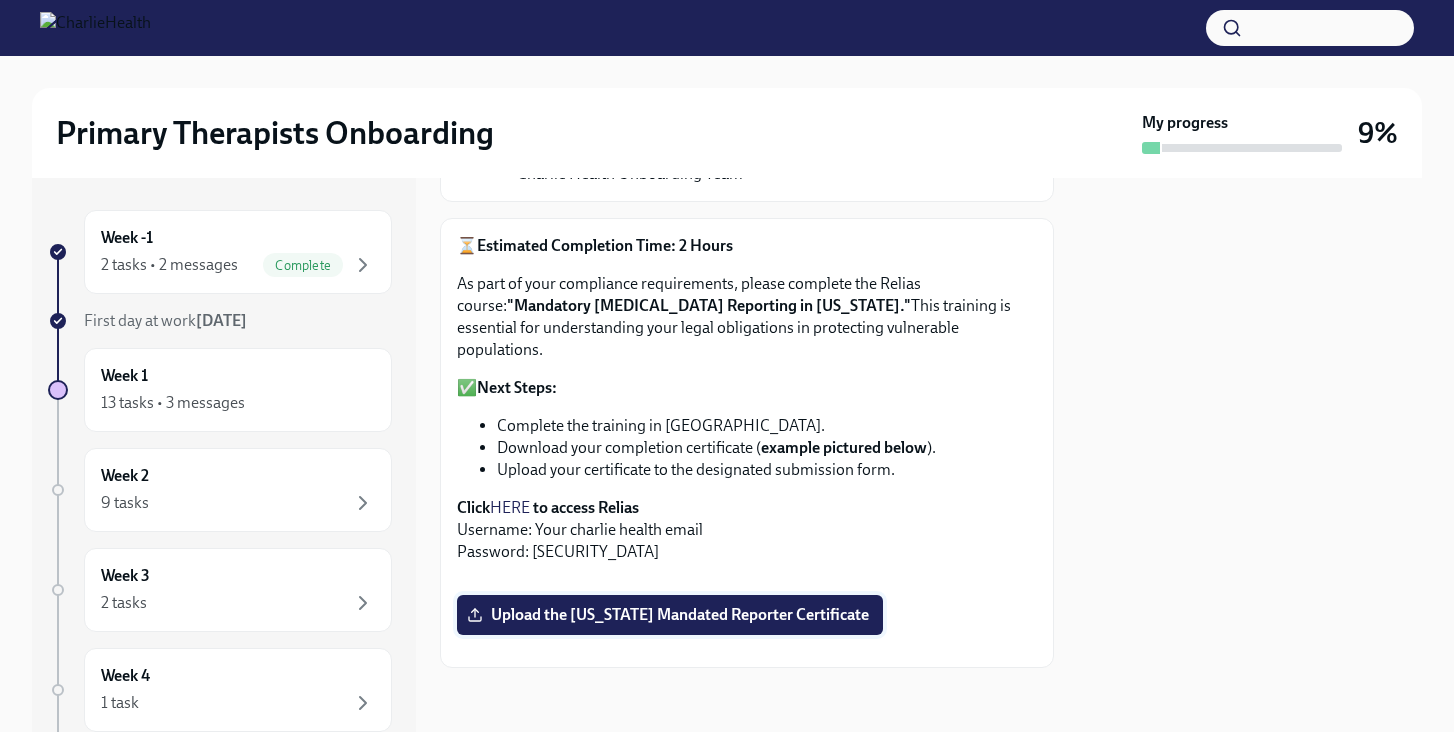 click on "Upload the [US_STATE] Mandated Reporter Certificate" at bounding box center (670, 615) 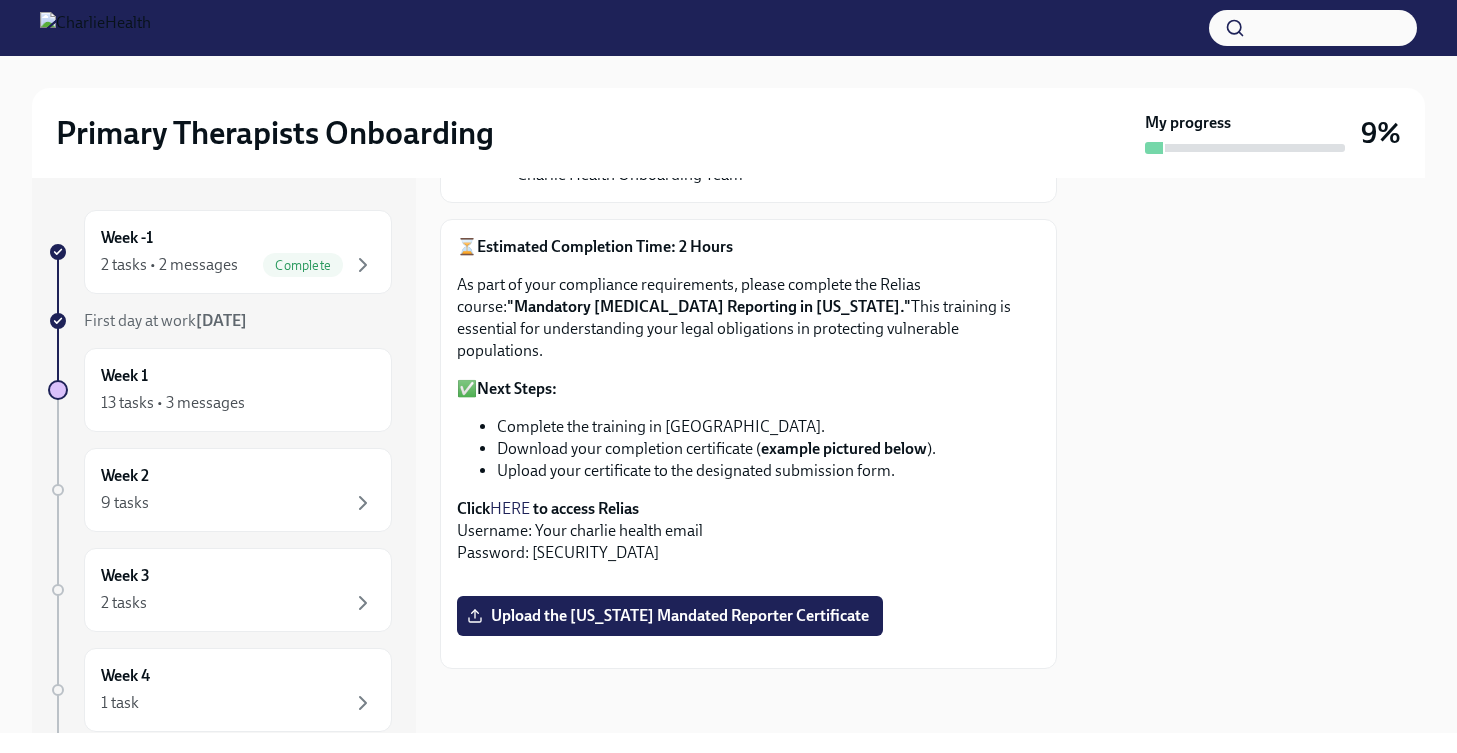 scroll, scrollTop: 2243, scrollLeft: 0, axis: vertical 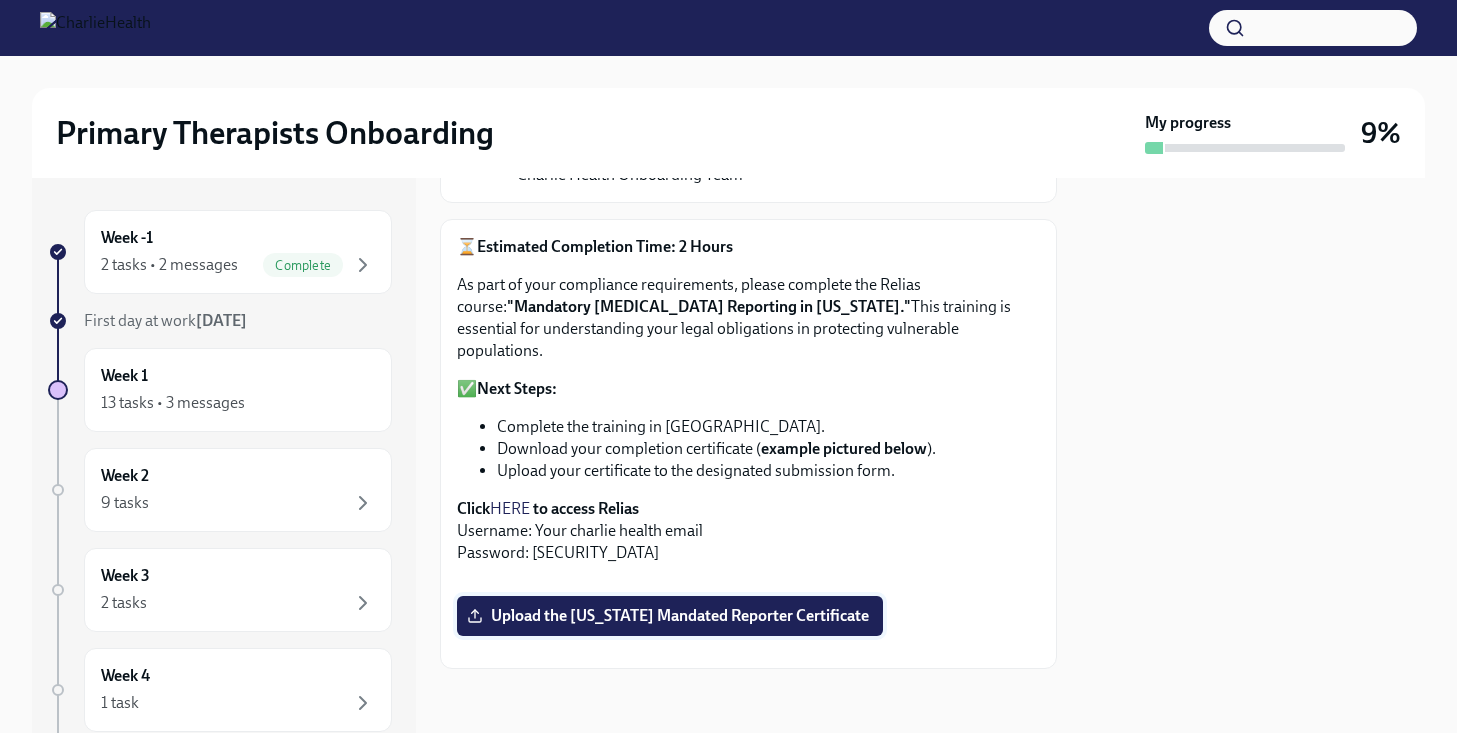 click on "Upload the [US_STATE] Mandated Reporter Certificate" at bounding box center [670, 616] 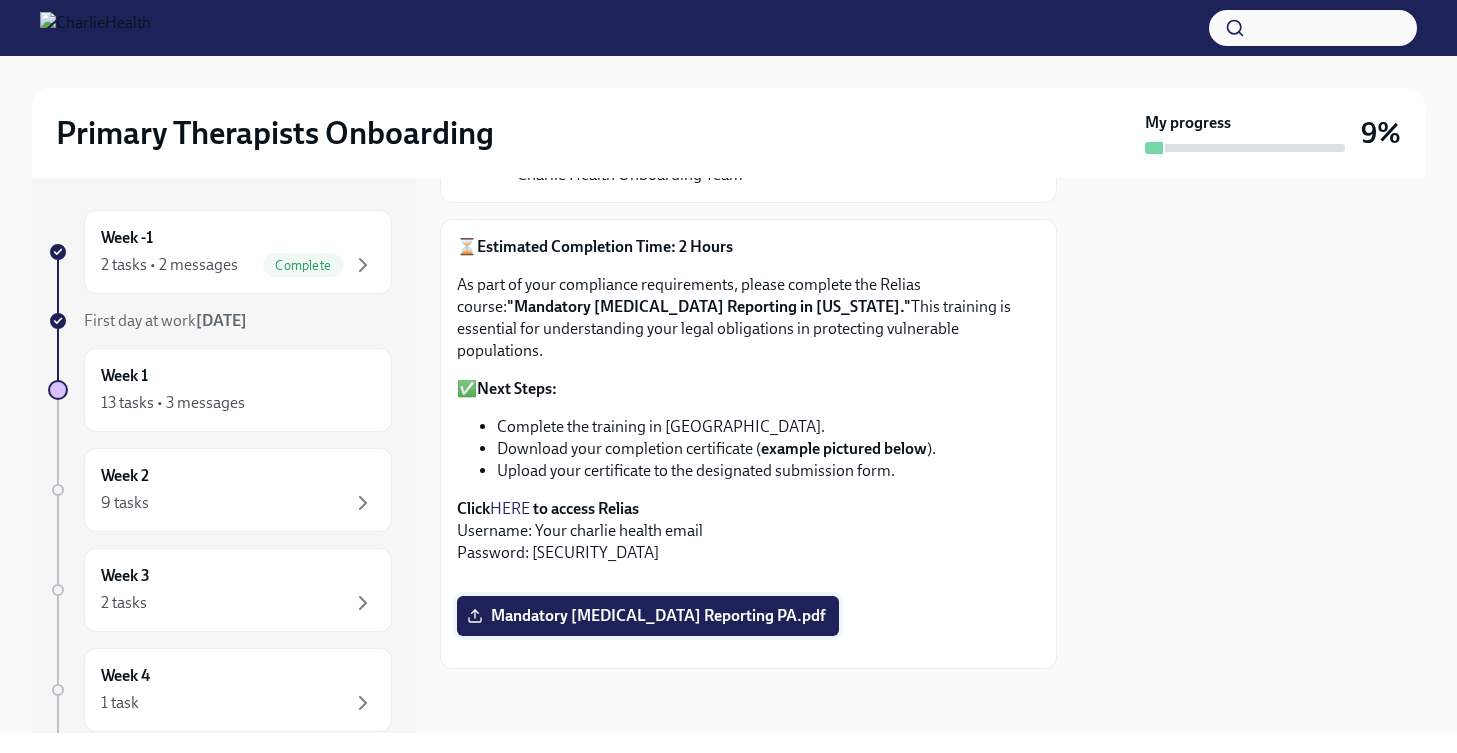 scroll, scrollTop: 2225, scrollLeft: 0, axis: vertical 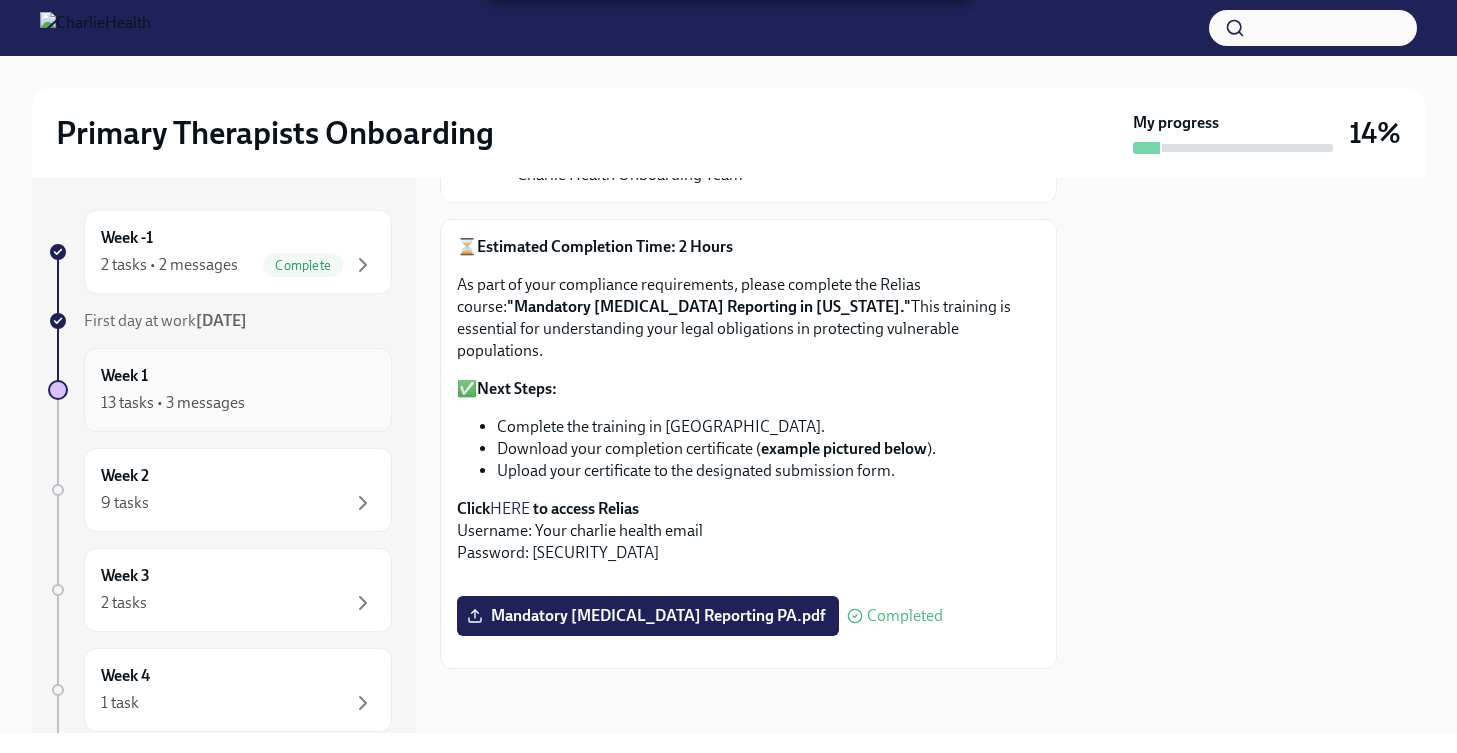 click on "Week 1 13 tasks • 3 messages" at bounding box center [238, 390] 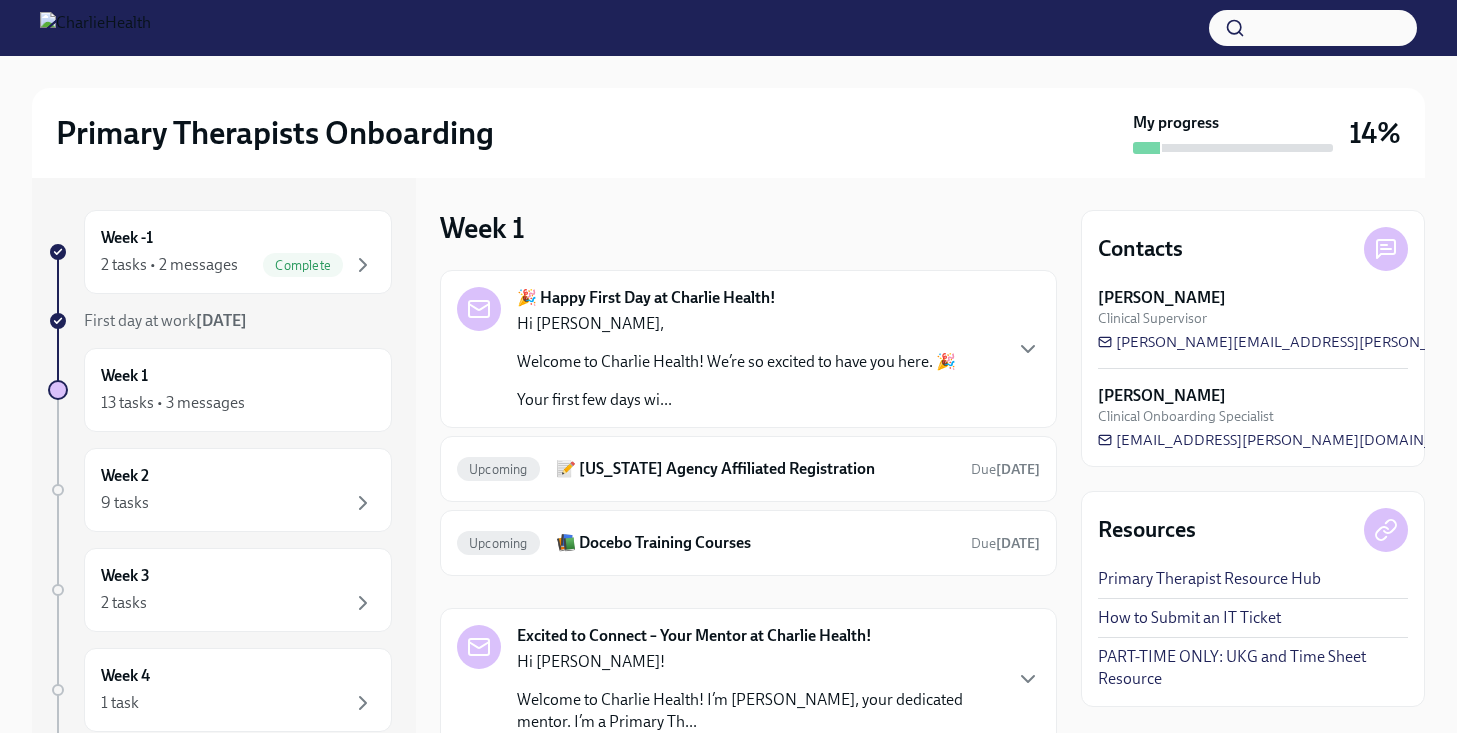 scroll, scrollTop: 0, scrollLeft: 0, axis: both 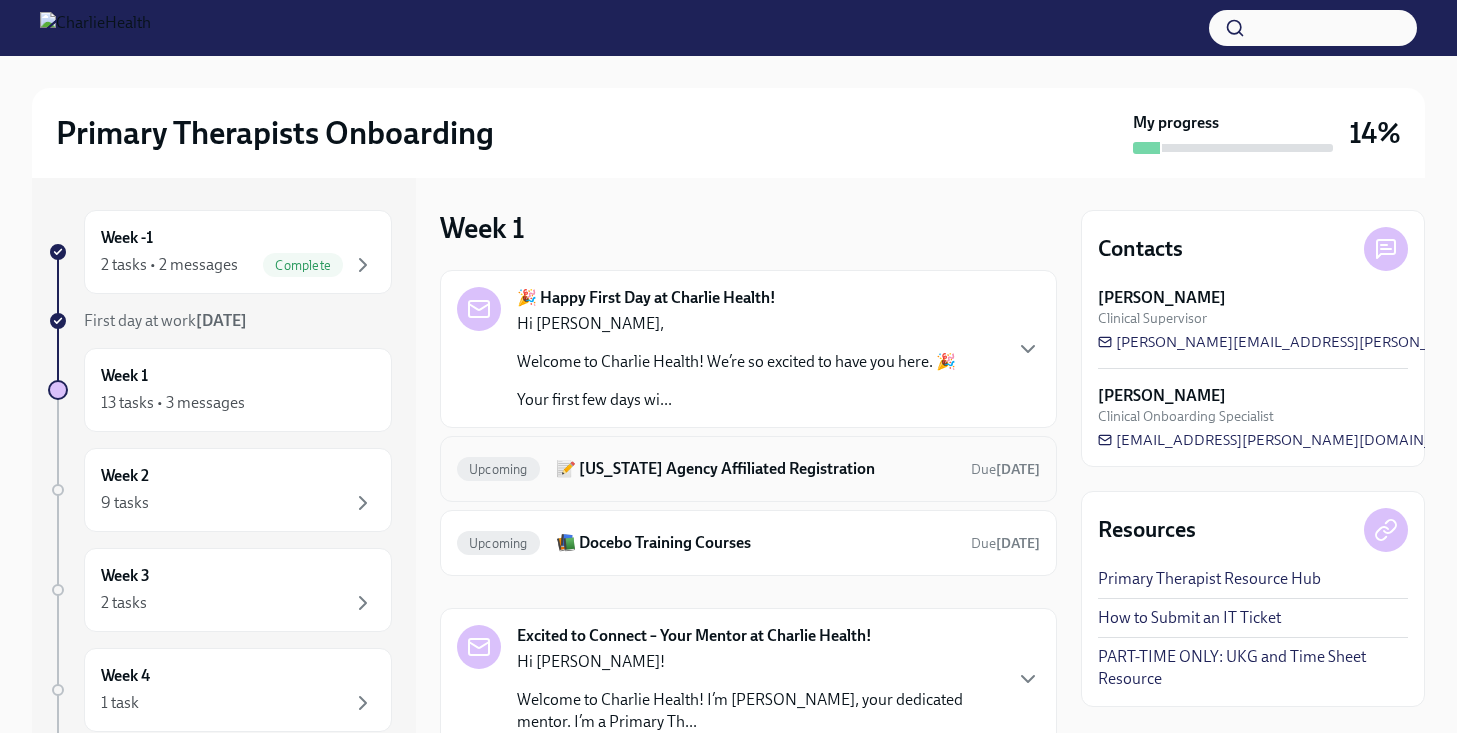 click on "📝 [US_STATE] Agency Affiliated Registration" at bounding box center (755, 469) 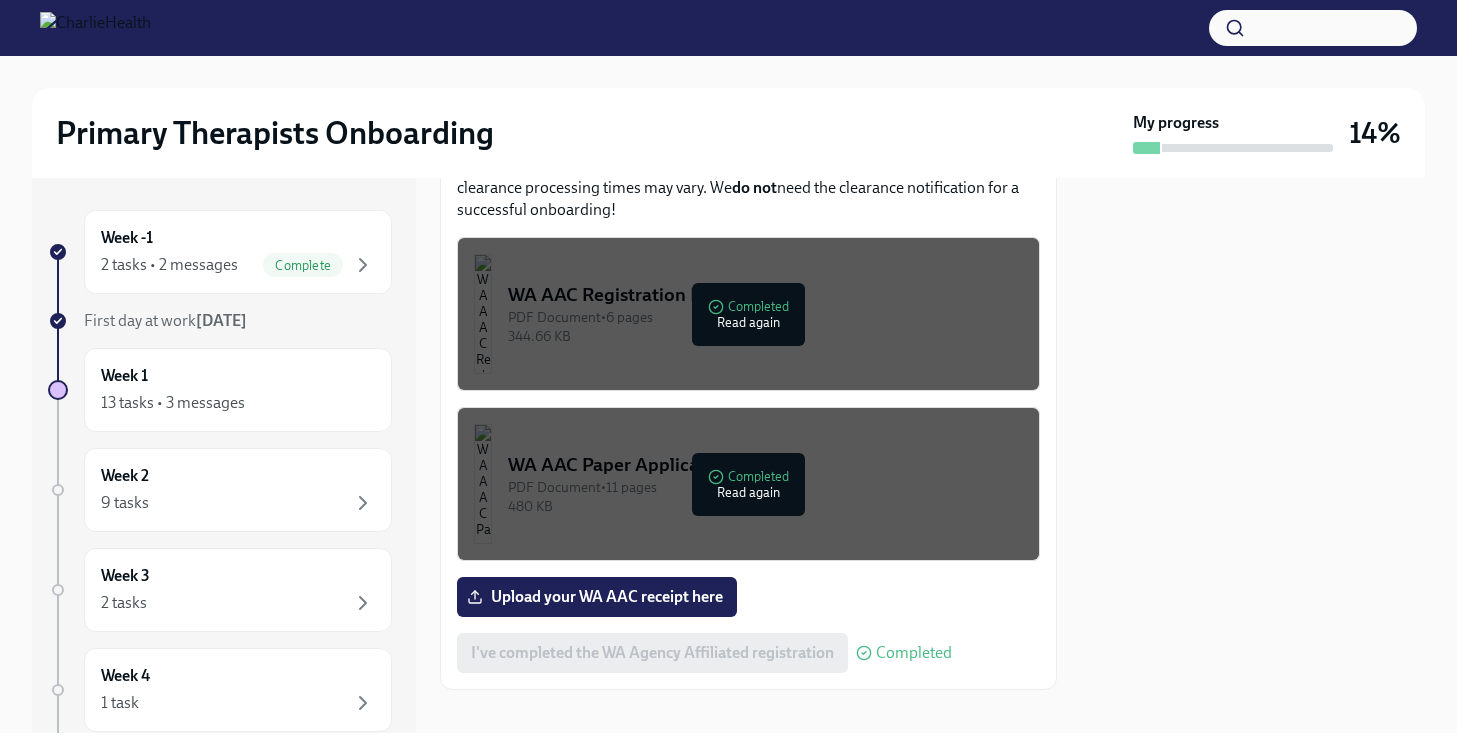 scroll, scrollTop: 1219, scrollLeft: 0, axis: vertical 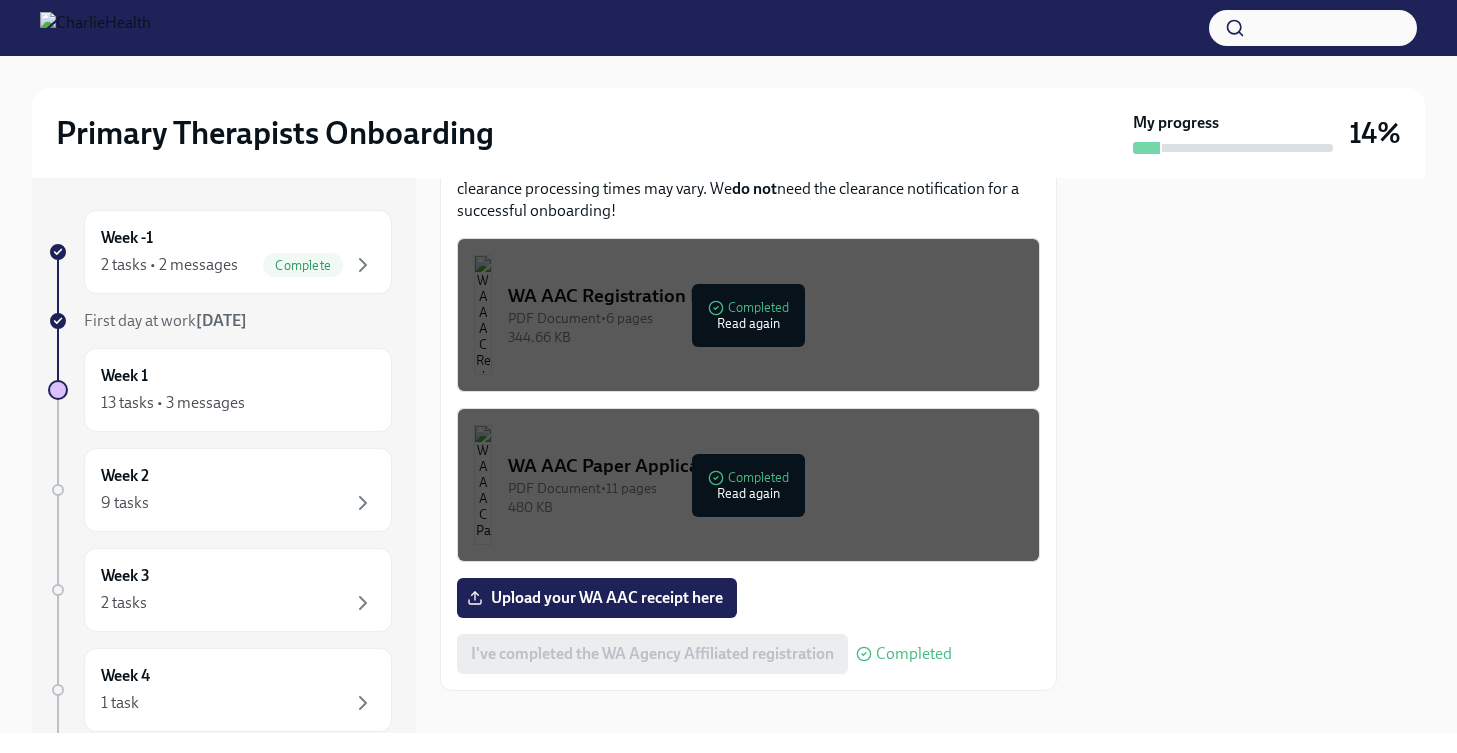 click on "WA AAC Registration Instructions PDF Document  •  6 pages 344.66 KB Completed Read again" at bounding box center [748, 315] 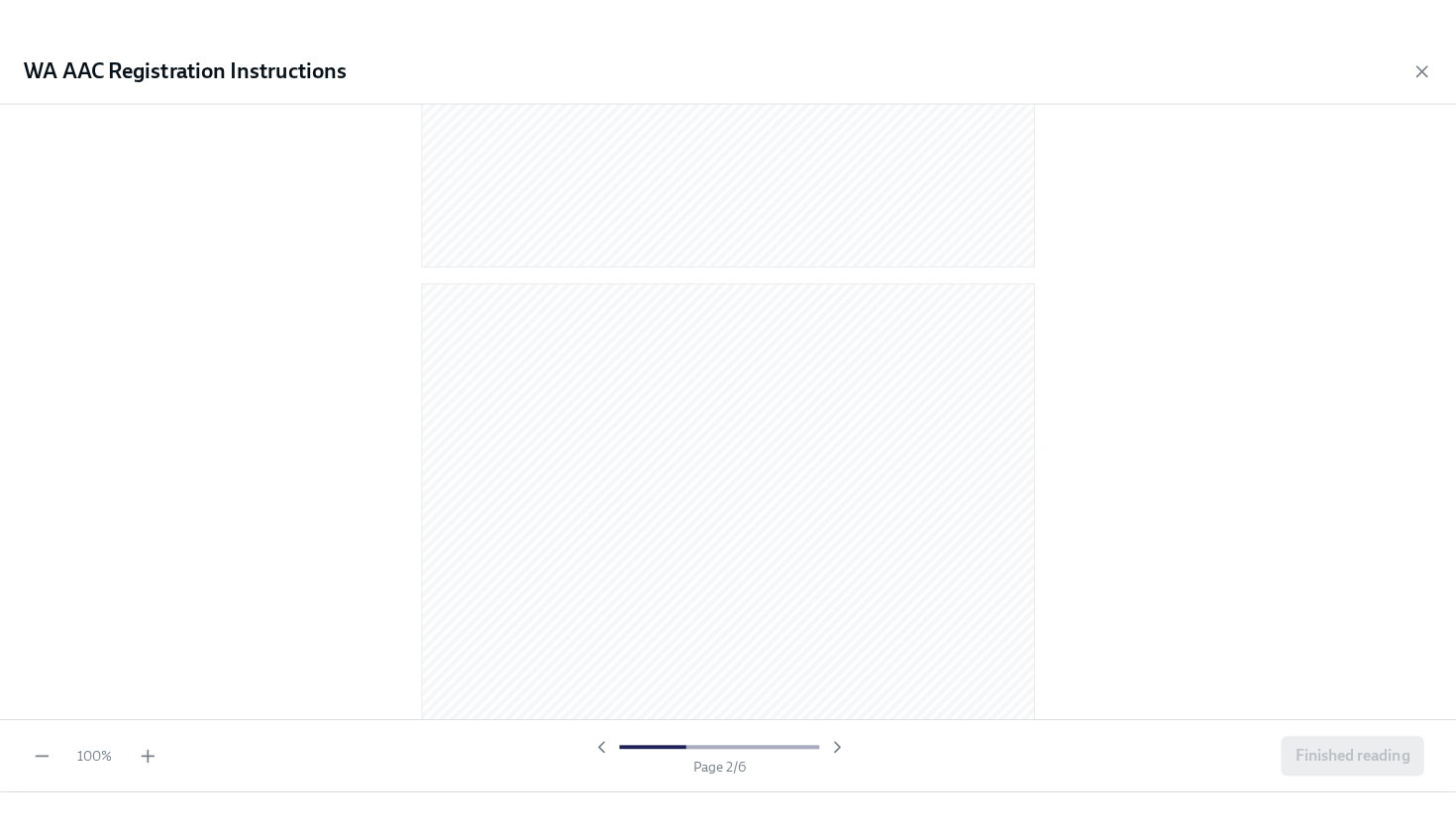 scroll, scrollTop: 661, scrollLeft: 0, axis: vertical 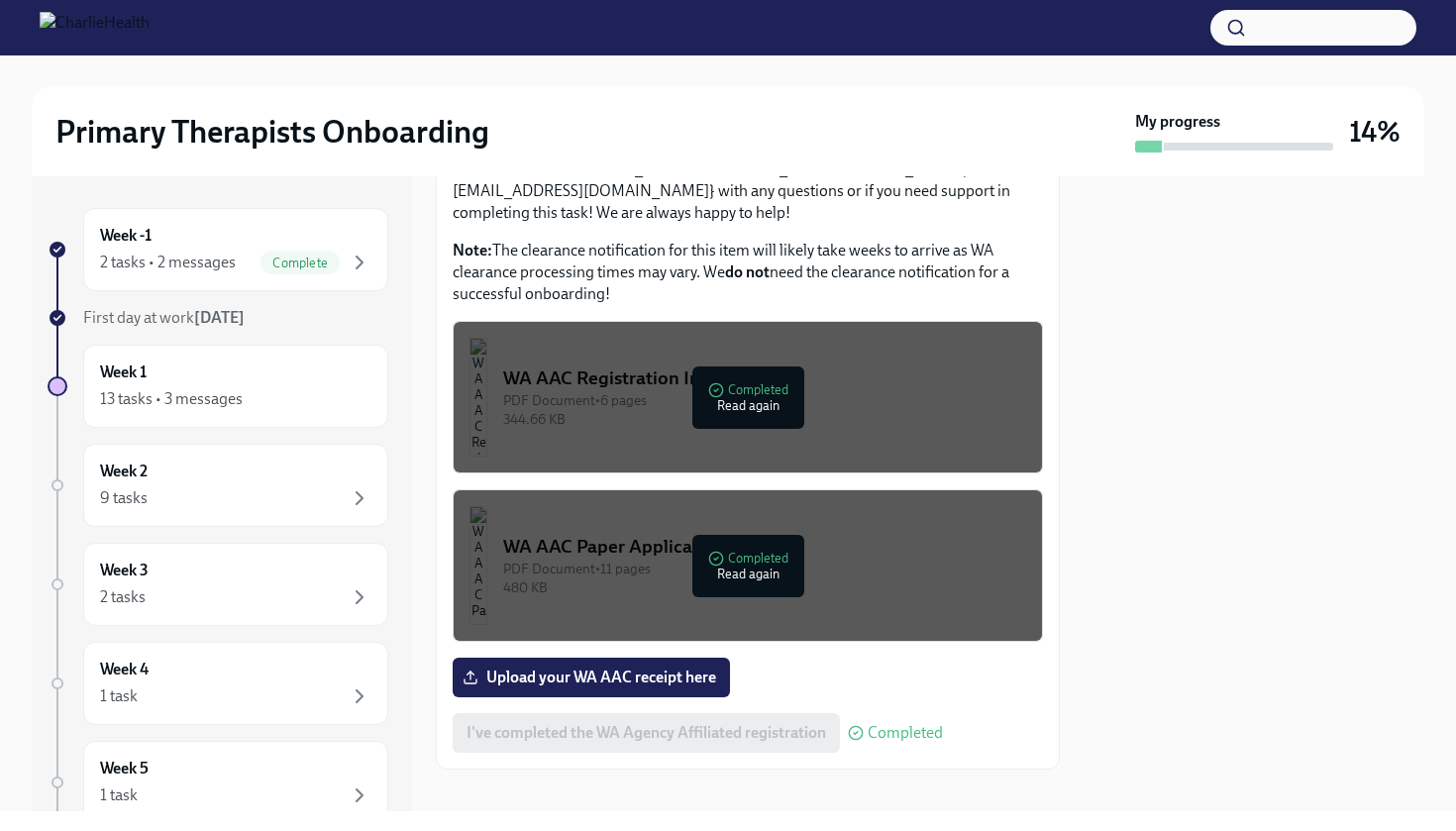 click on "344.66 KB" at bounding box center [765, 419] 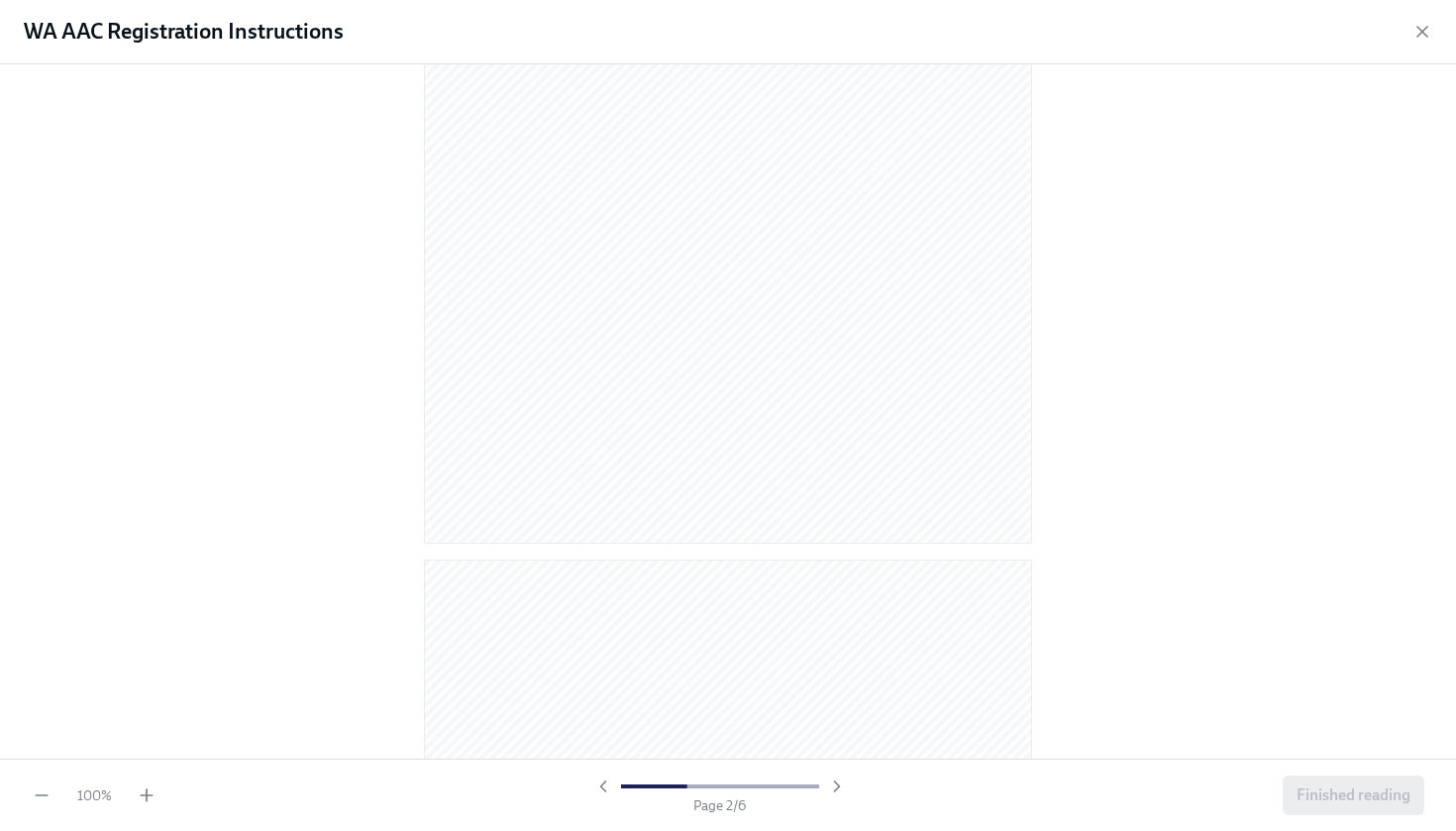 scroll, scrollTop: 1141, scrollLeft: 0, axis: vertical 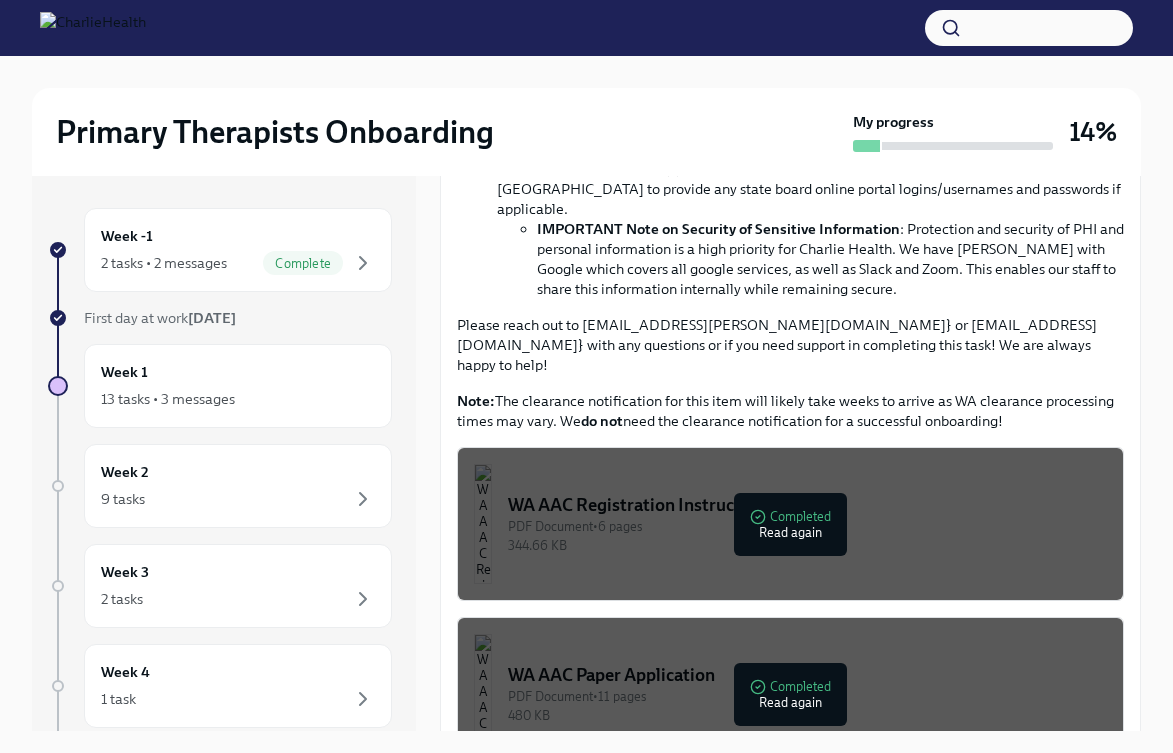 click on "WA AAC Registration Instructions PDF Document  •  6 pages 344.66 KB Completed Read again" at bounding box center (790, 524) 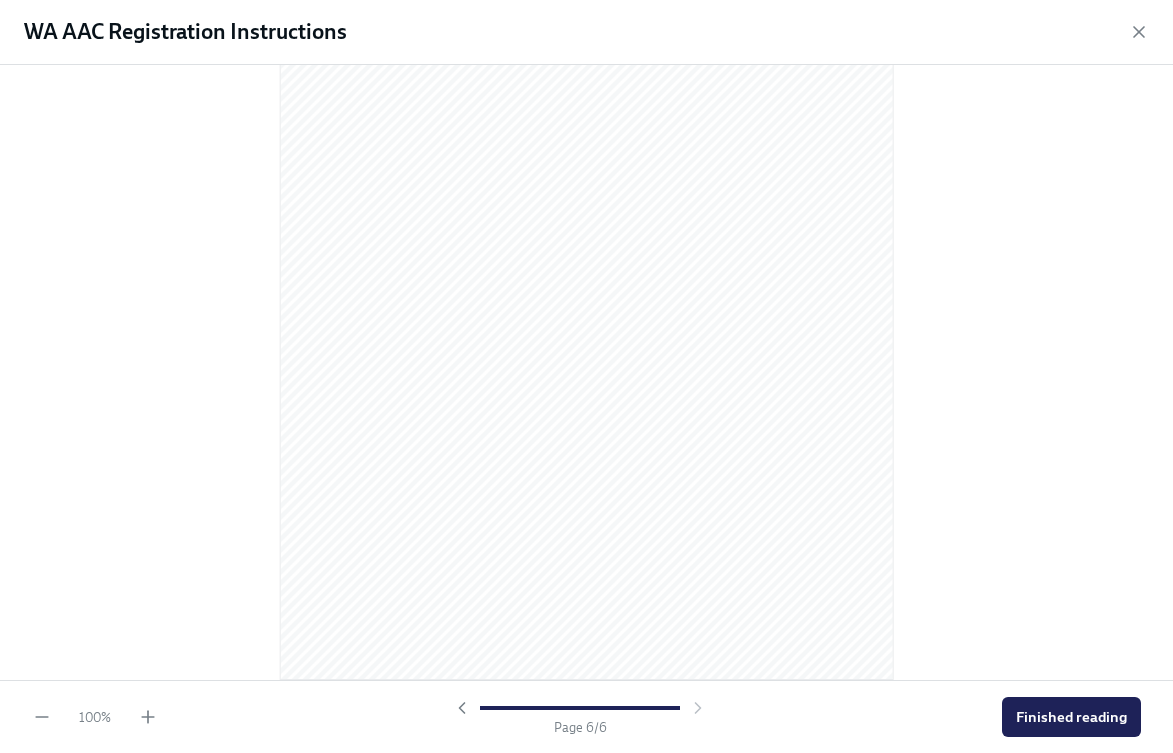 scroll, scrollTop: 4261, scrollLeft: 0, axis: vertical 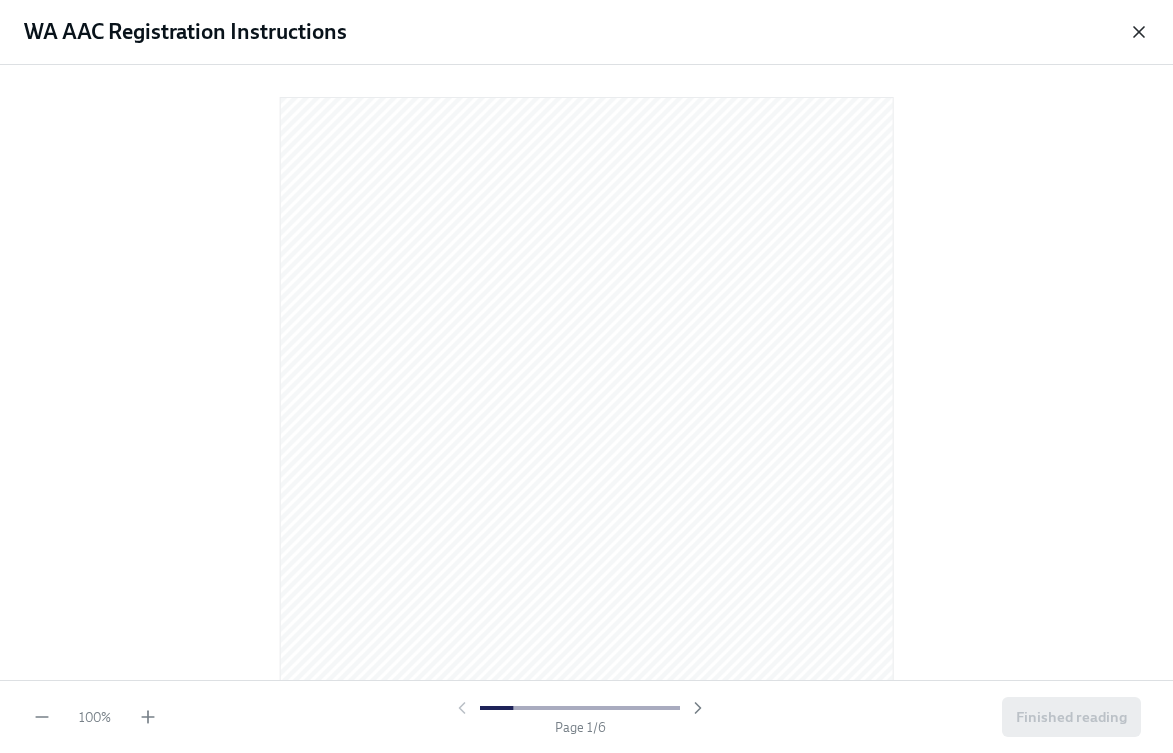 click 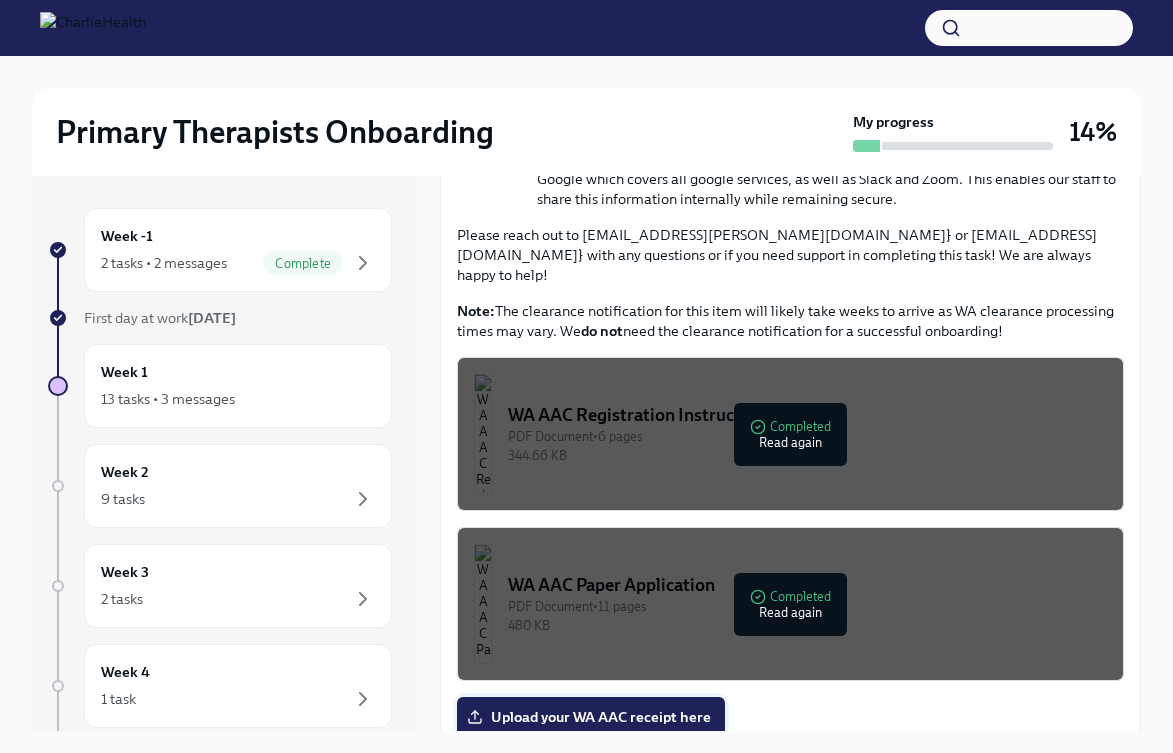 scroll, scrollTop: 891, scrollLeft: 0, axis: vertical 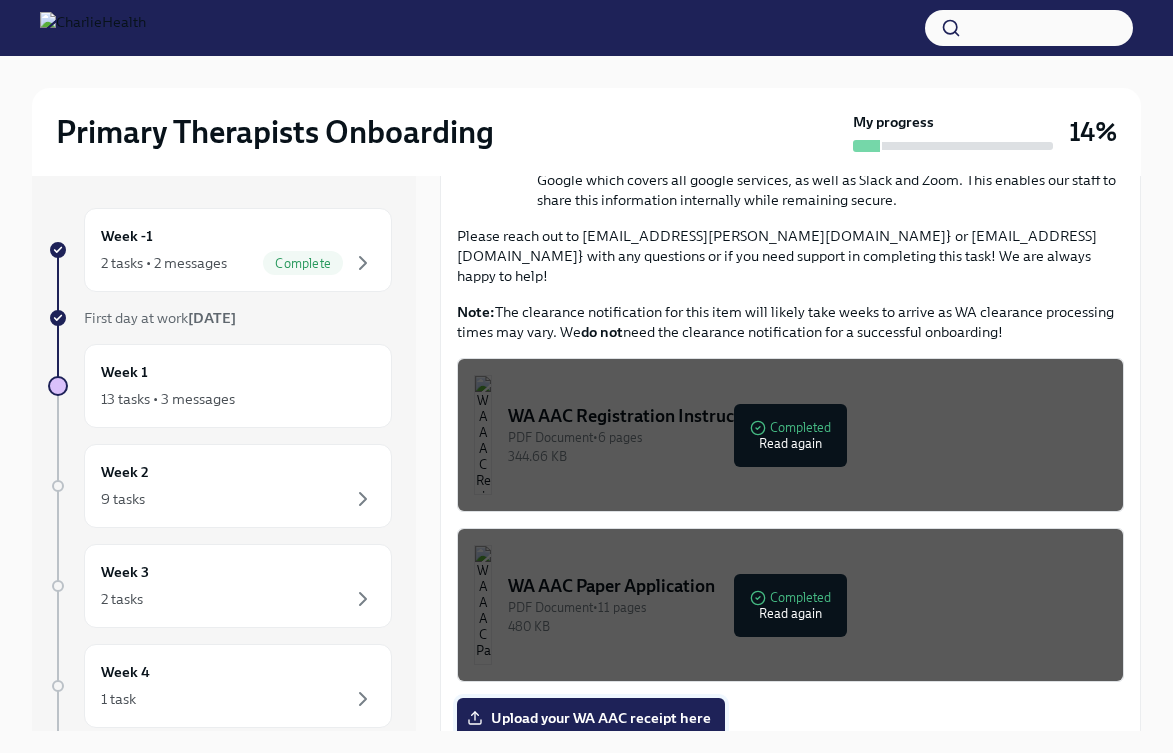 click on "Upload  your WA AAC receipt here" at bounding box center (591, 718) 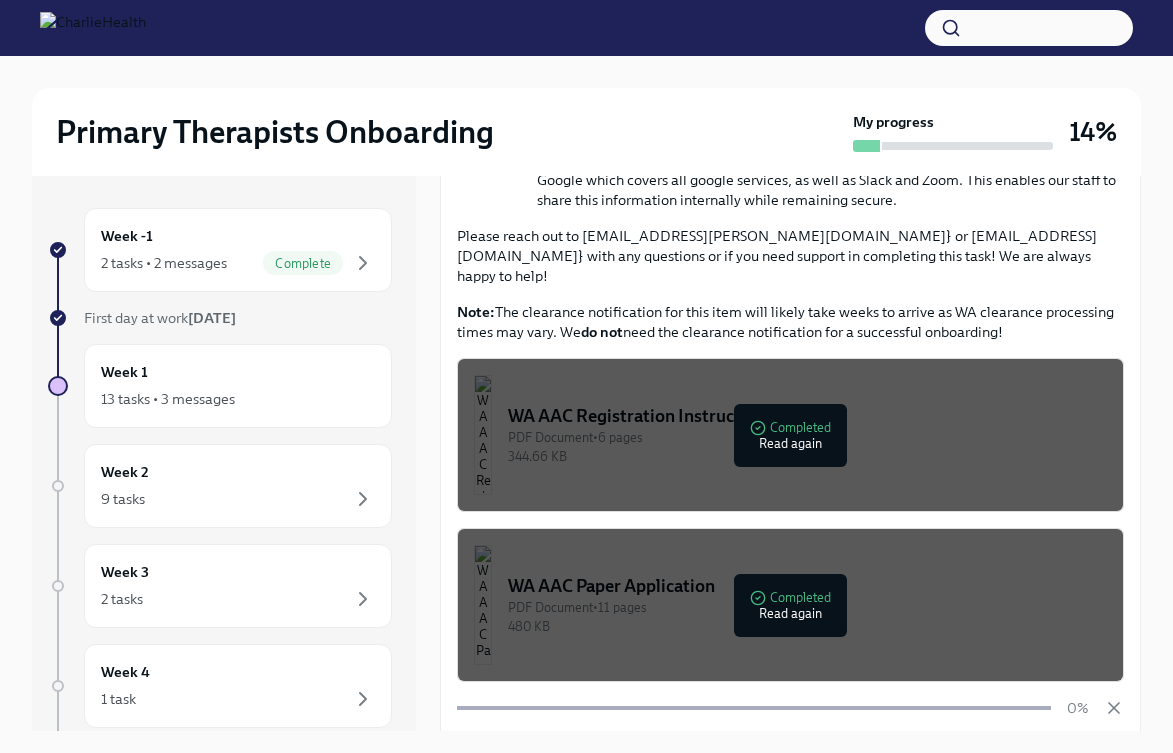 scroll, scrollTop: 871, scrollLeft: 0, axis: vertical 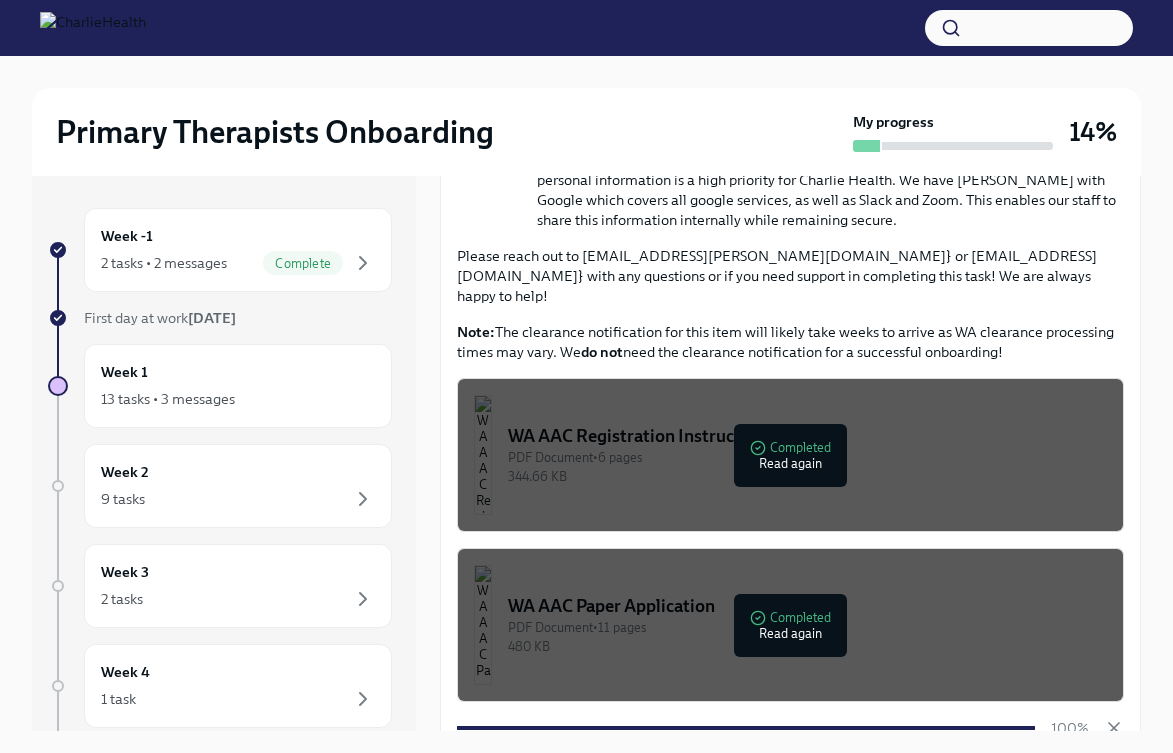click on "PDF Document  •  11 pages" at bounding box center [807, 627] 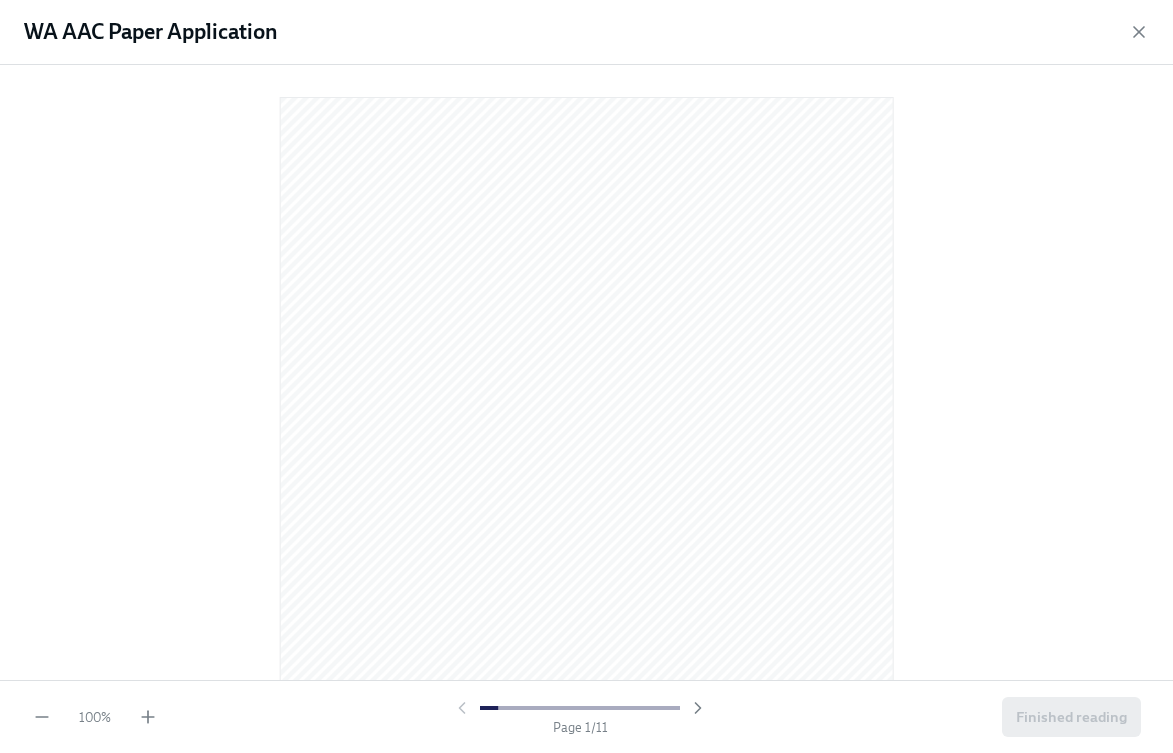 scroll, scrollTop: 0, scrollLeft: 0, axis: both 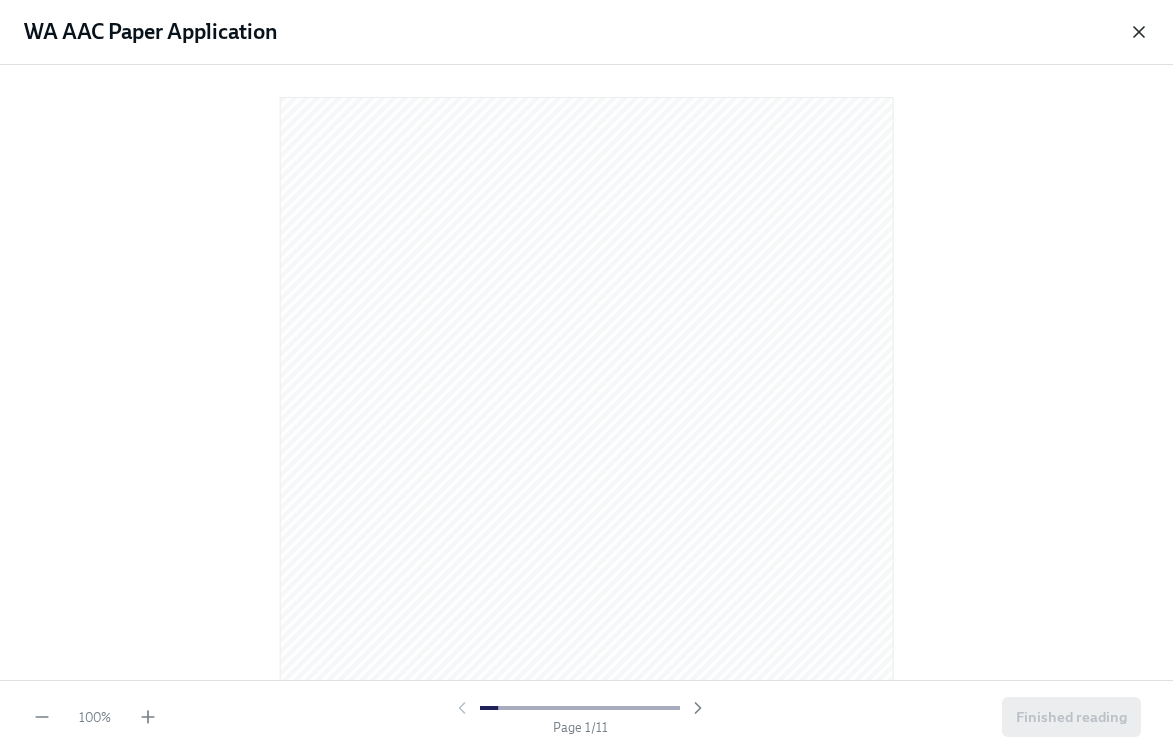 click 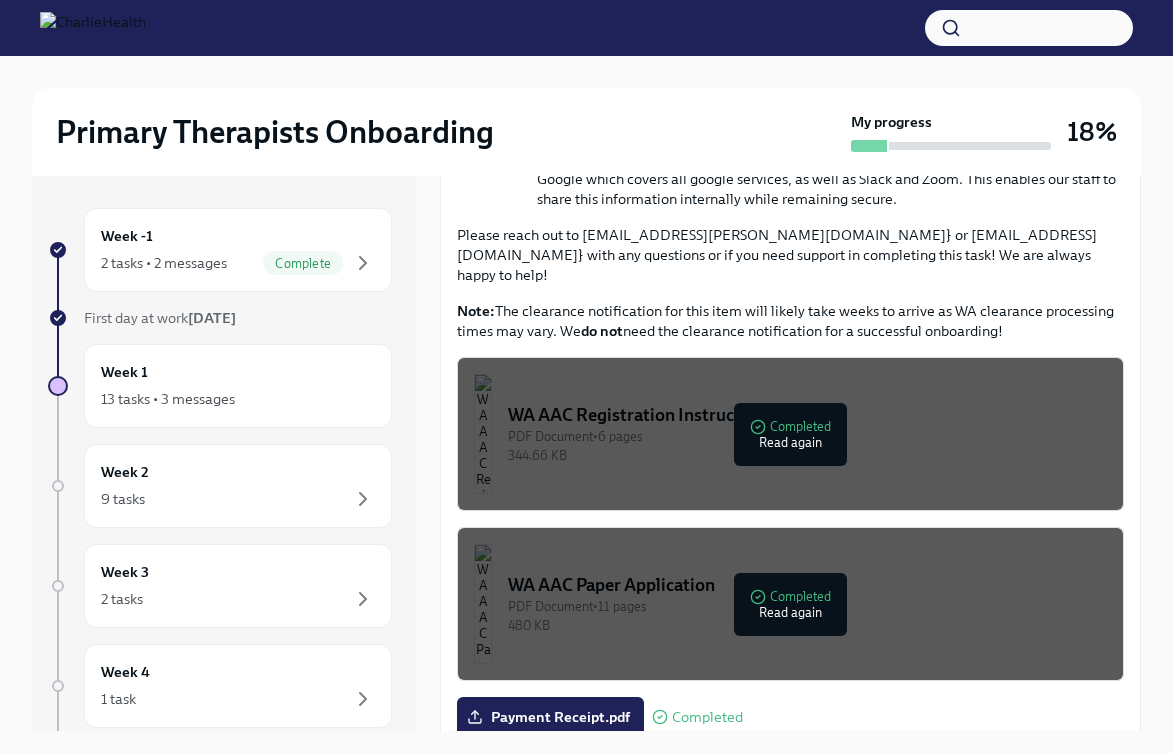 scroll, scrollTop: 891, scrollLeft: 0, axis: vertical 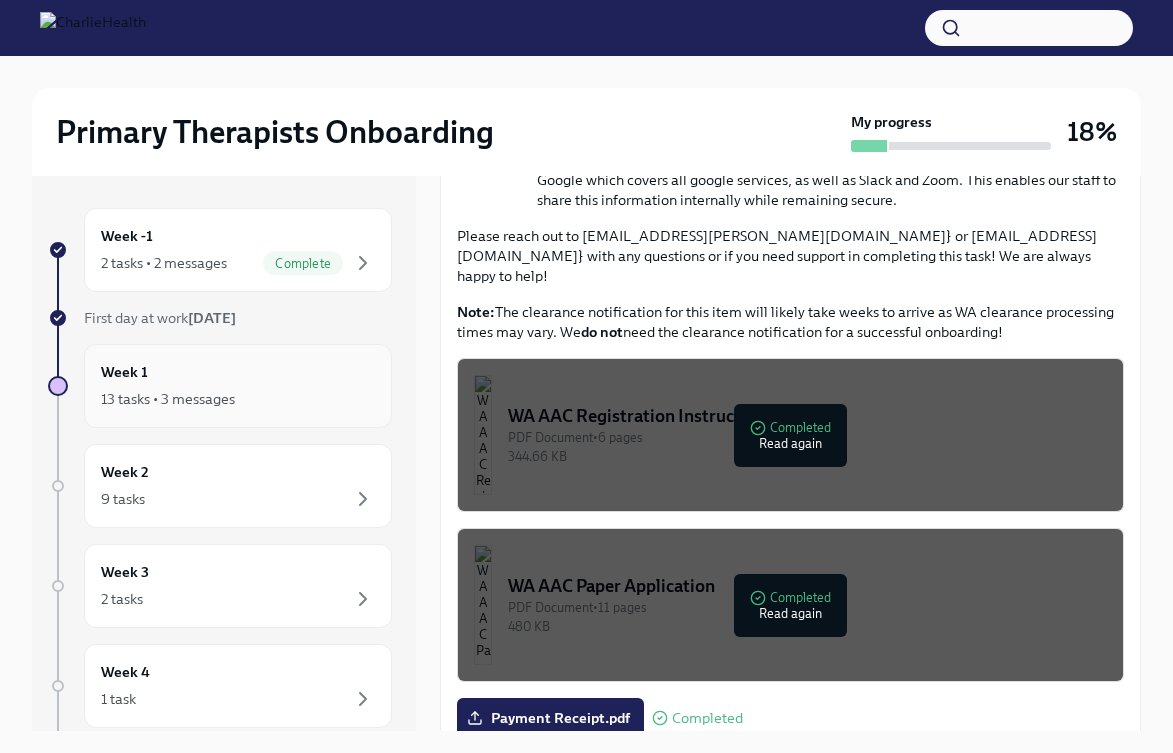 click on "Week 1 13 tasks • 3 messages" at bounding box center [238, 386] 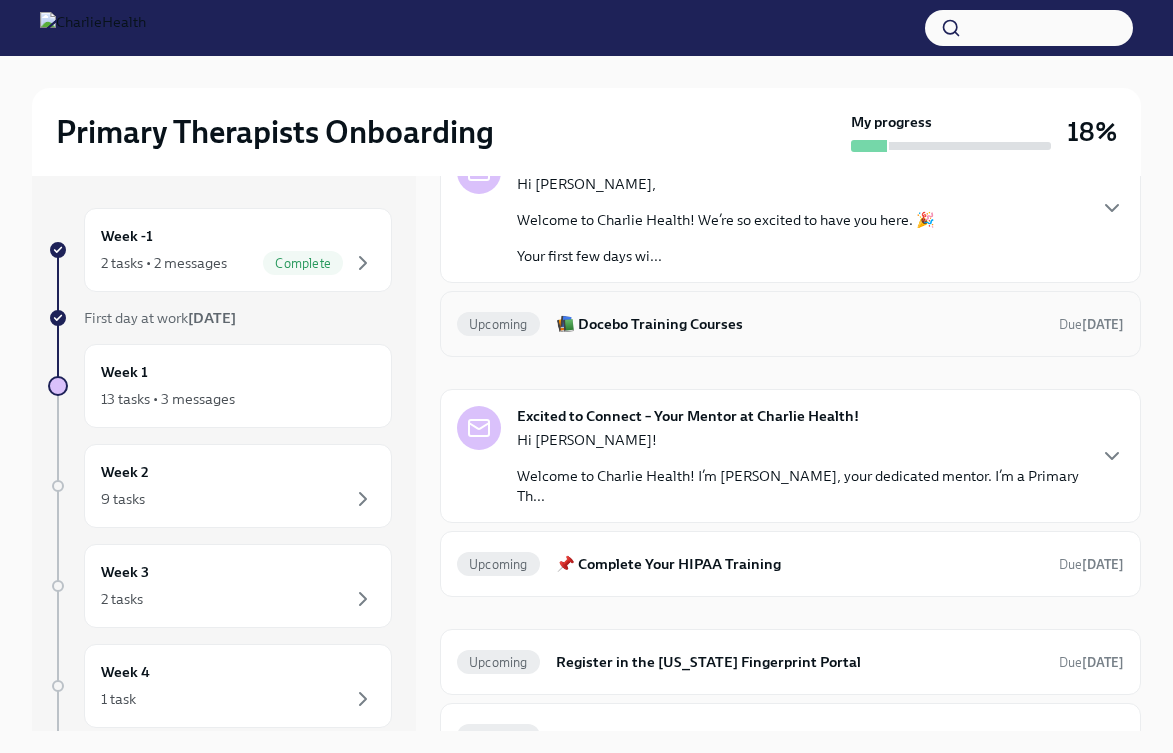 scroll, scrollTop: 179, scrollLeft: 0, axis: vertical 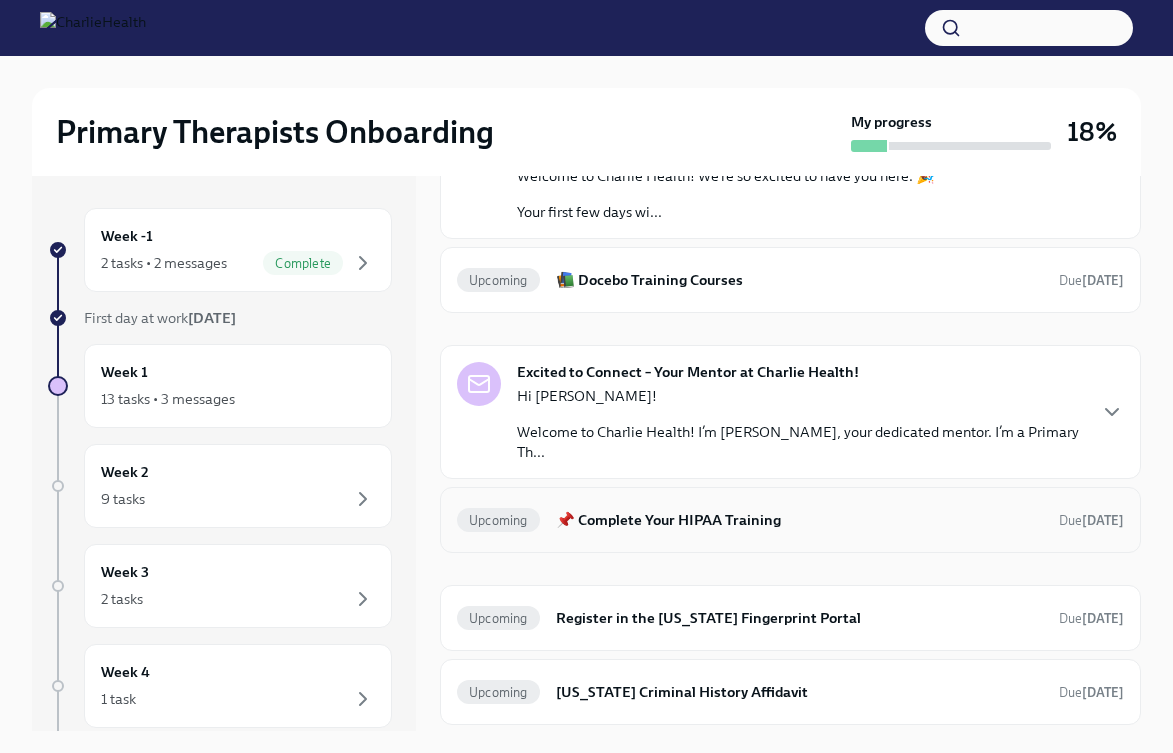 click on "📌 Complete Your HIPAA Training" at bounding box center (799, 520) 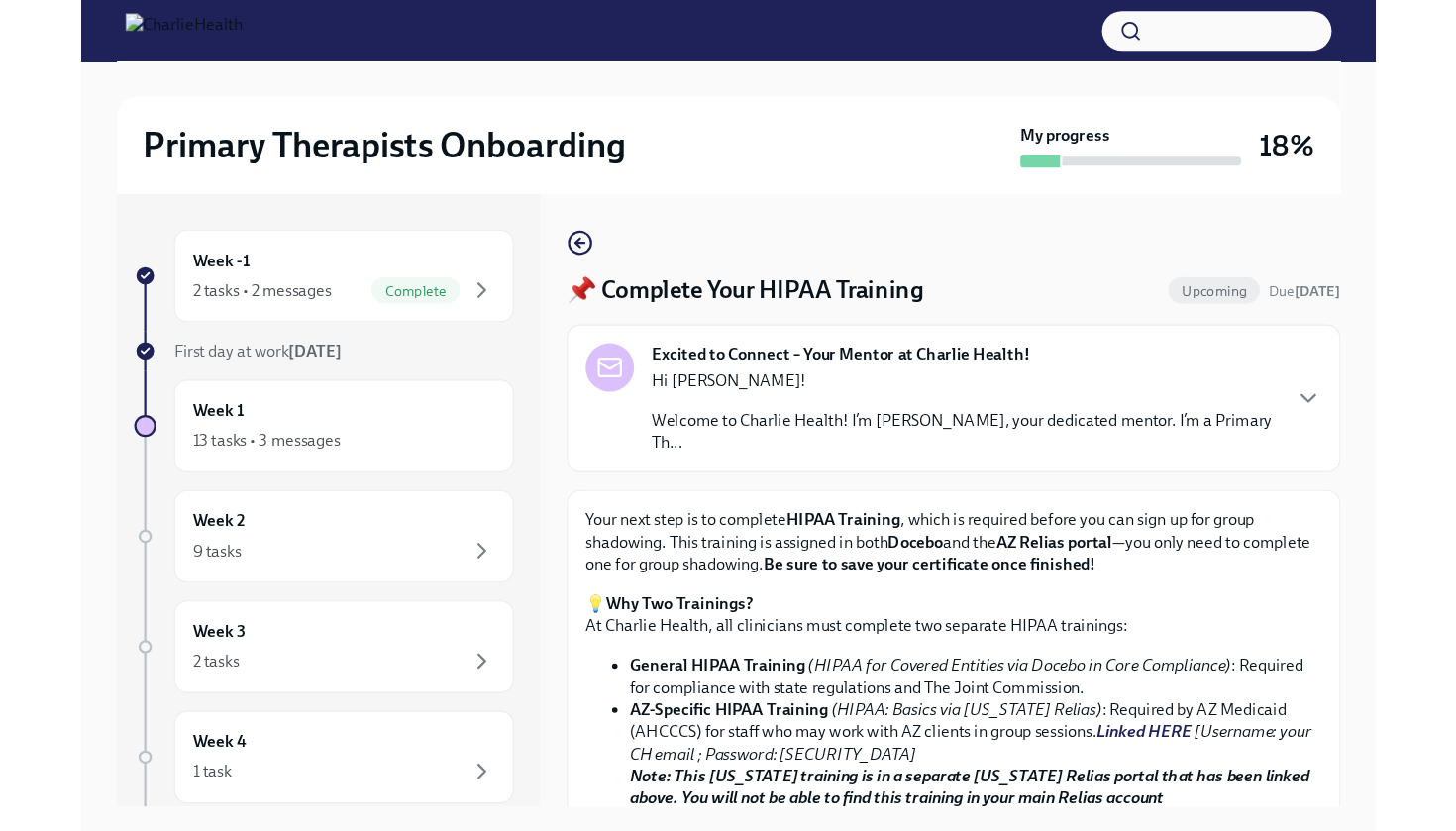 scroll, scrollTop: 0, scrollLeft: 0, axis: both 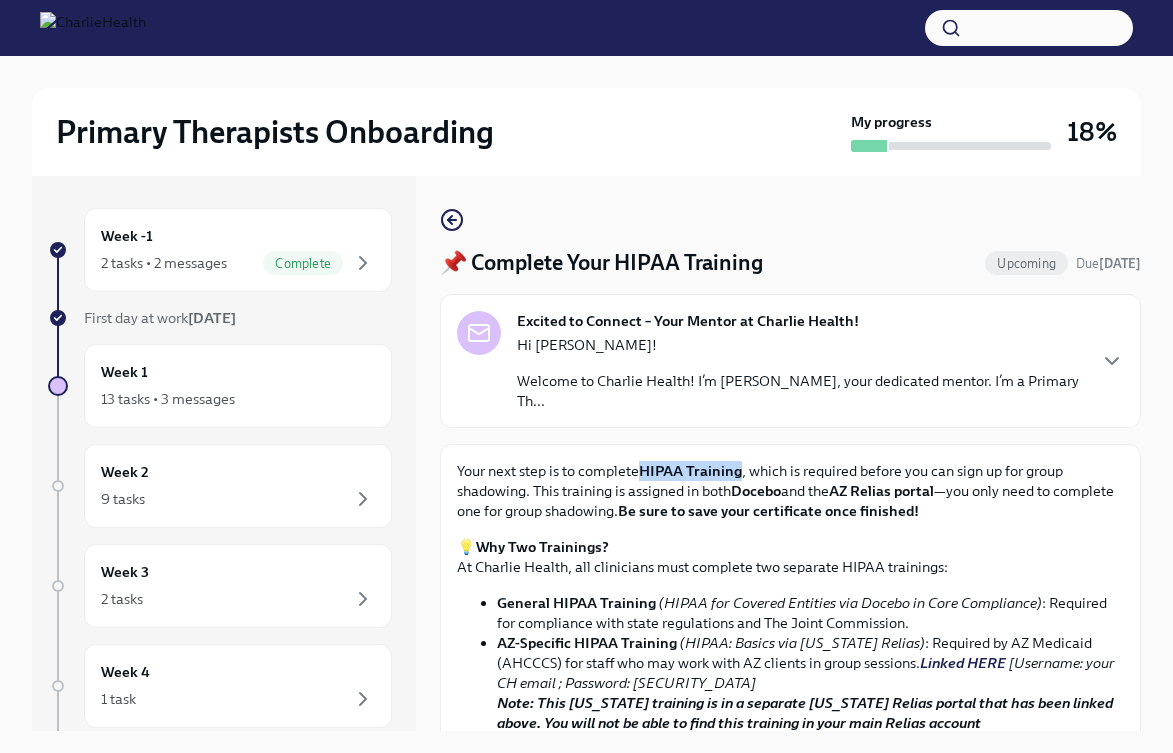 drag, startPoint x: 640, startPoint y: 467, endPoint x: 745, endPoint y: 474, distance: 105.23308 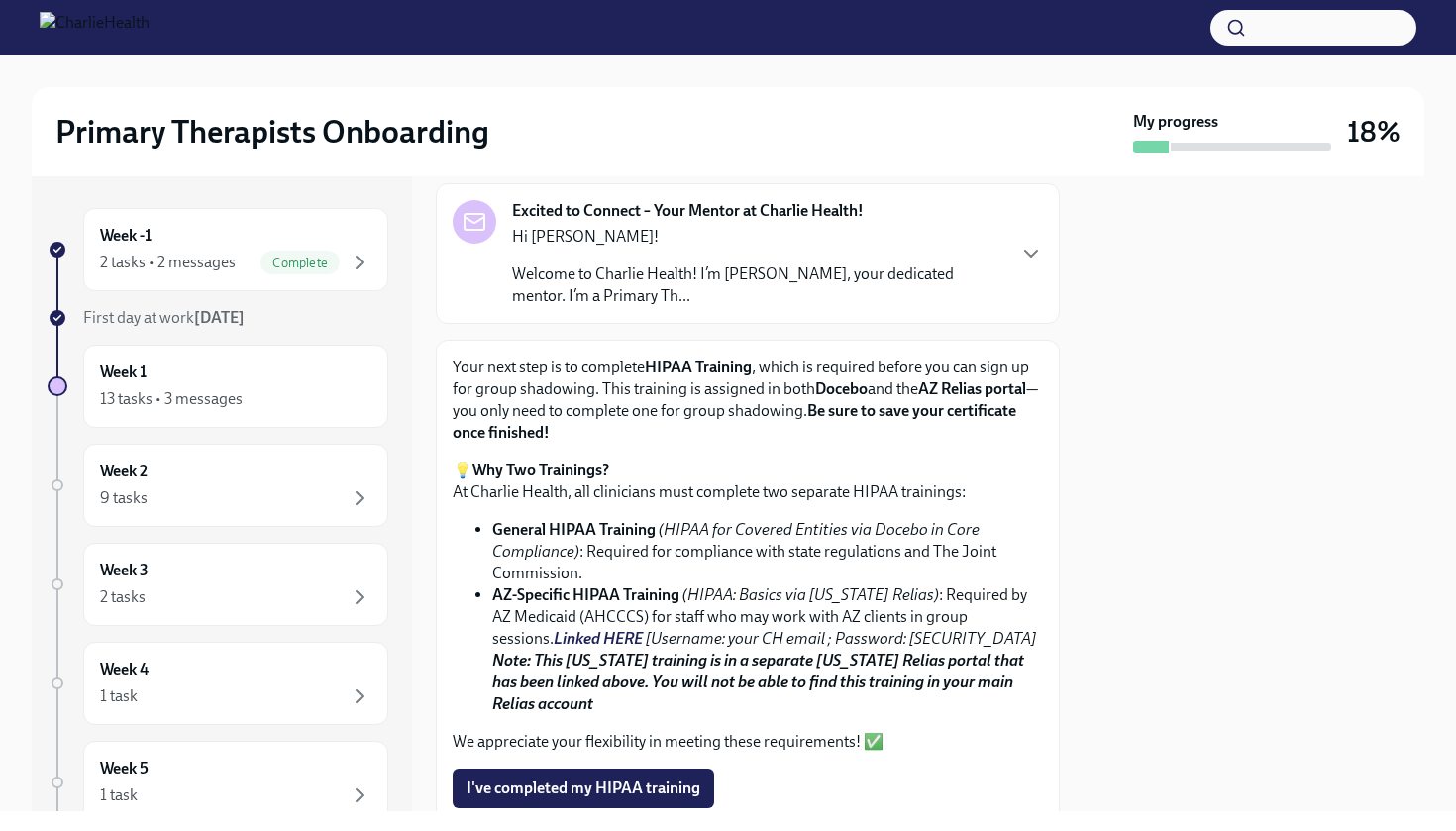 scroll, scrollTop: 113, scrollLeft: 0, axis: vertical 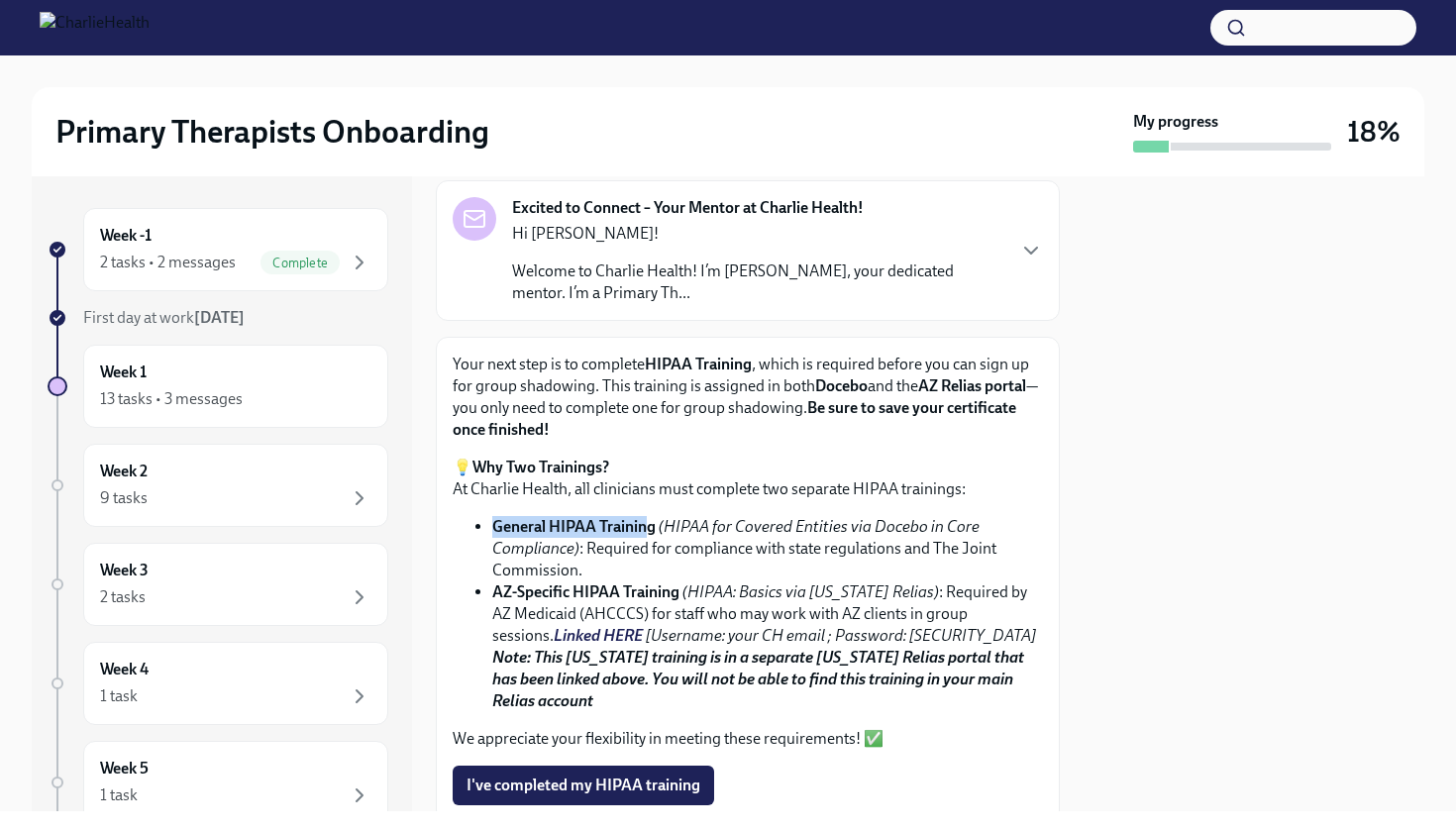drag, startPoint x: 495, startPoint y: 524, endPoint x: 646, endPoint y: 528, distance: 151.05297 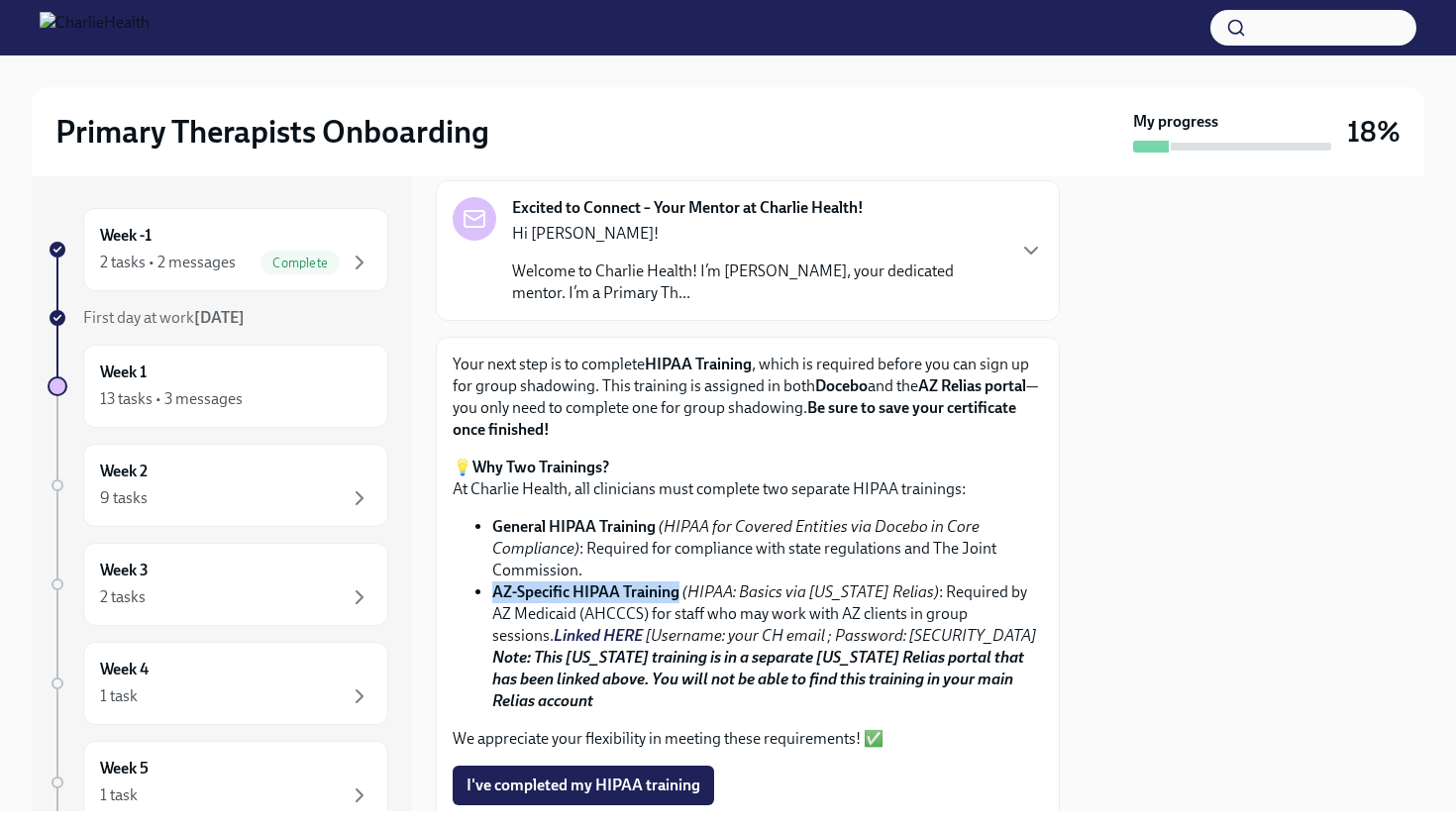 drag, startPoint x: 495, startPoint y: 591, endPoint x: 676, endPoint y: 597, distance: 181.09942 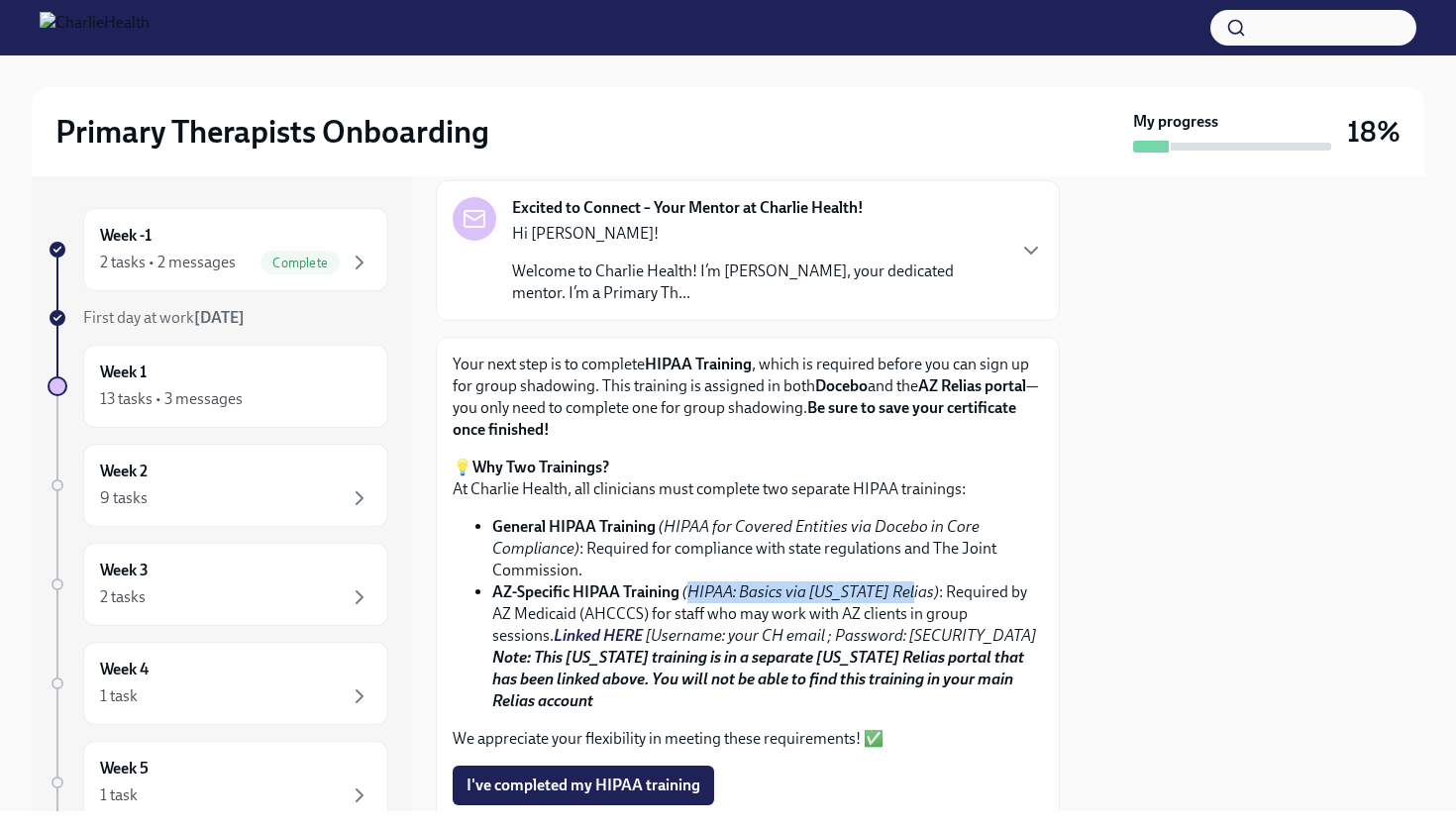drag, startPoint x: 689, startPoint y: 594, endPoint x: 904, endPoint y: 600, distance: 215.0837 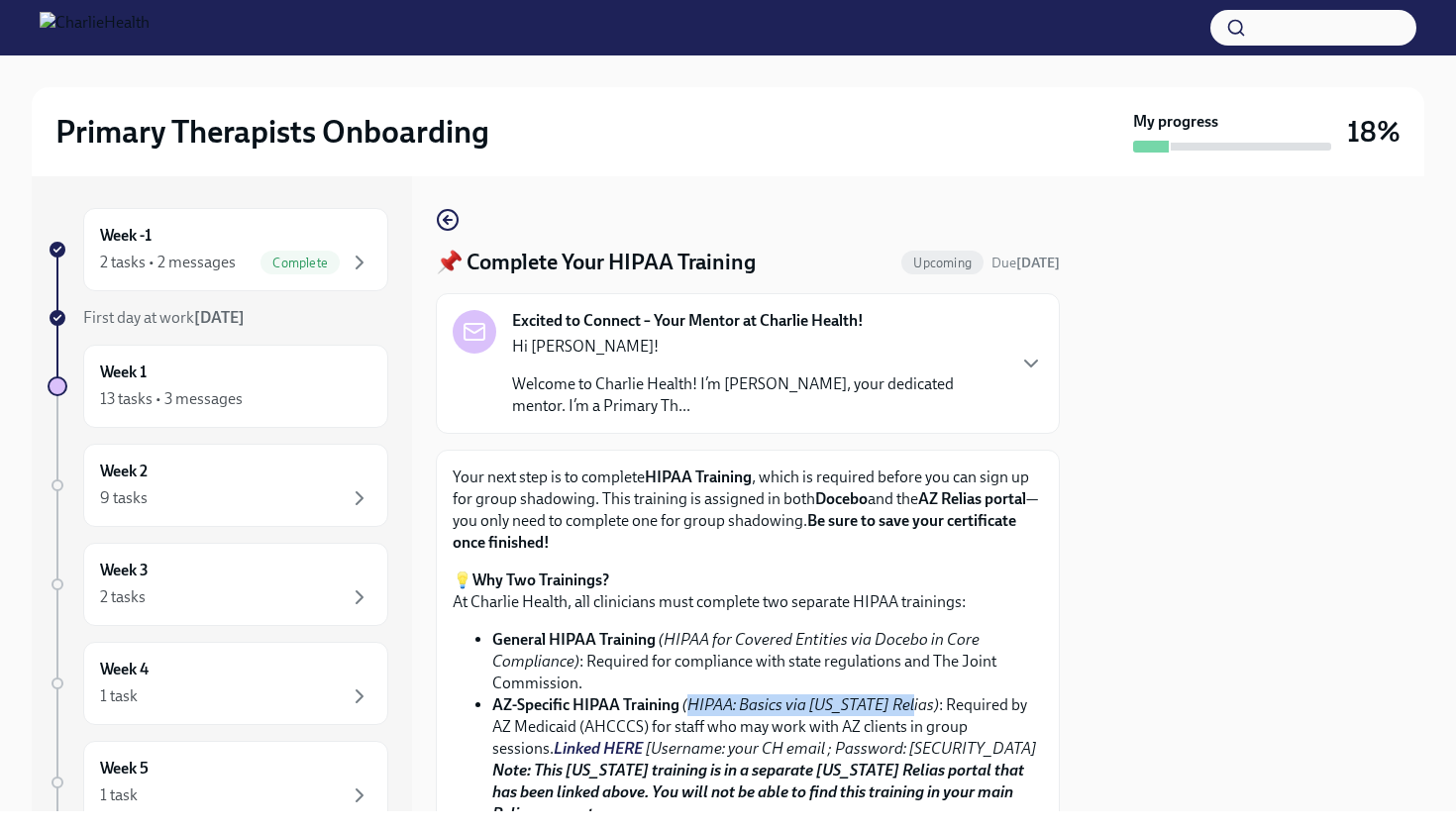 scroll, scrollTop: 0, scrollLeft: 0, axis: both 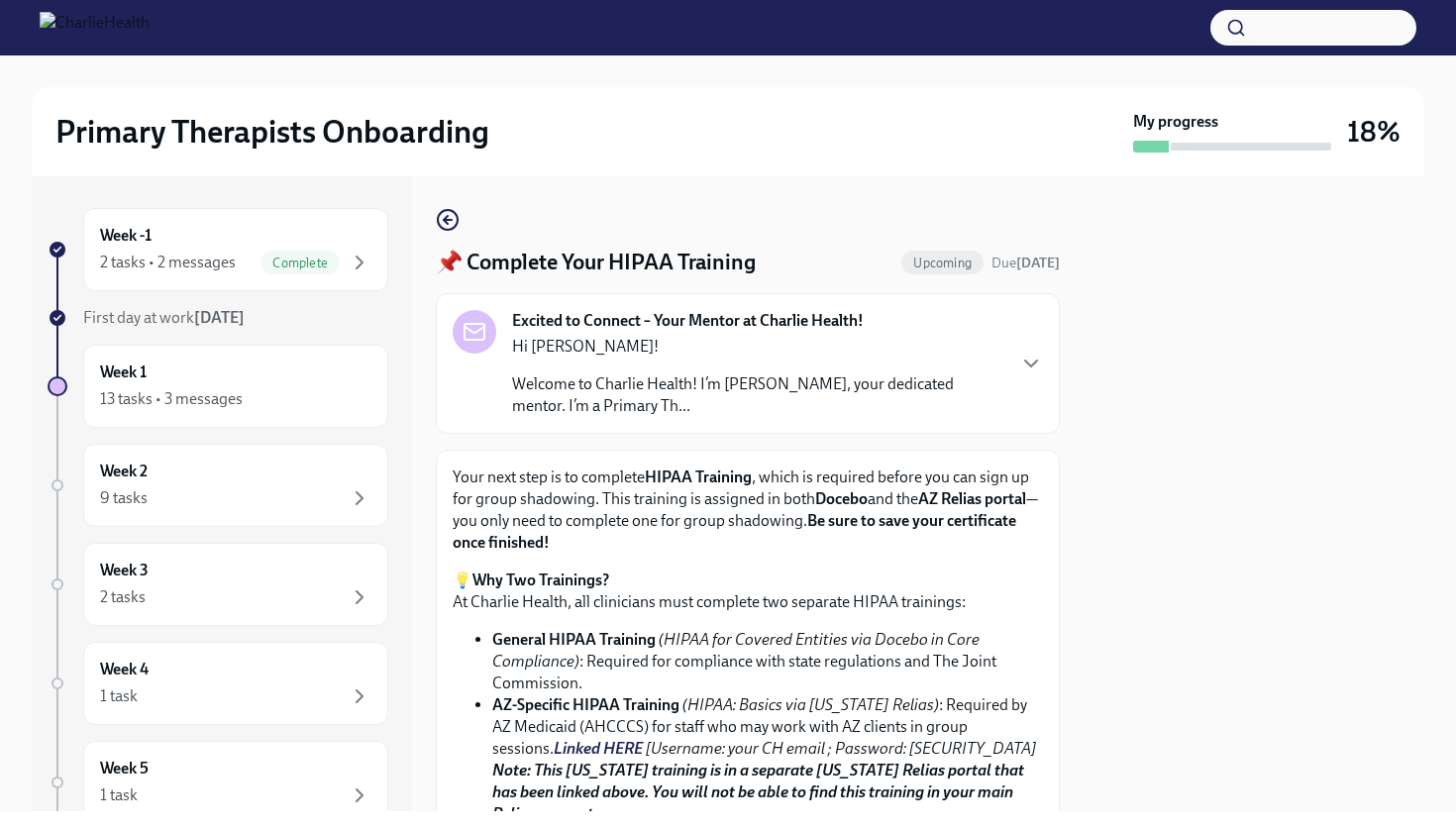 click on "Welcome to Charlie Health! I’m [PERSON_NAME], your dedicated mentor. I’m a Primary Th..." at bounding box center [758, 395] 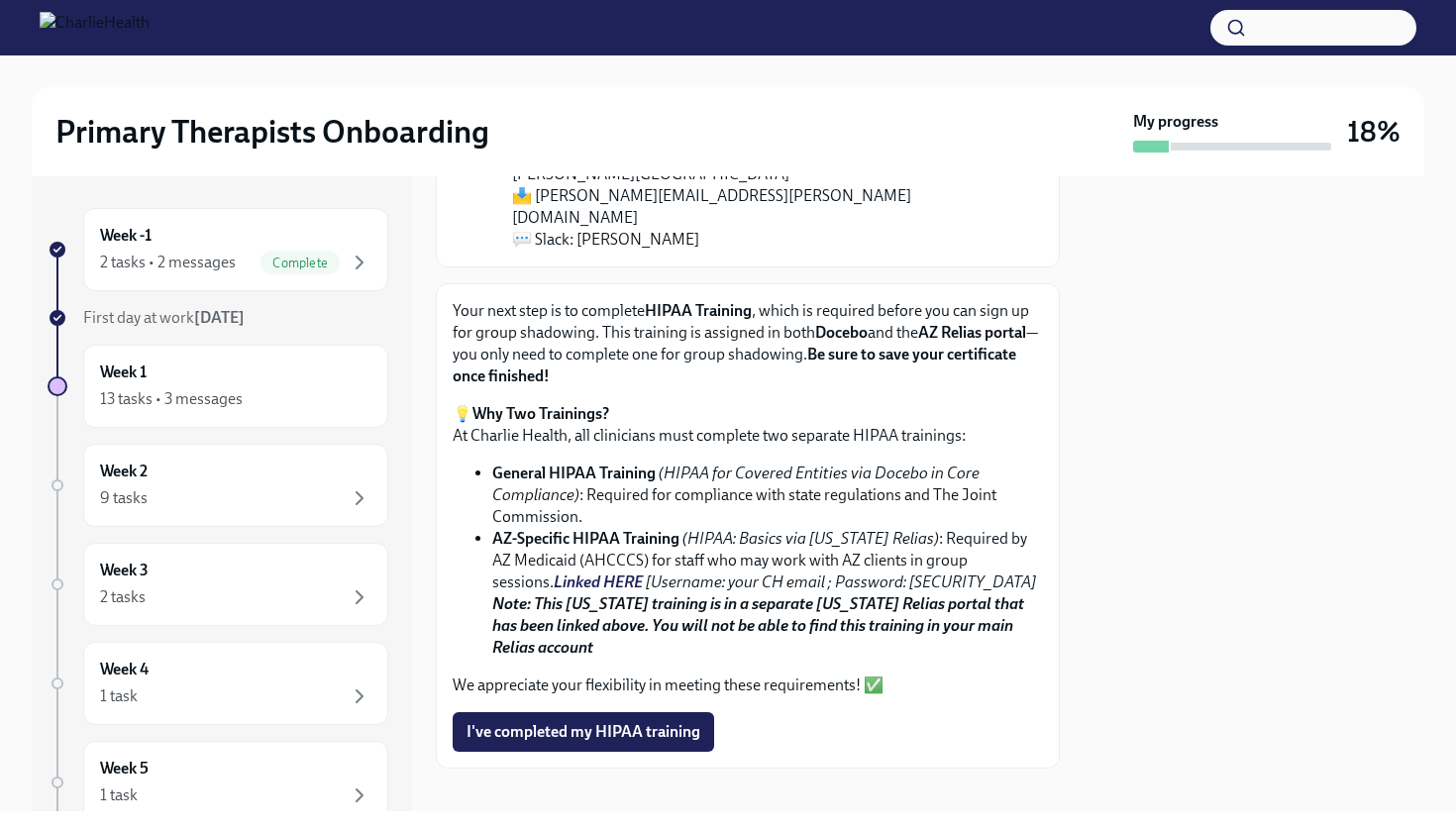 scroll, scrollTop: 513, scrollLeft: 0, axis: vertical 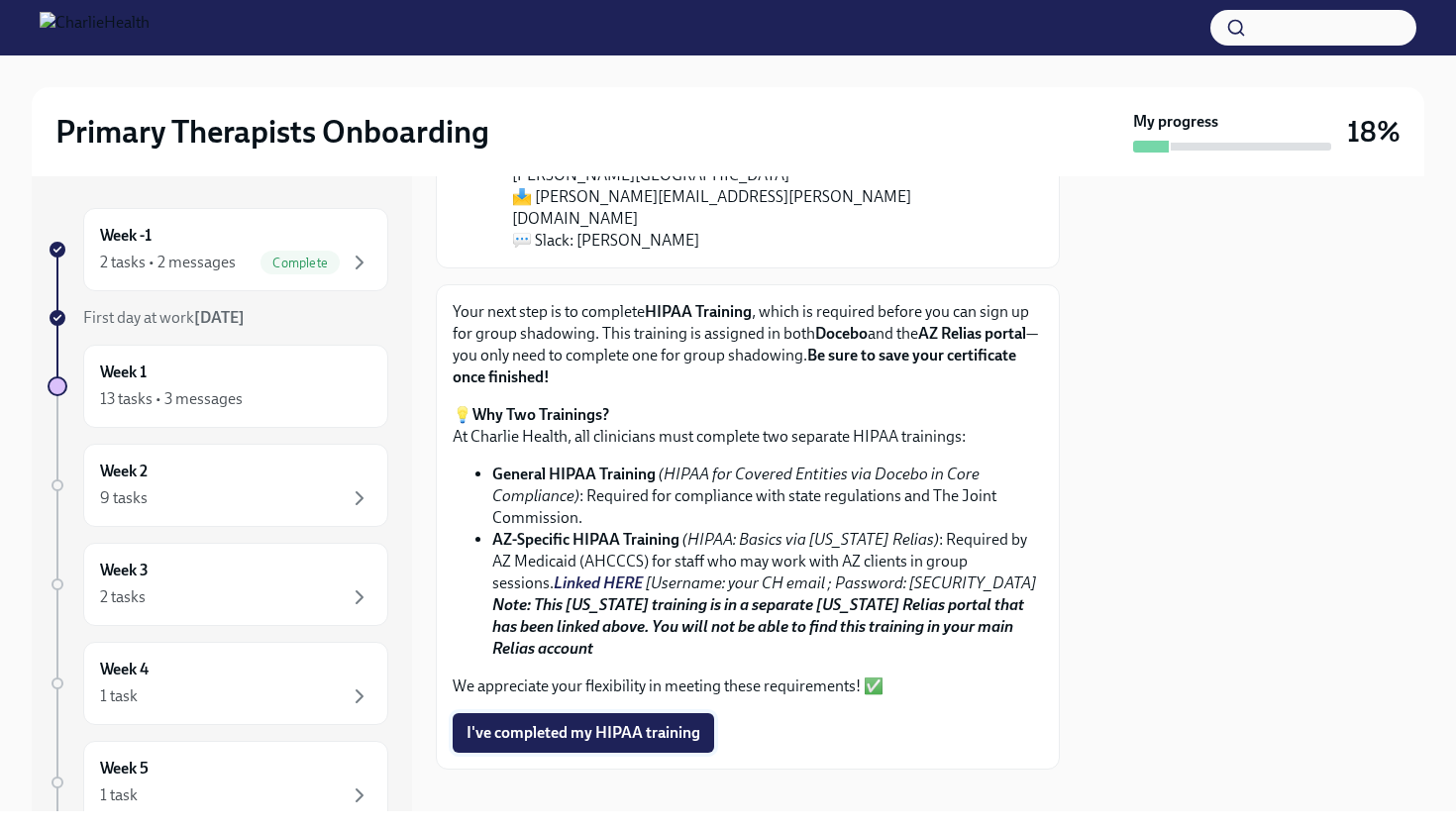 click on "I've completed my HIPAA training" at bounding box center (583, 733) 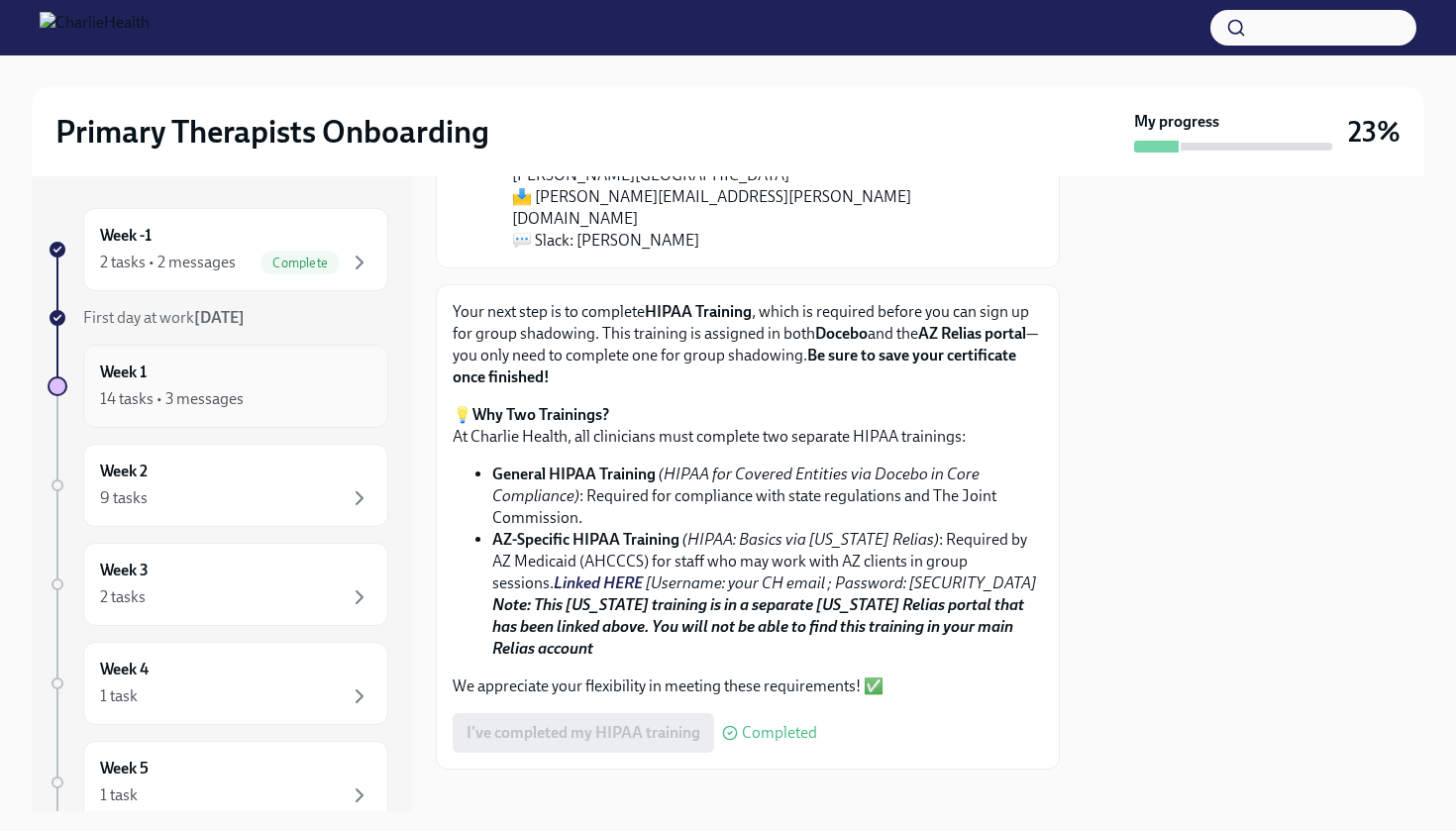 scroll, scrollTop: 0, scrollLeft: 0, axis: both 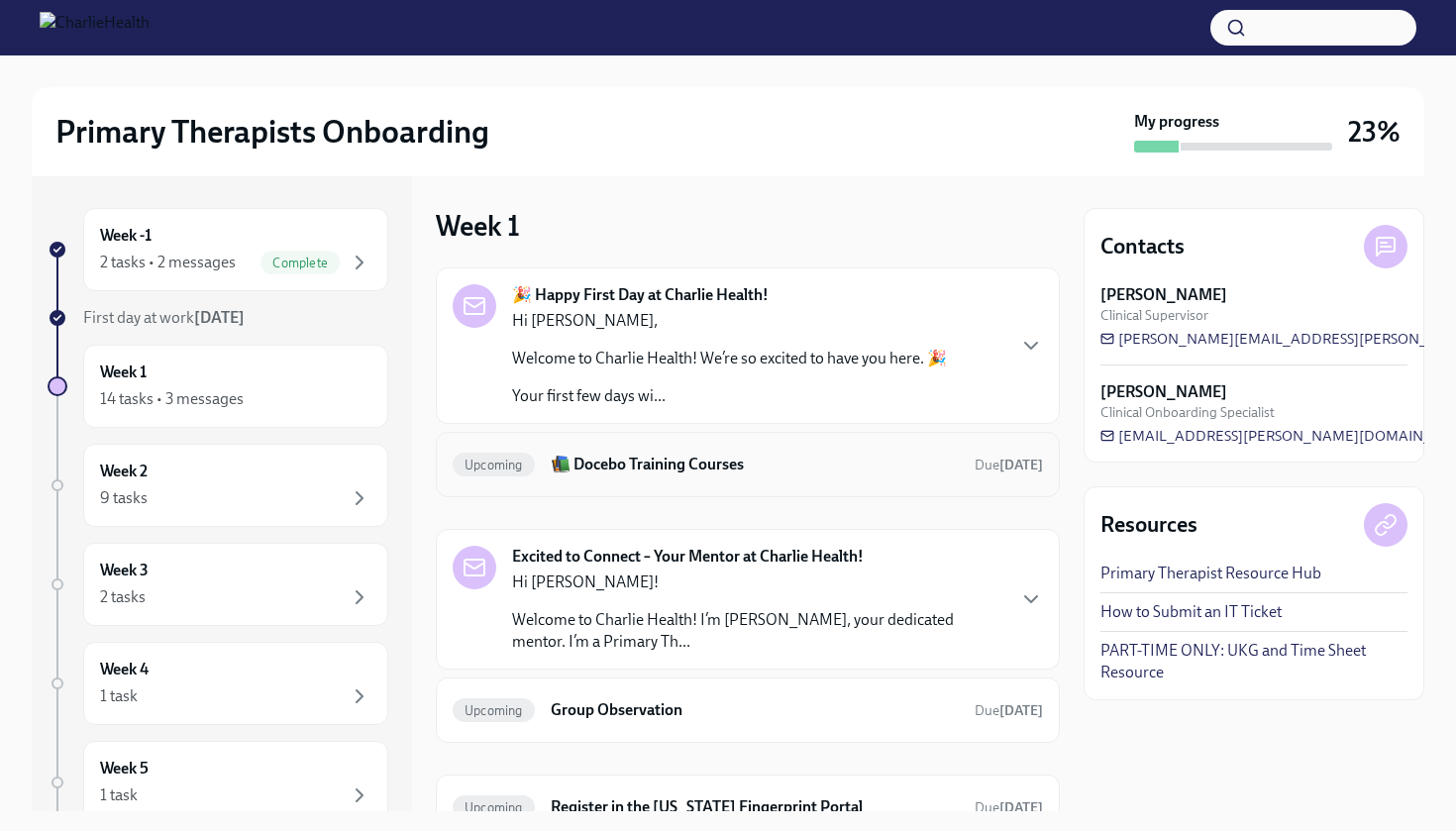 click on "📚 Docebo Training Courses" at bounding box center (755, 465) 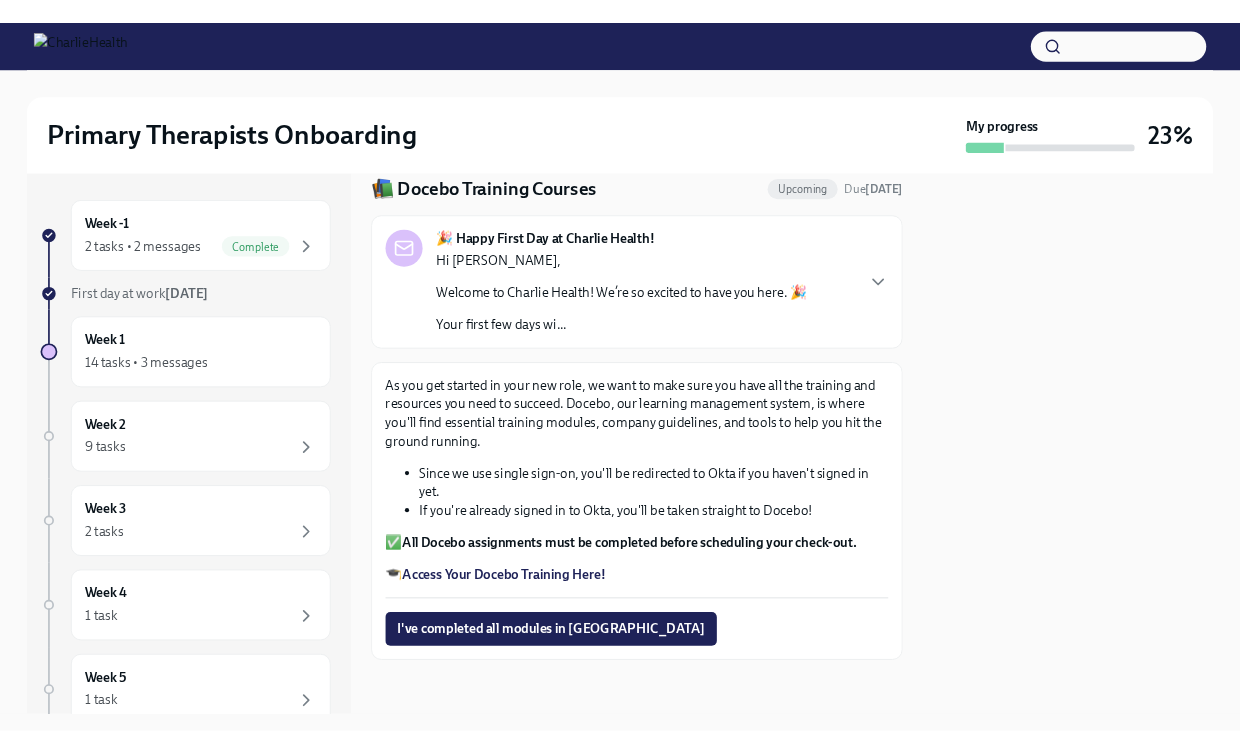 scroll, scrollTop: 68, scrollLeft: 0, axis: vertical 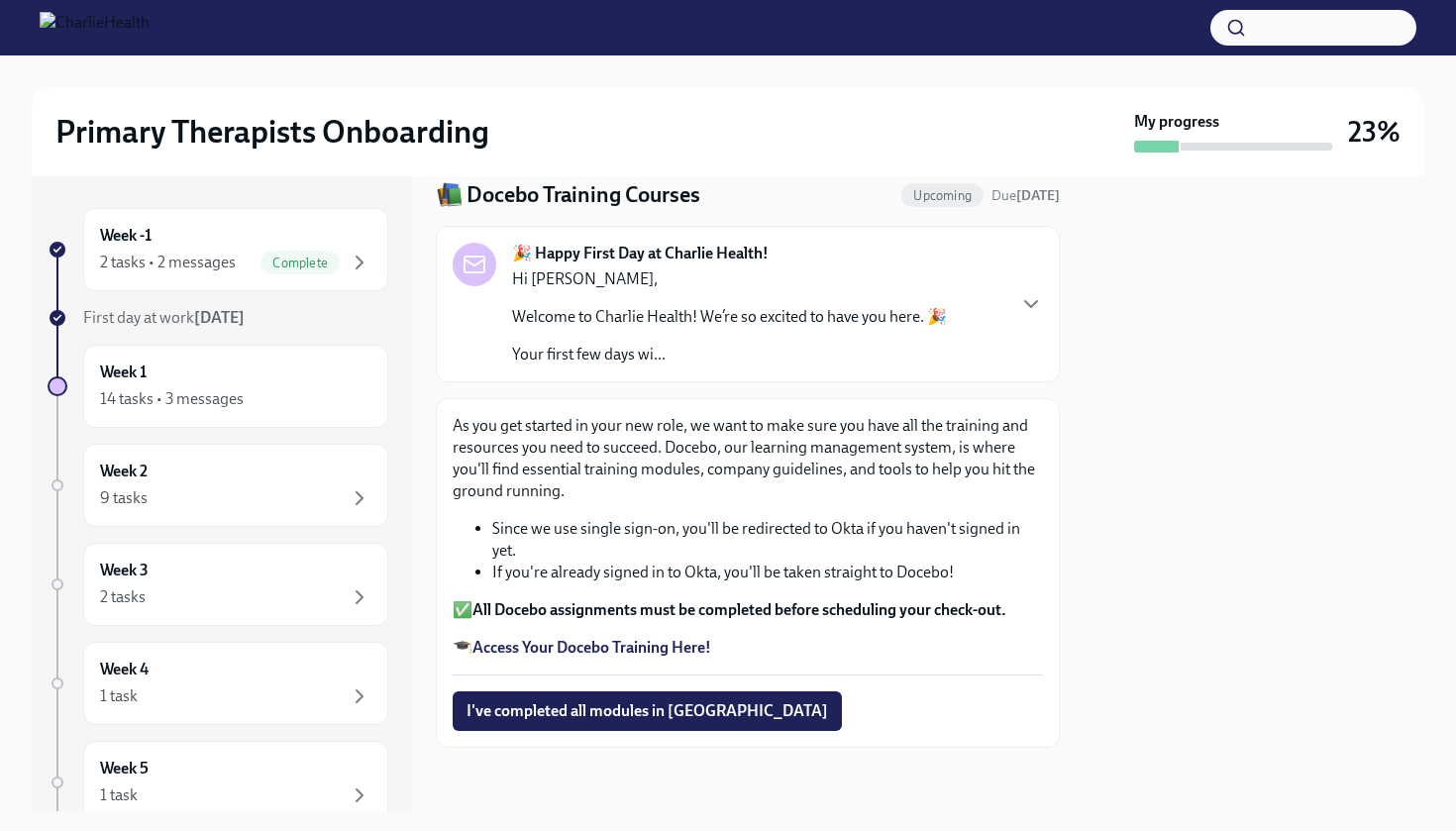 click on "Access Your Docebo Training Here!" at bounding box center [591, 647] 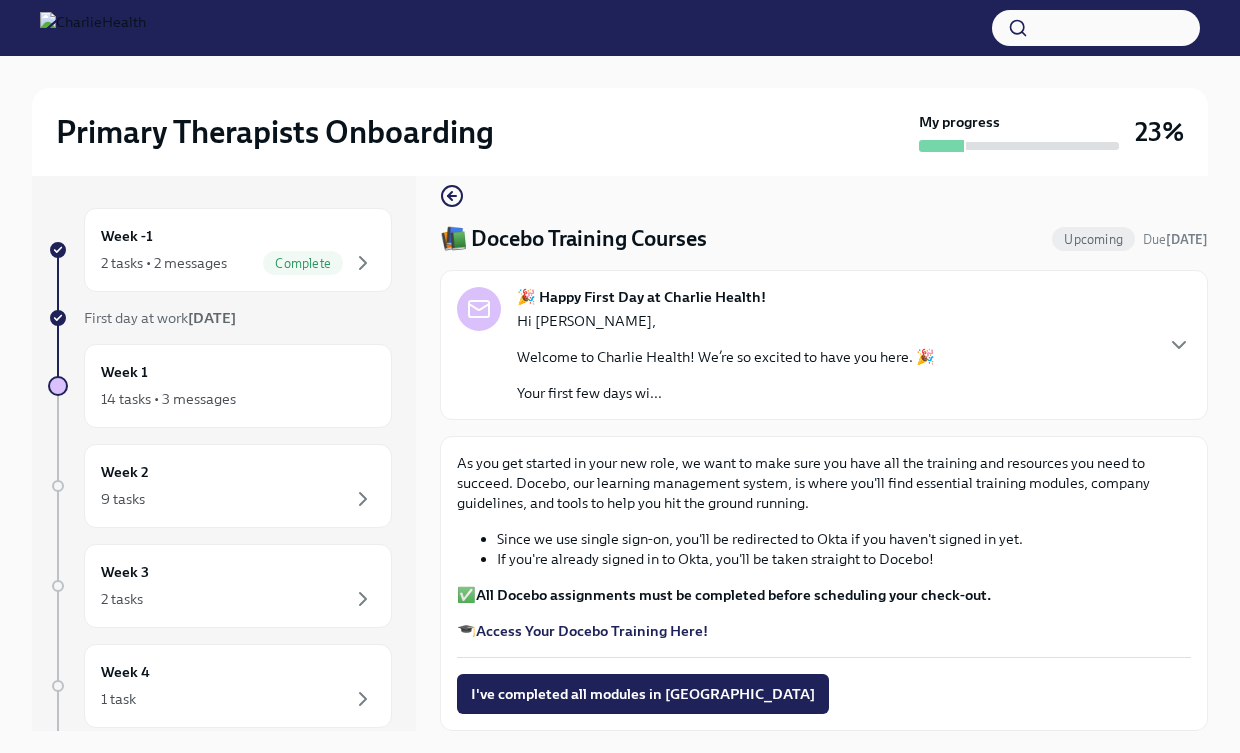scroll, scrollTop: 24, scrollLeft: 0, axis: vertical 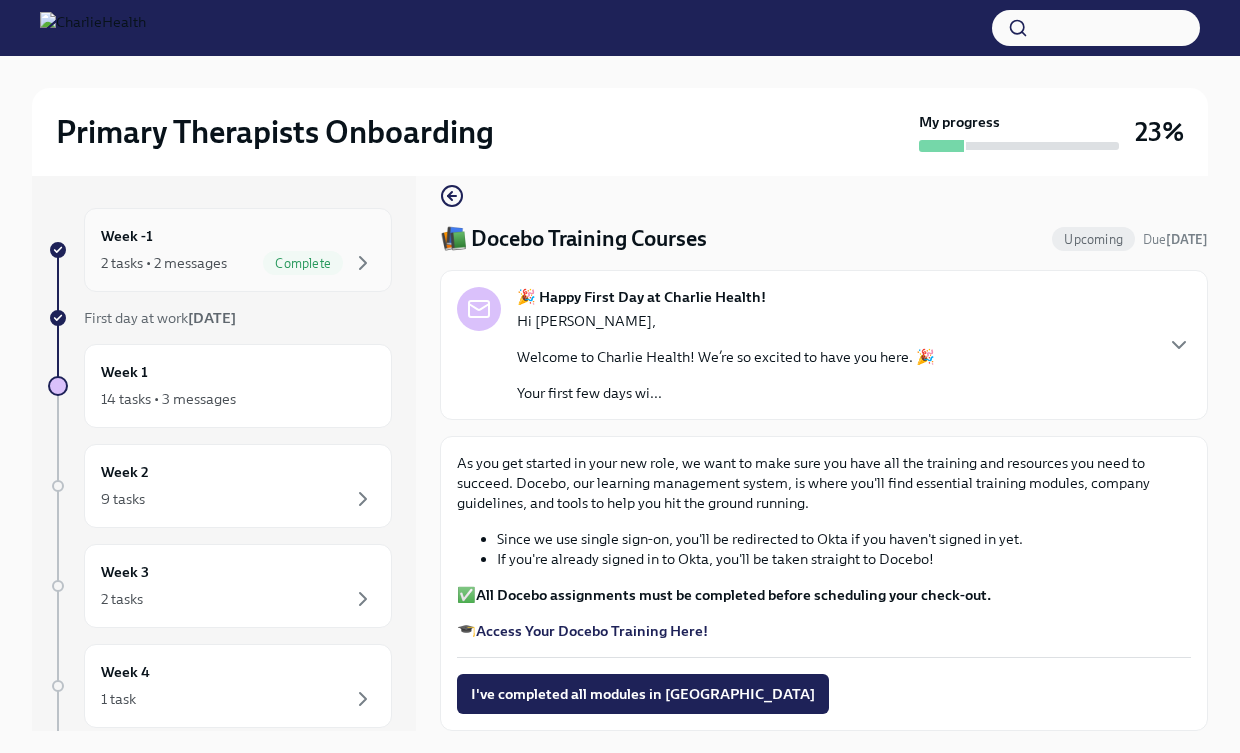 click on "Week -1 2 tasks • 2 messages Complete" at bounding box center (238, 250) 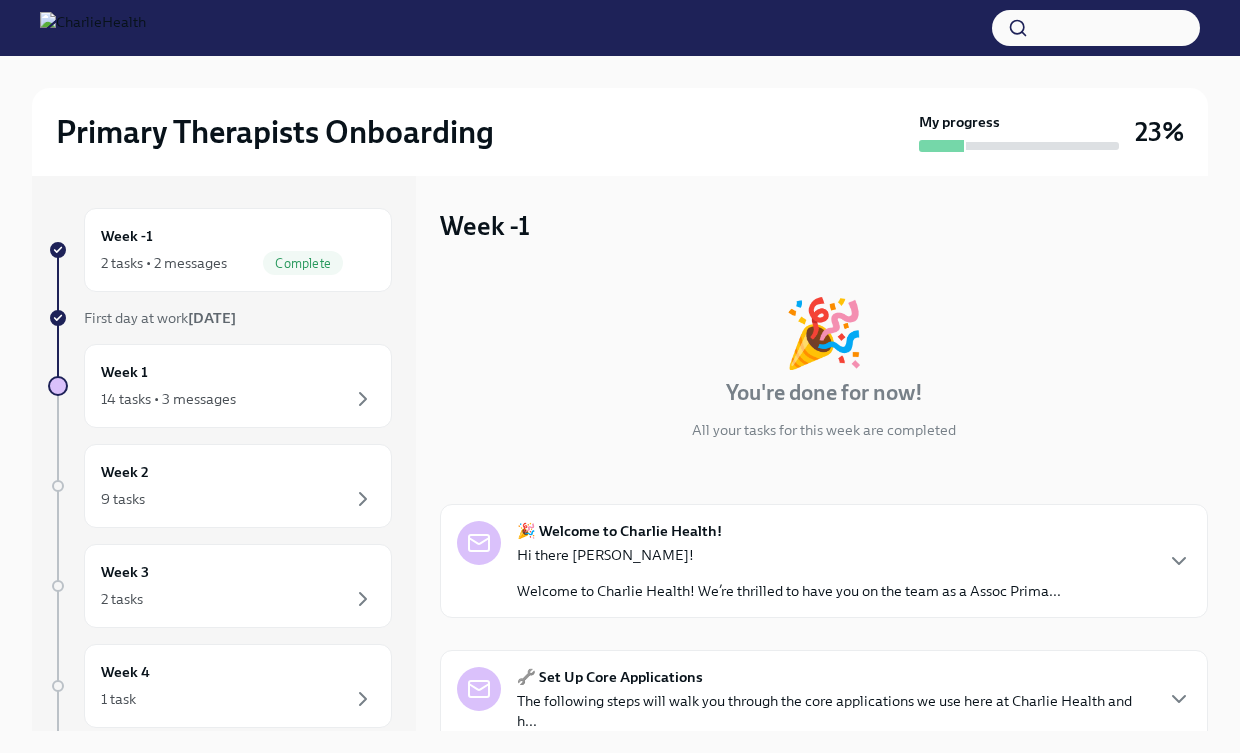 click on "Welcome to Charlie Health! We’re thrilled to have you on the team as a Assoc Prima..." at bounding box center (789, 591) 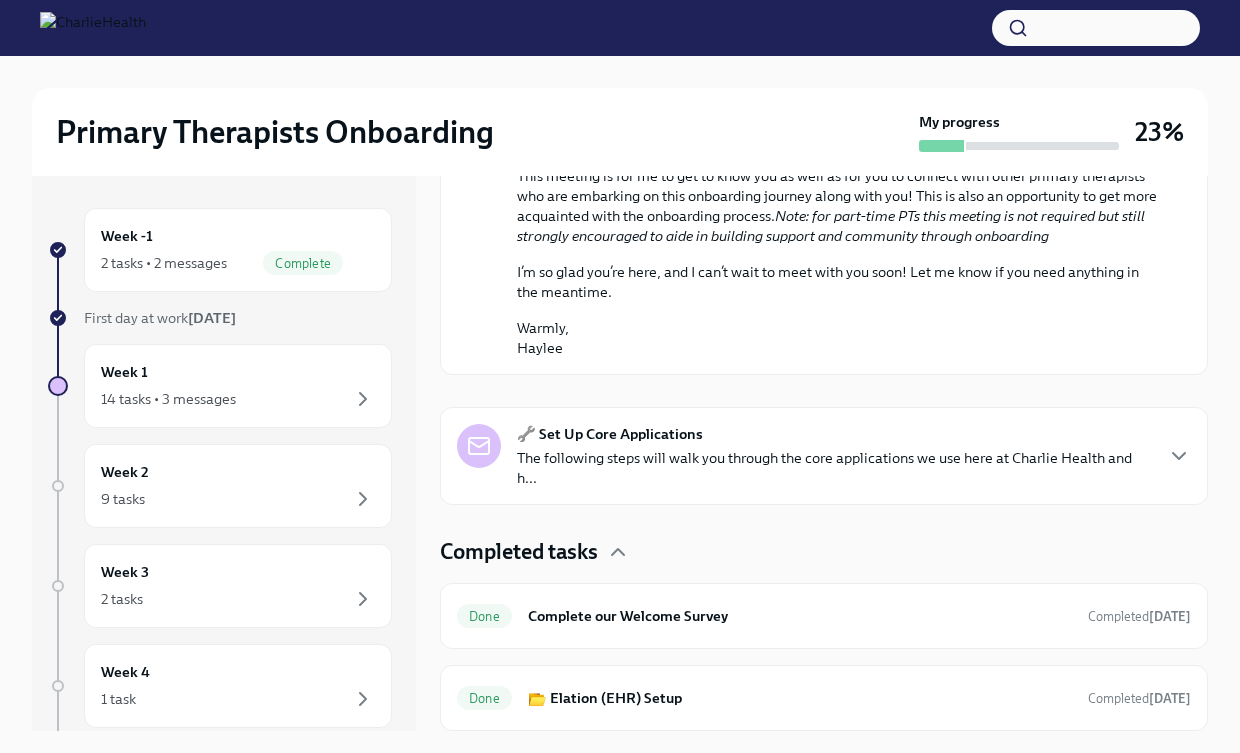 scroll, scrollTop: 1287, scrollLeft: 0, axis: vertical 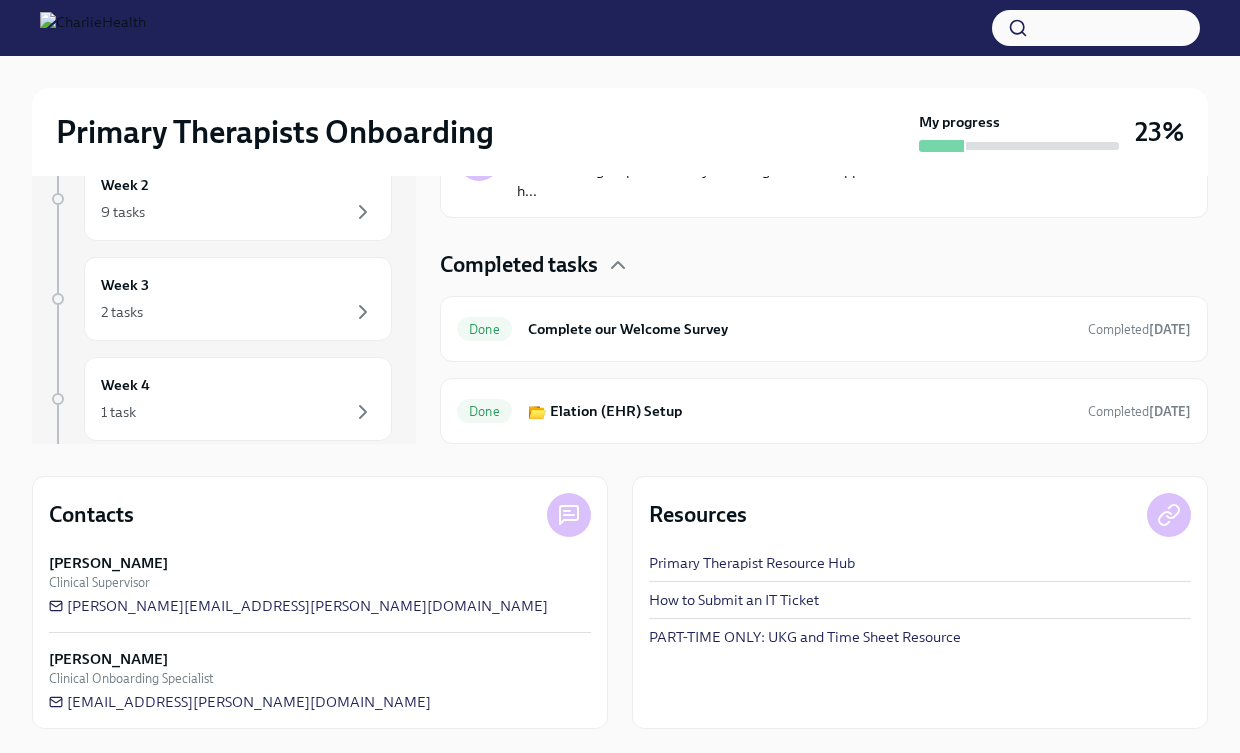 click on "The following steps will walk you through the core applications we use here at Charlie Health  and h..." at bounding box center (834, 181) 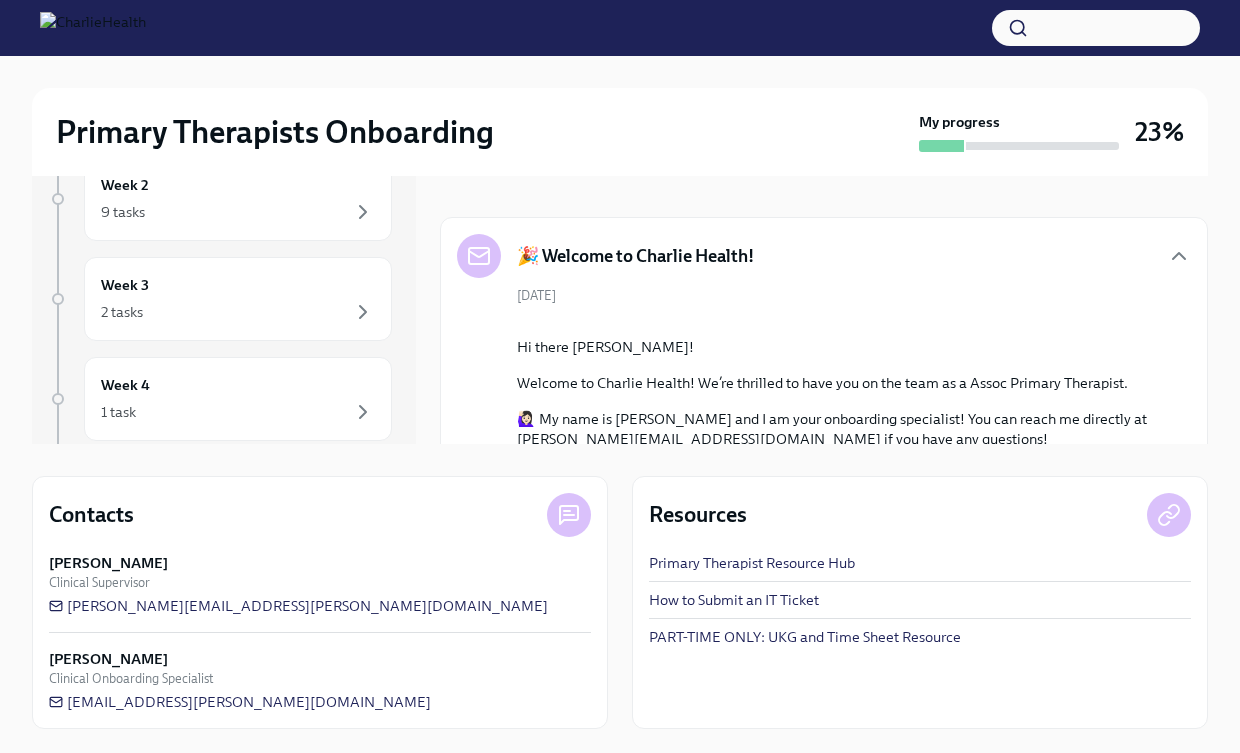 scroll, scrollTop: 0, scrollLeft: 0, axis: both 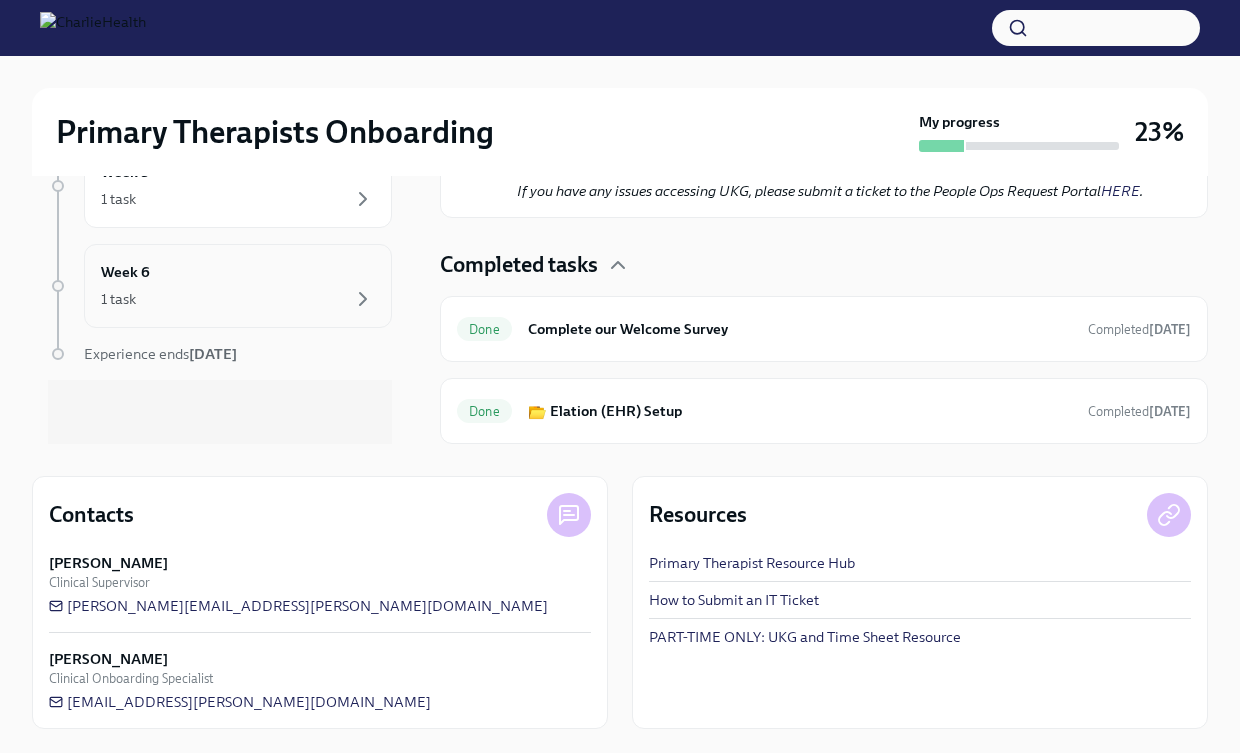 click on "1 task" at bounding box center (238, 299) 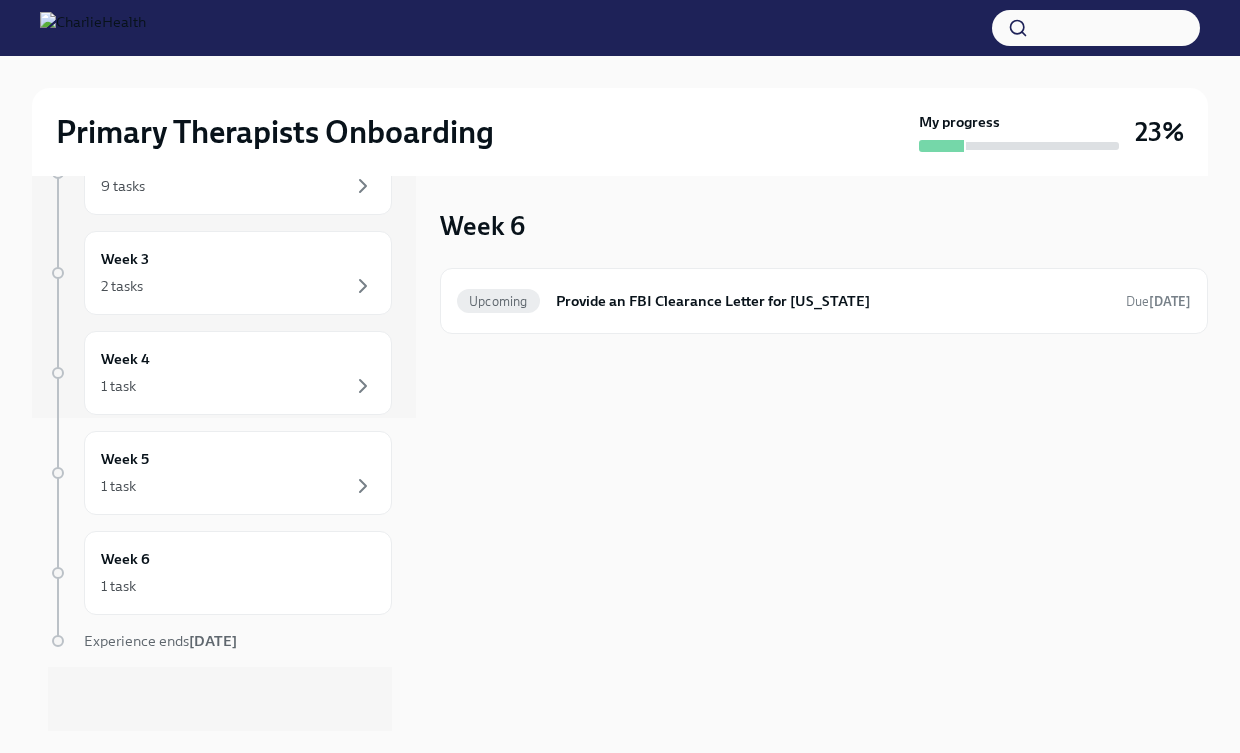scroll, scrollTop: 0, scrollLeft: 0, axis: both 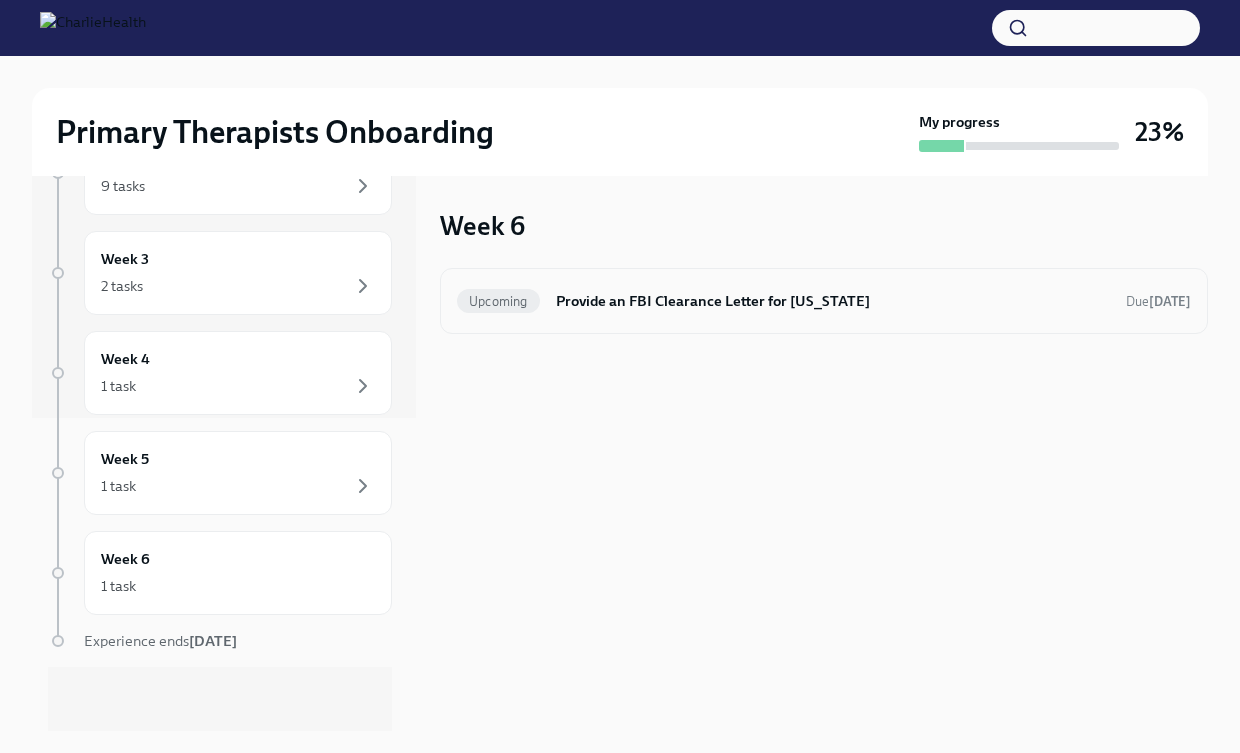 click on "Provide an FBI Clearance Letter for [US_STATE]" at bounding box center [833, 301] 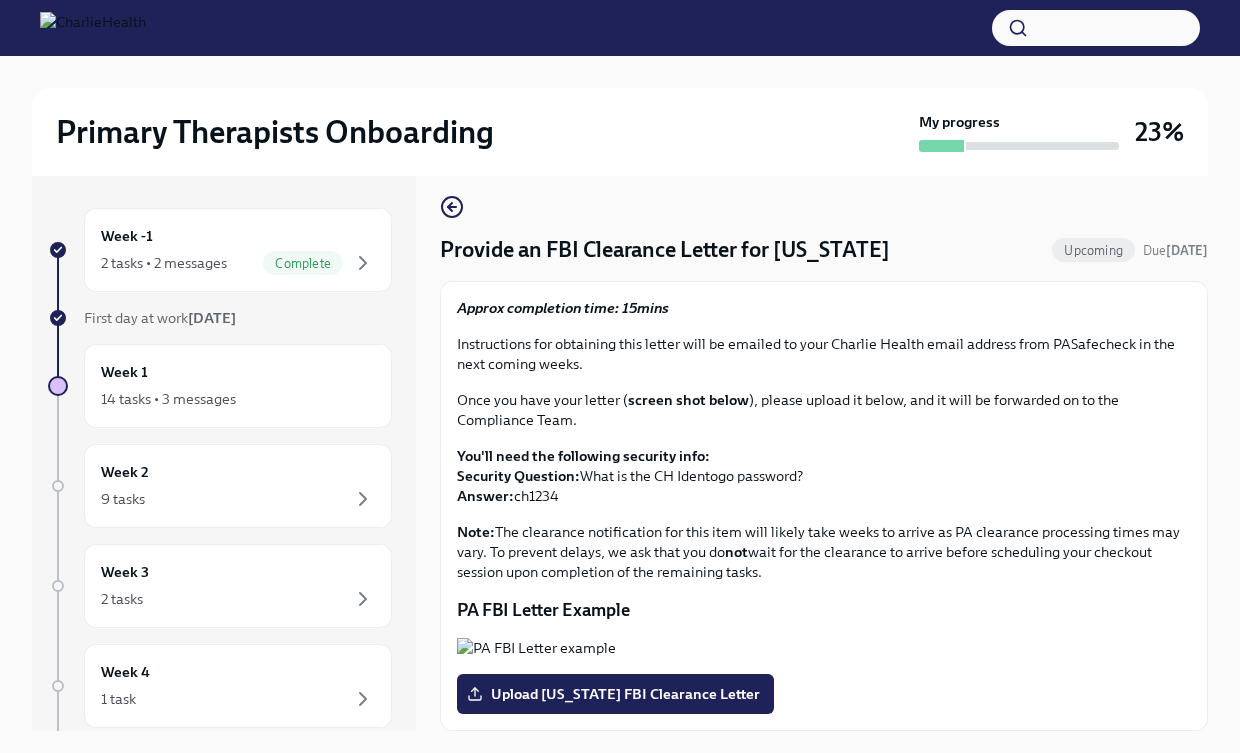 scroll, scrollTop: 52, scrollLeft: 0, axis: vertical 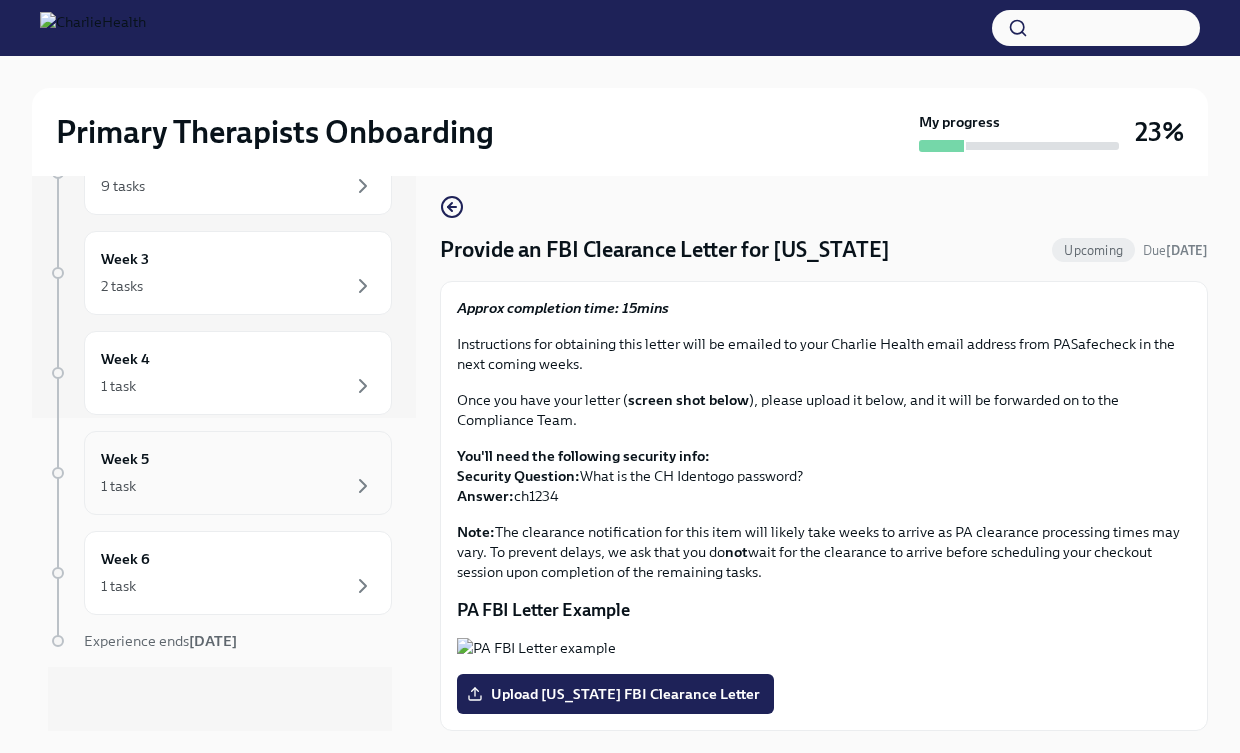 click on "1 task" at bounding box center [238, 486] 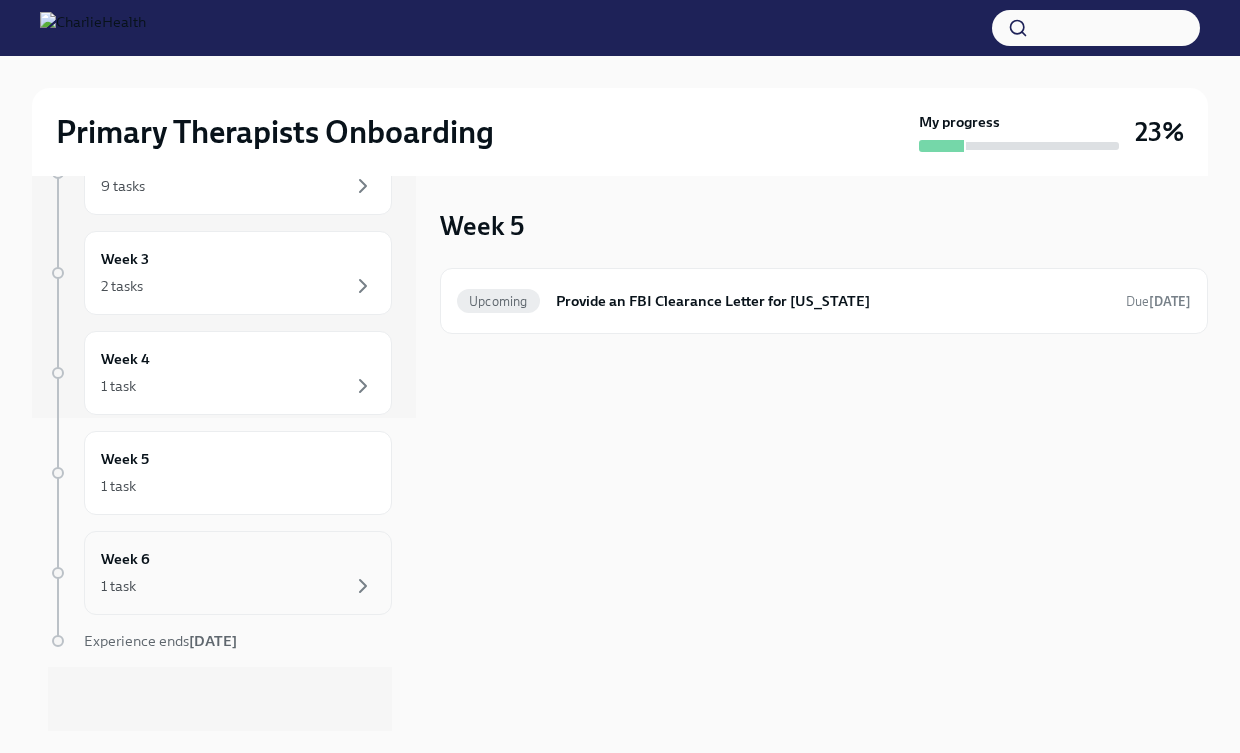 scroll, scrollTop: 313, scrollLeft: 0, axis: vertical 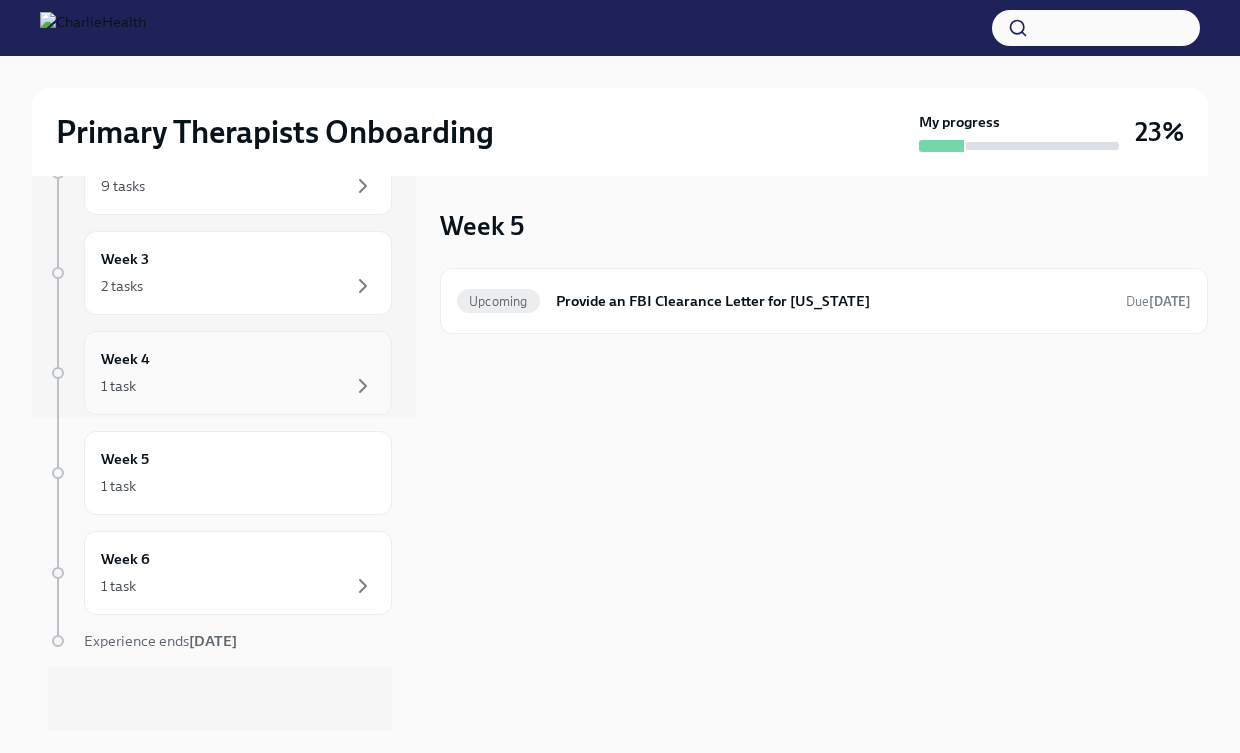 click on "Week 4 1 task" at bounding box center [238, 373] 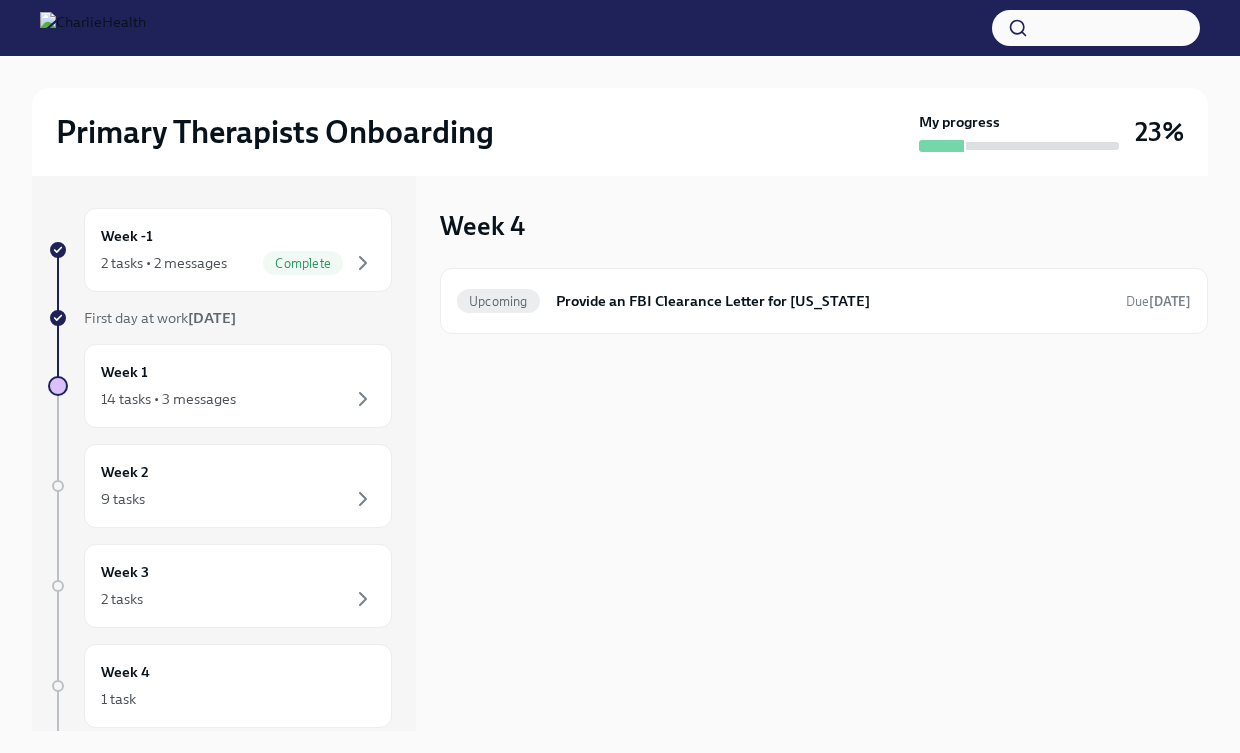 scroll, scrollTop: 0, scrollLeft: 0, axis: both 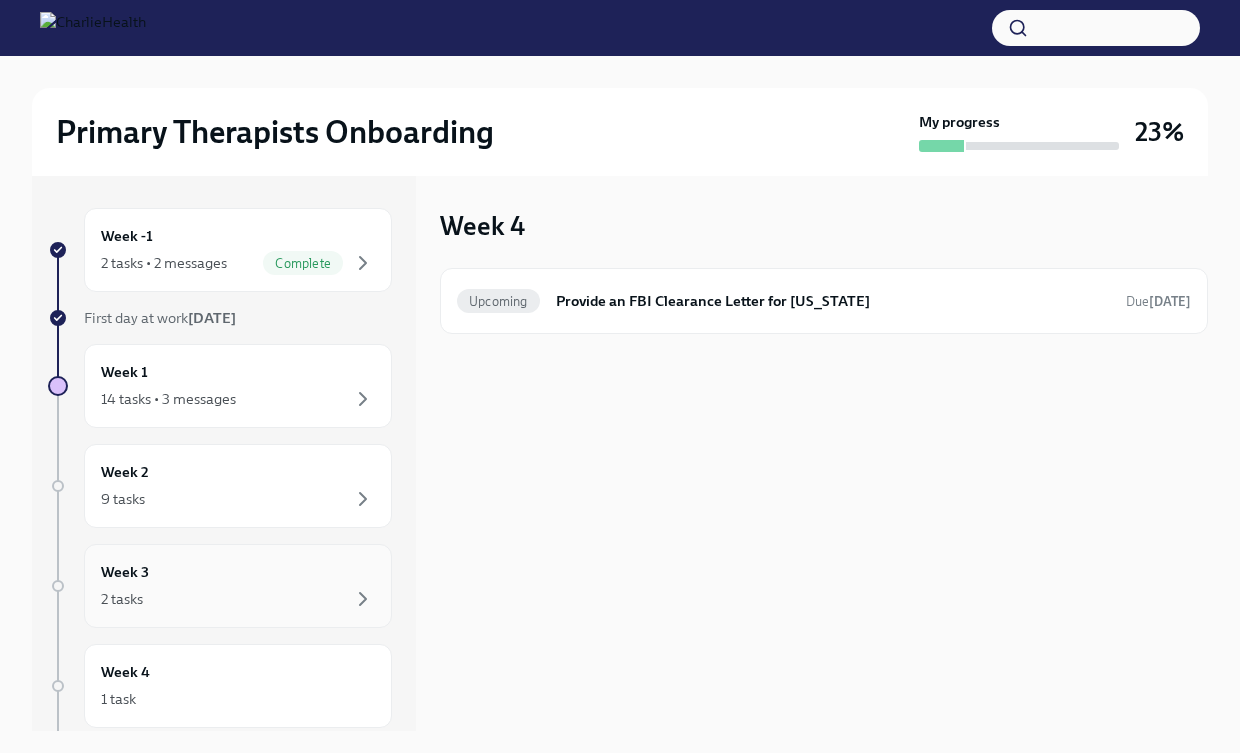 click on "Week 3 2 tasks" at bounding box center [238, 586] 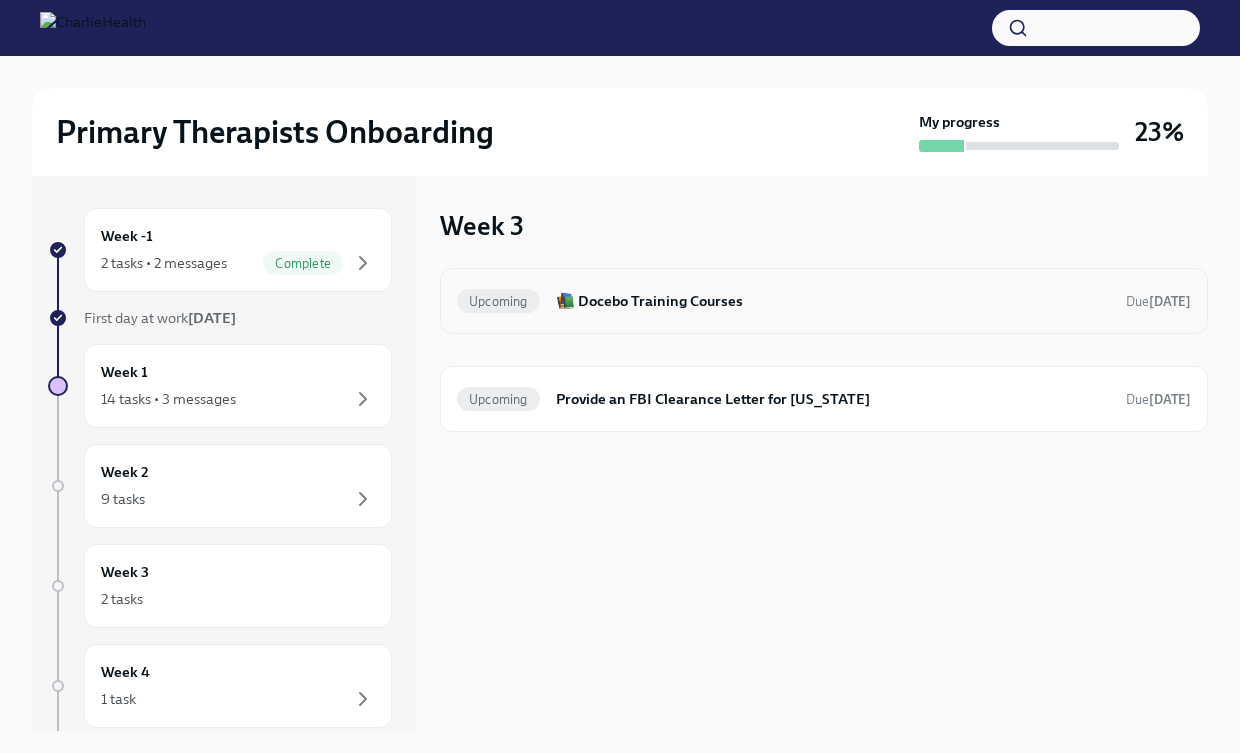 click on "📚 Docebo Training Courses" at bounding box center [833, 301] 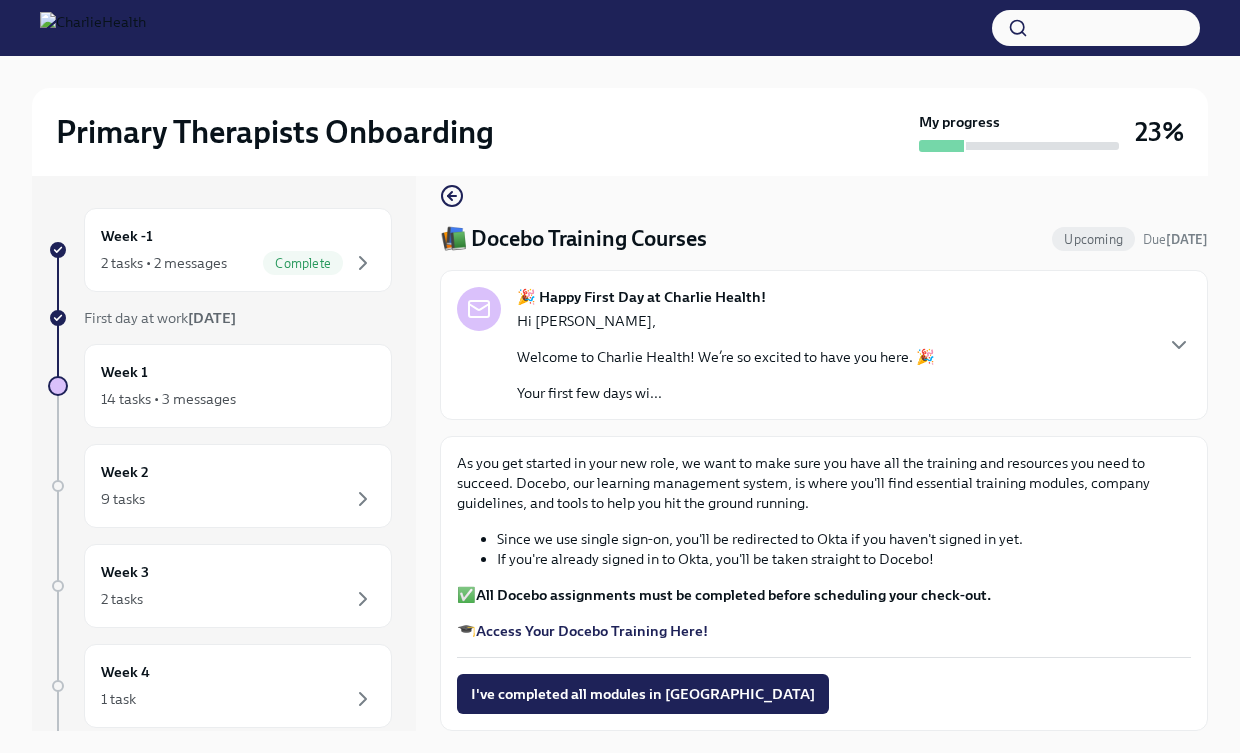 scroll, scrollTop: 24, scrollLeft: 0, axis: vertical 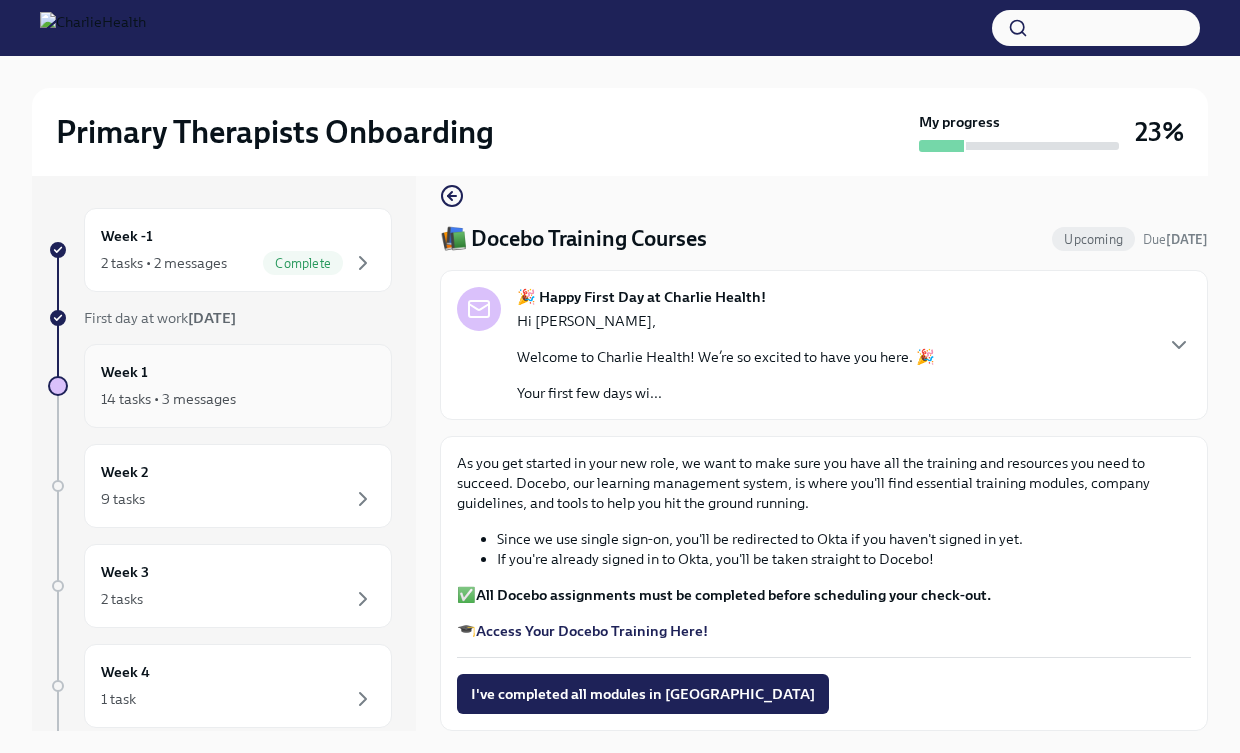 click on "14 tasks • 3 messages" at bounding box center (238, 399) 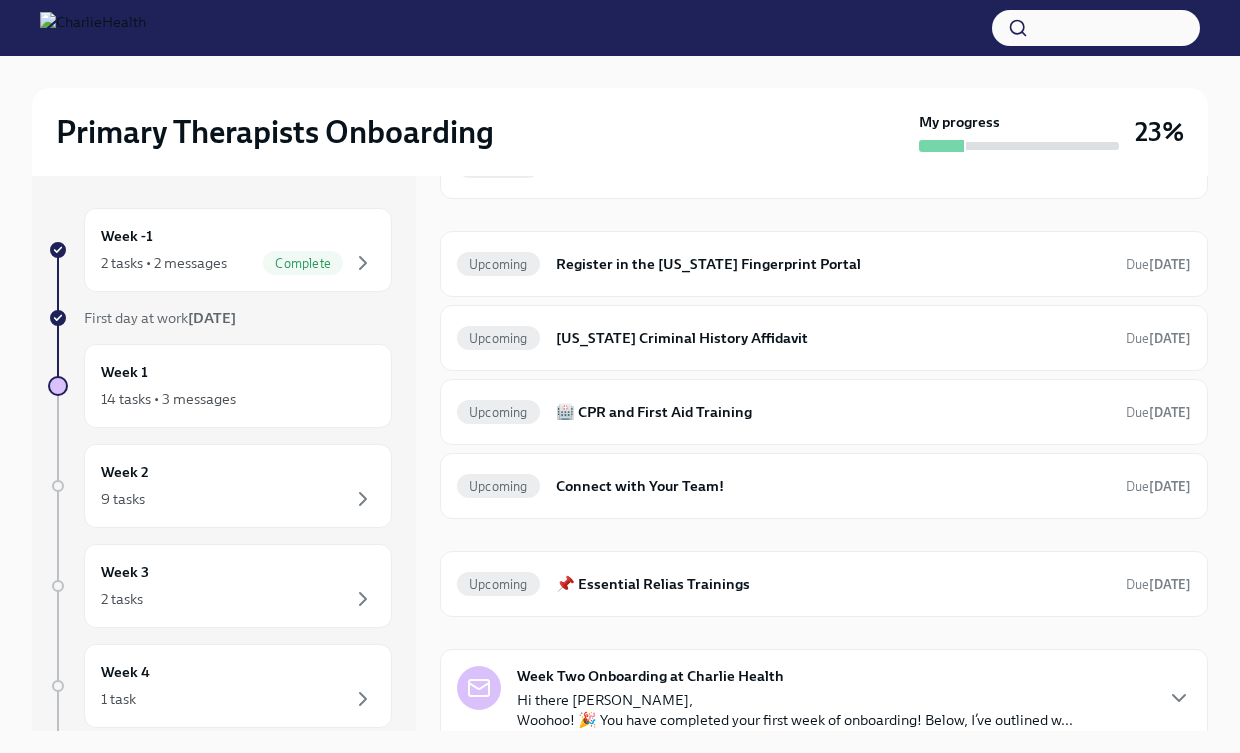 scroll, scrollTop: 515, scrollLeft: 0, axis: vertical 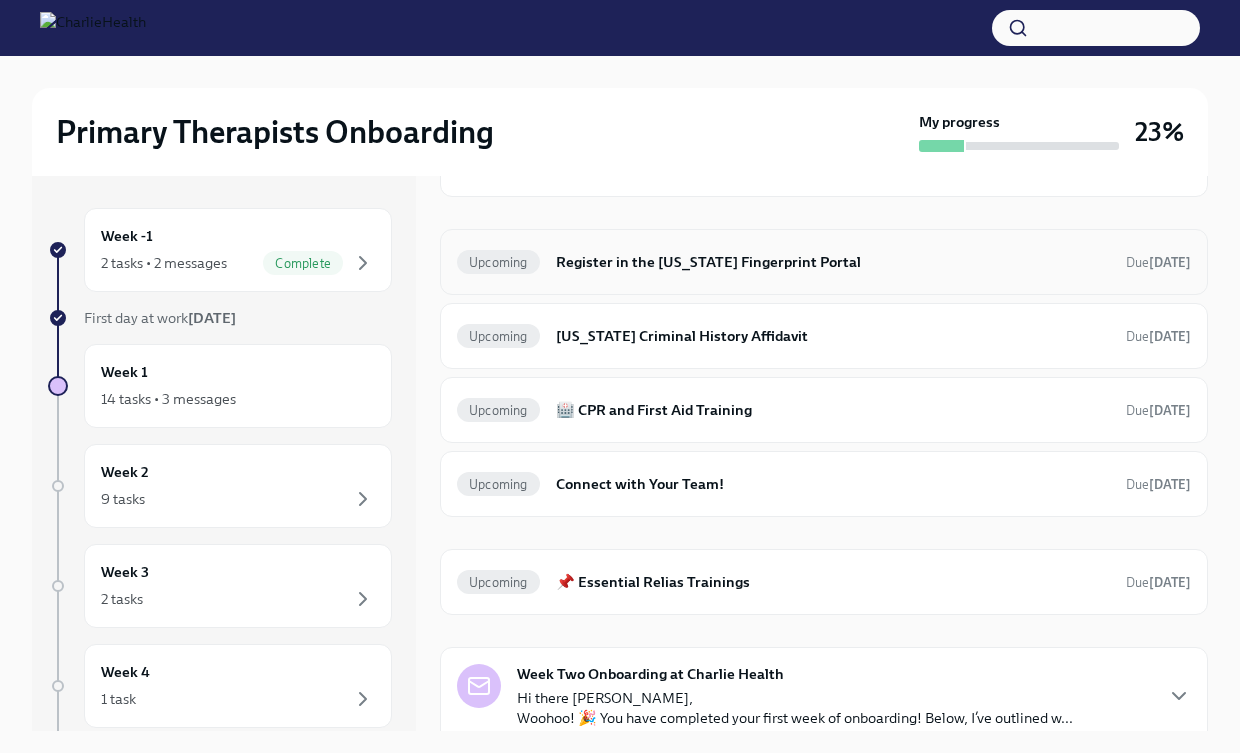 click on "Register in the [US_STATE] Fingerprint Portal" at bounding box center [833, 262] 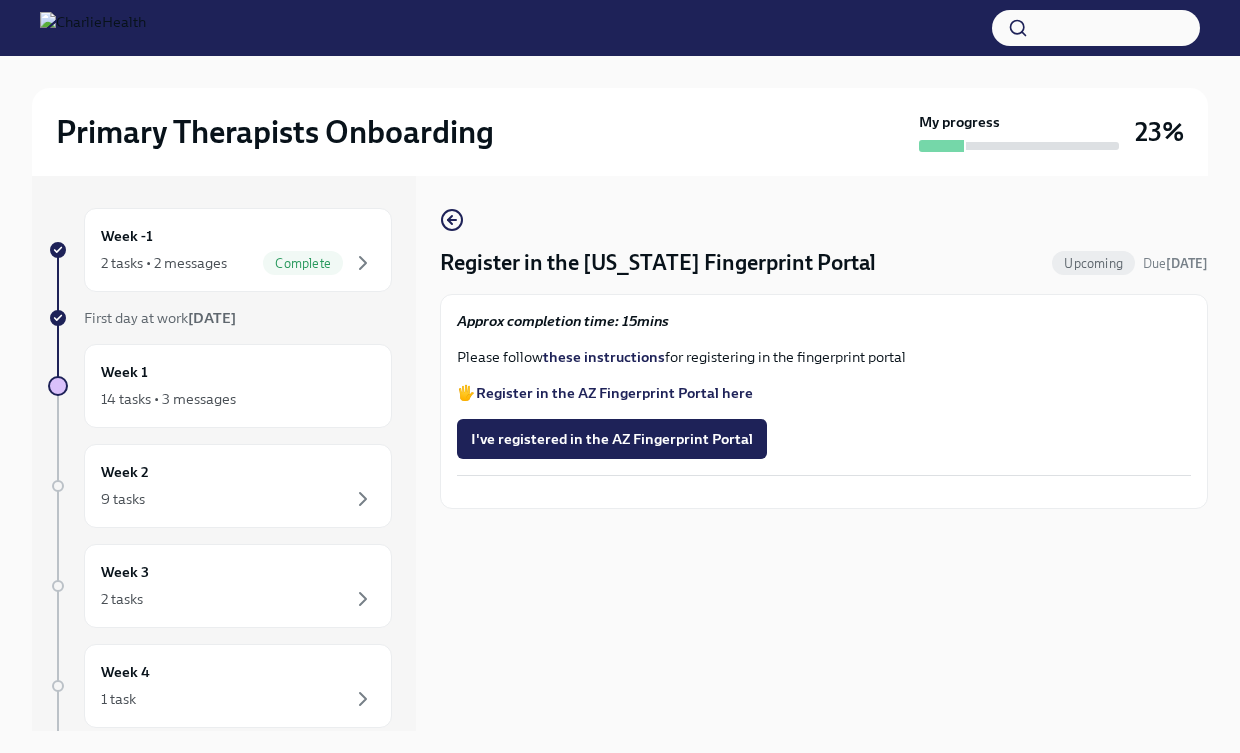 click on "Register in the AZ Fingerprint Portal here" at bounding box center [614, 393] 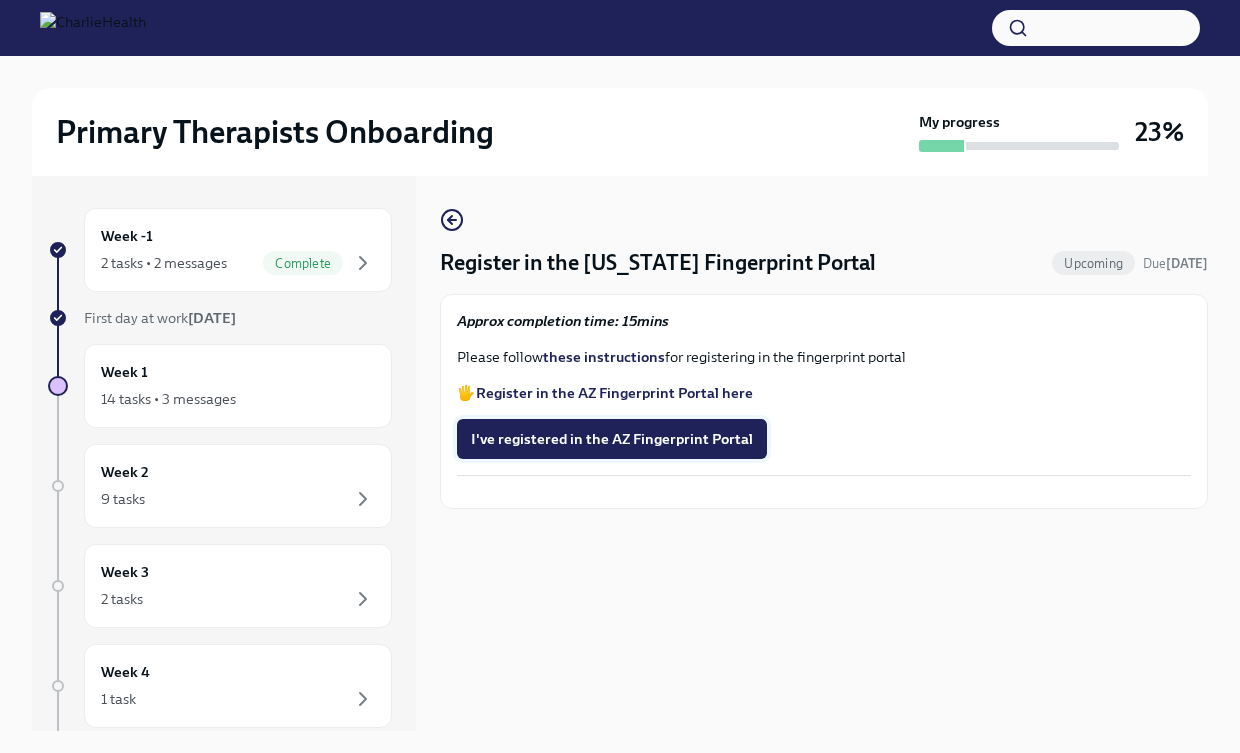 click on "I've registered in the AZ Fingerprint Portal" at bounding box center [612, 439] 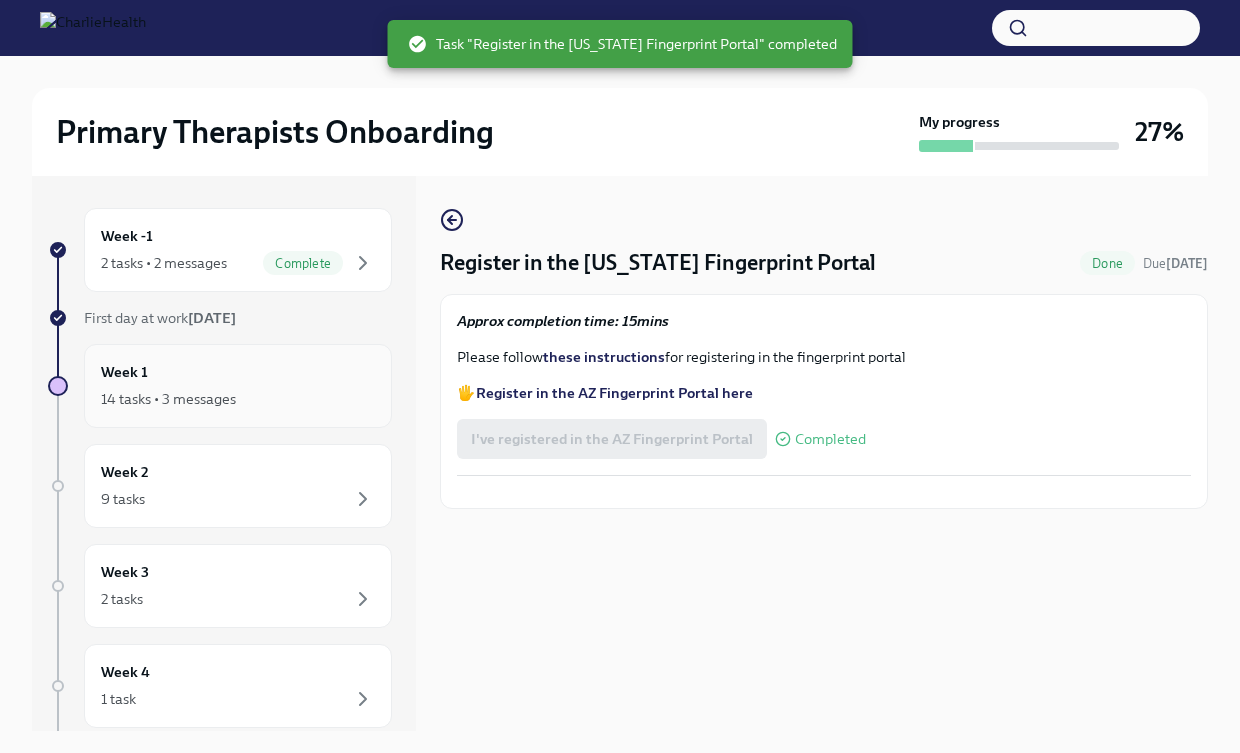 click on "Week 1 14 tasks • 3 messages" at bounding box center (238, 386) 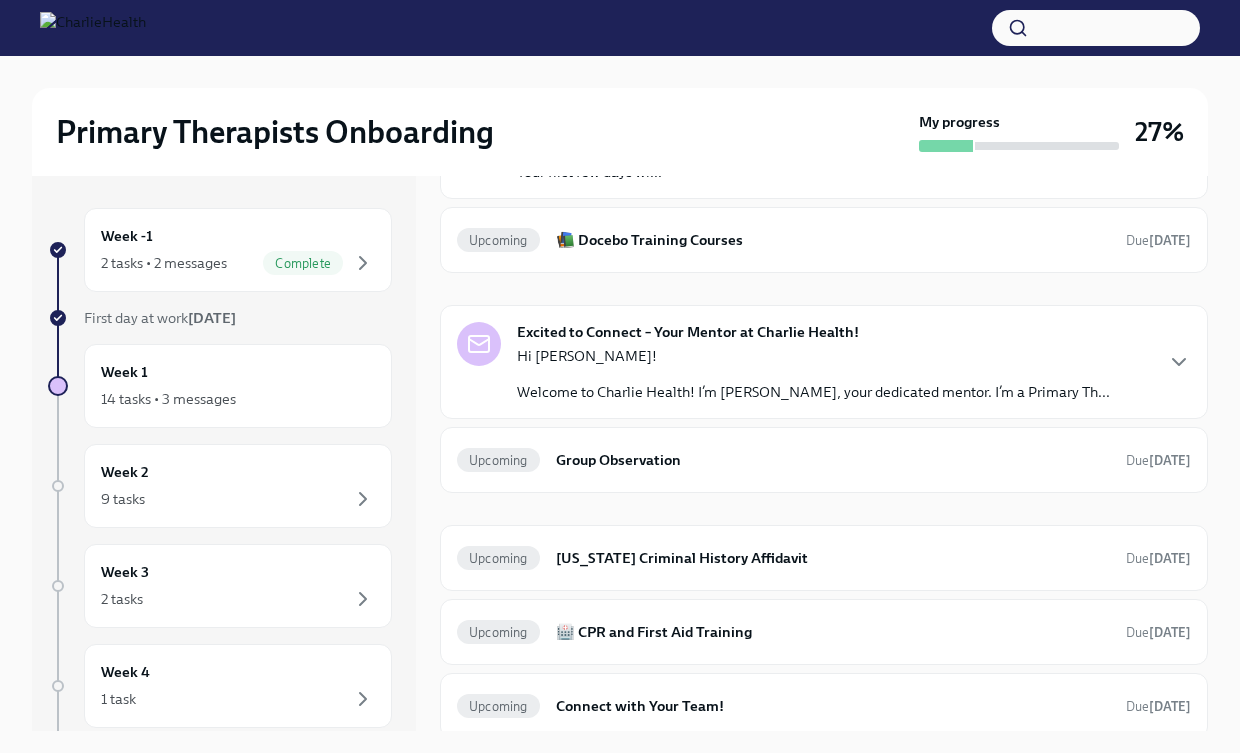 scroll, scrollTop: 220, scrollLeft: 0, axis: vertical 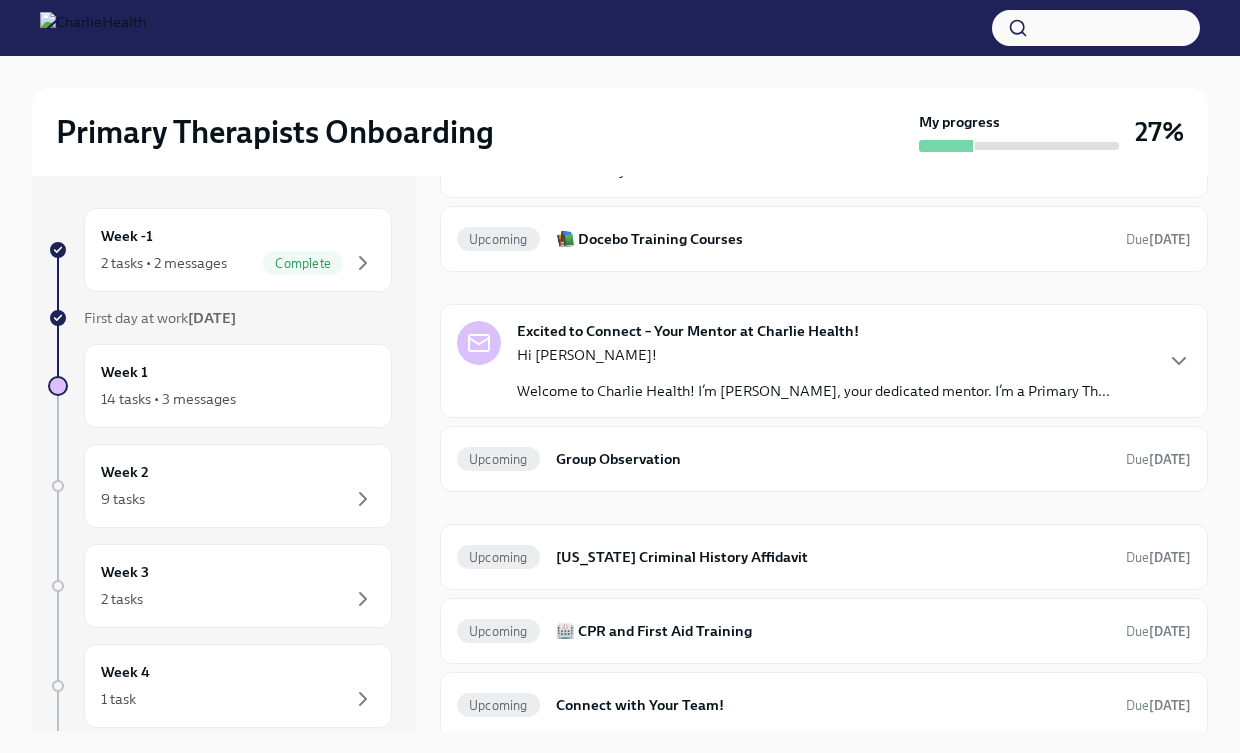 click on "Welcome to Charlie Health! I’m [PERSON_NAME], your dedicated mentor. I’m a Primary Th..." at bounding box center [813, 391] 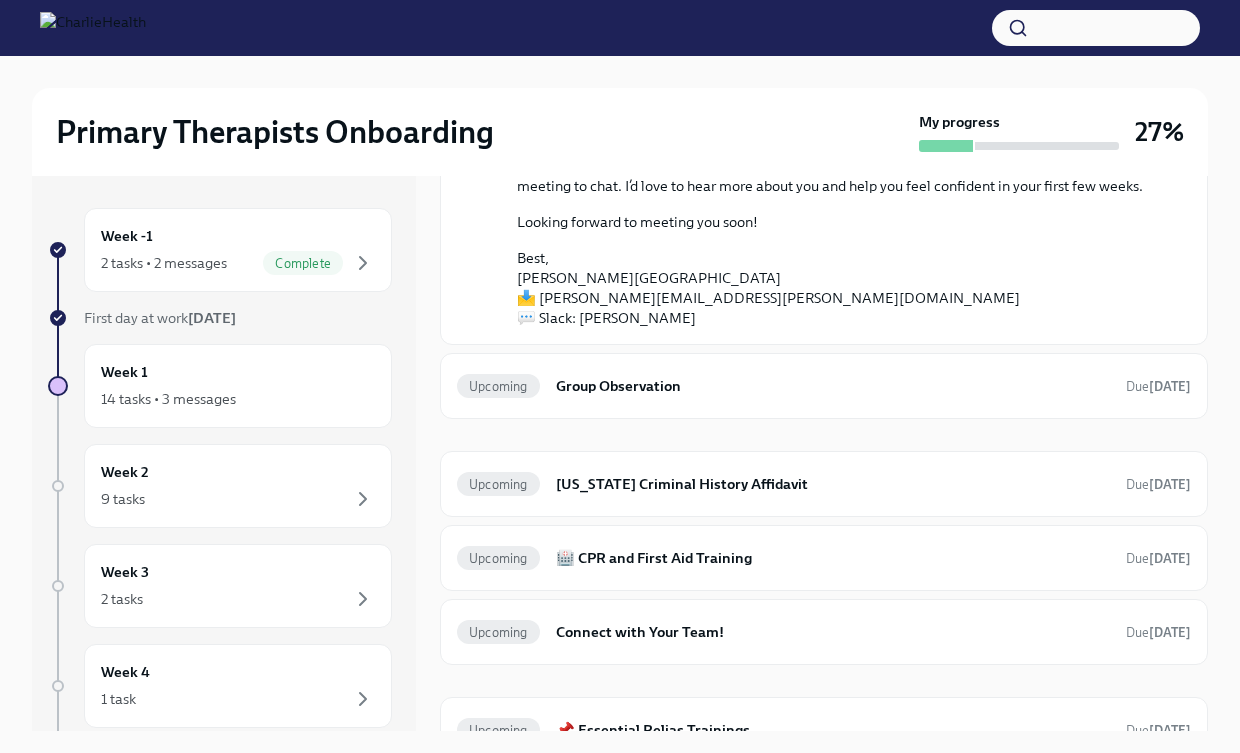 scroll, scrollTop: 600, scrollLeft: 0, axis: vertical 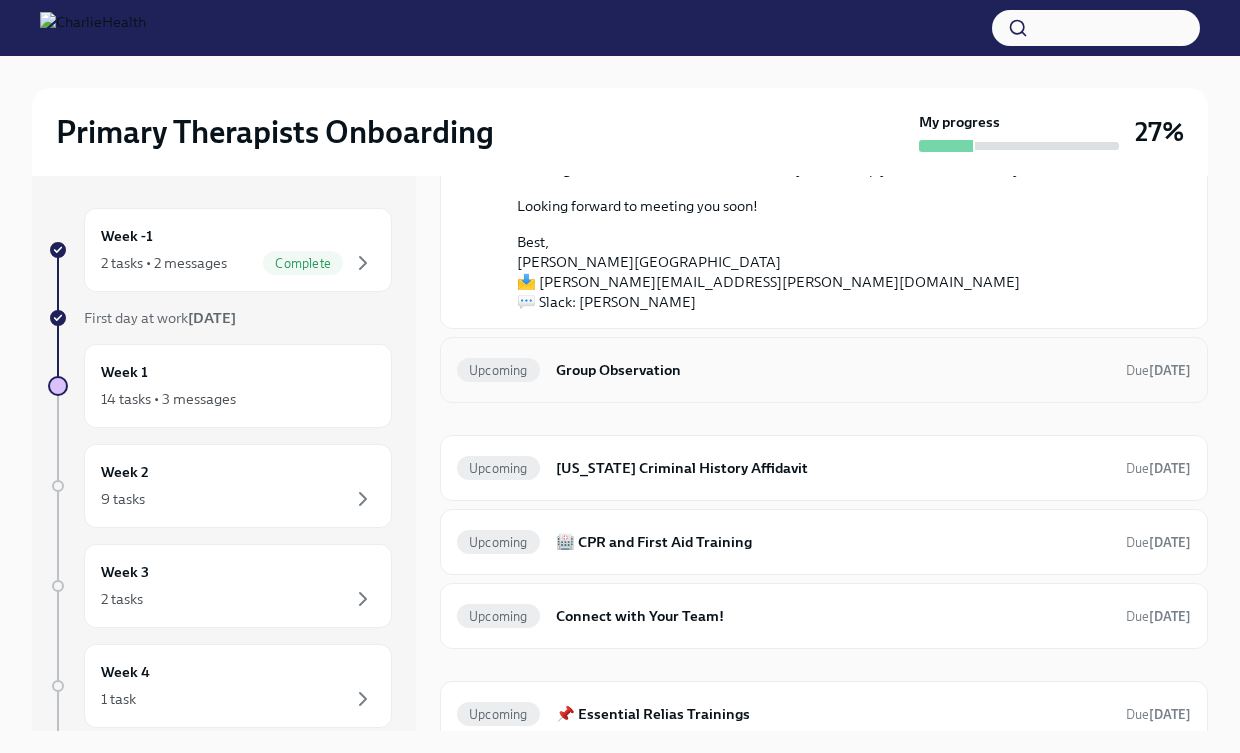 click on "Group Observation" at bounding box center (833, 370) 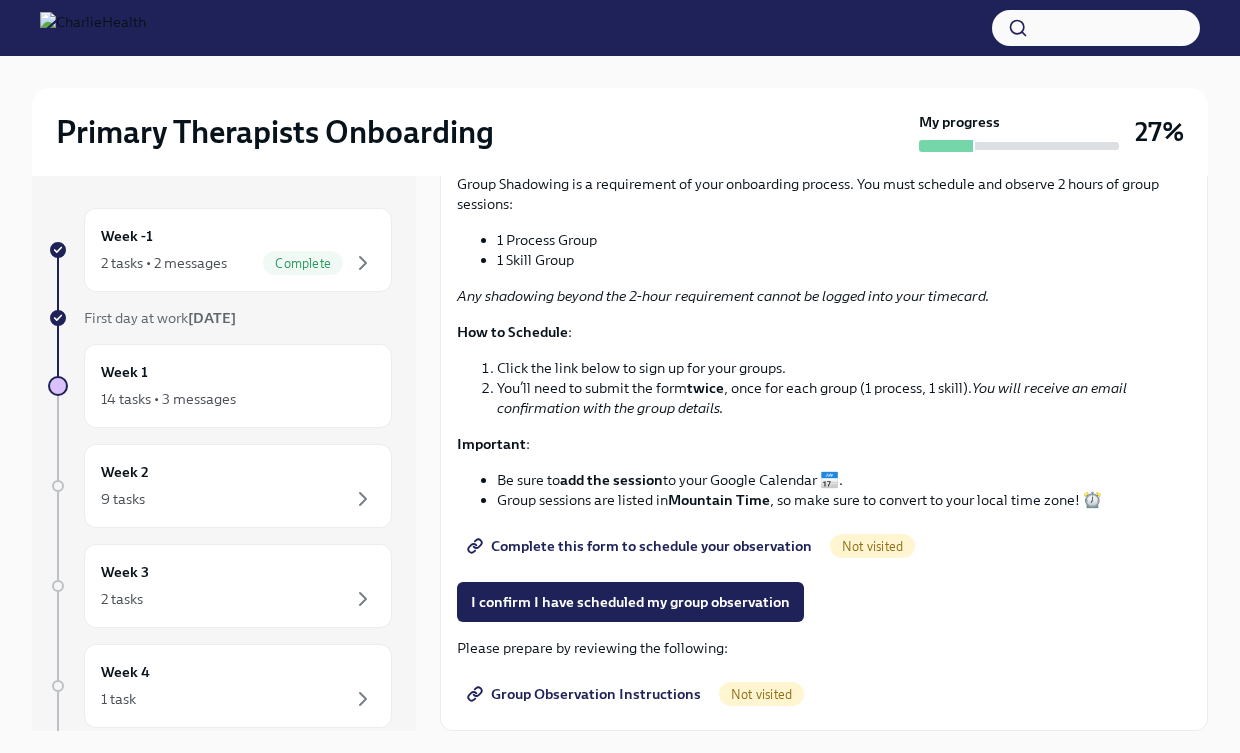 scroll, scrollTop: 343, scrollLeft: 0, axis: vertical 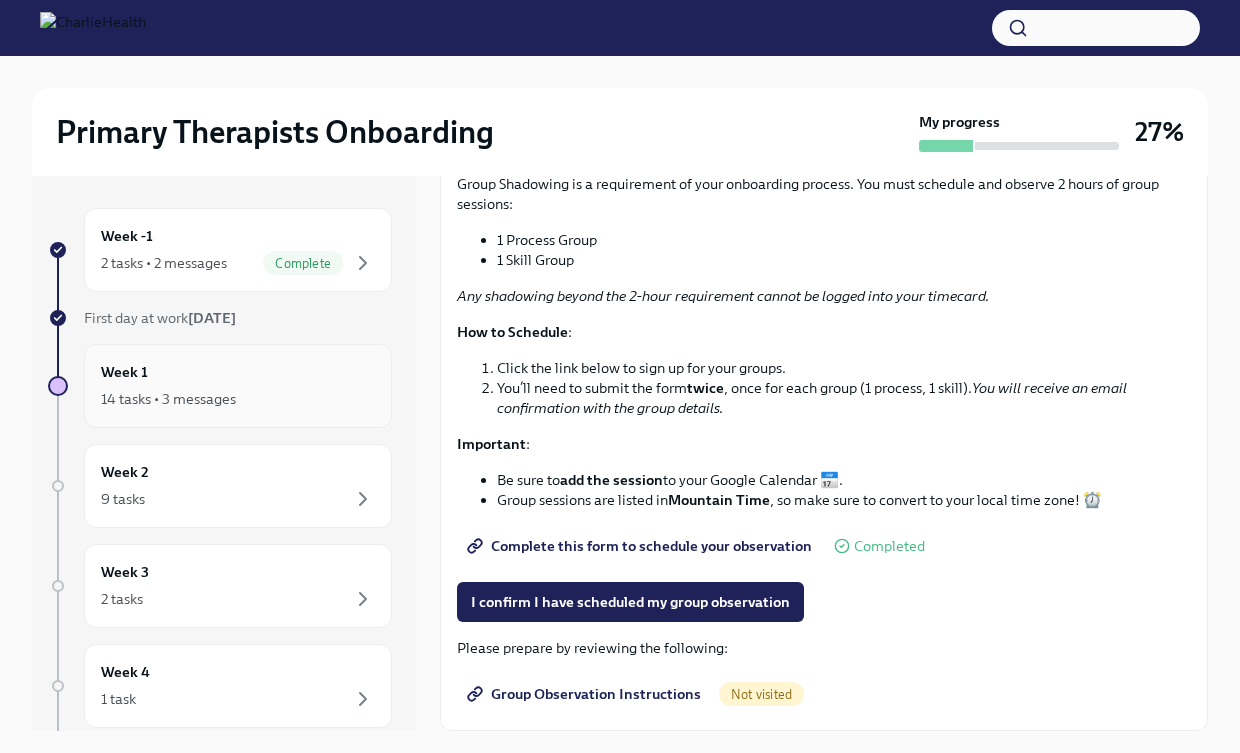 click on "Week 1 14 tasks • 3 messages" at bounding box center [238, 386] 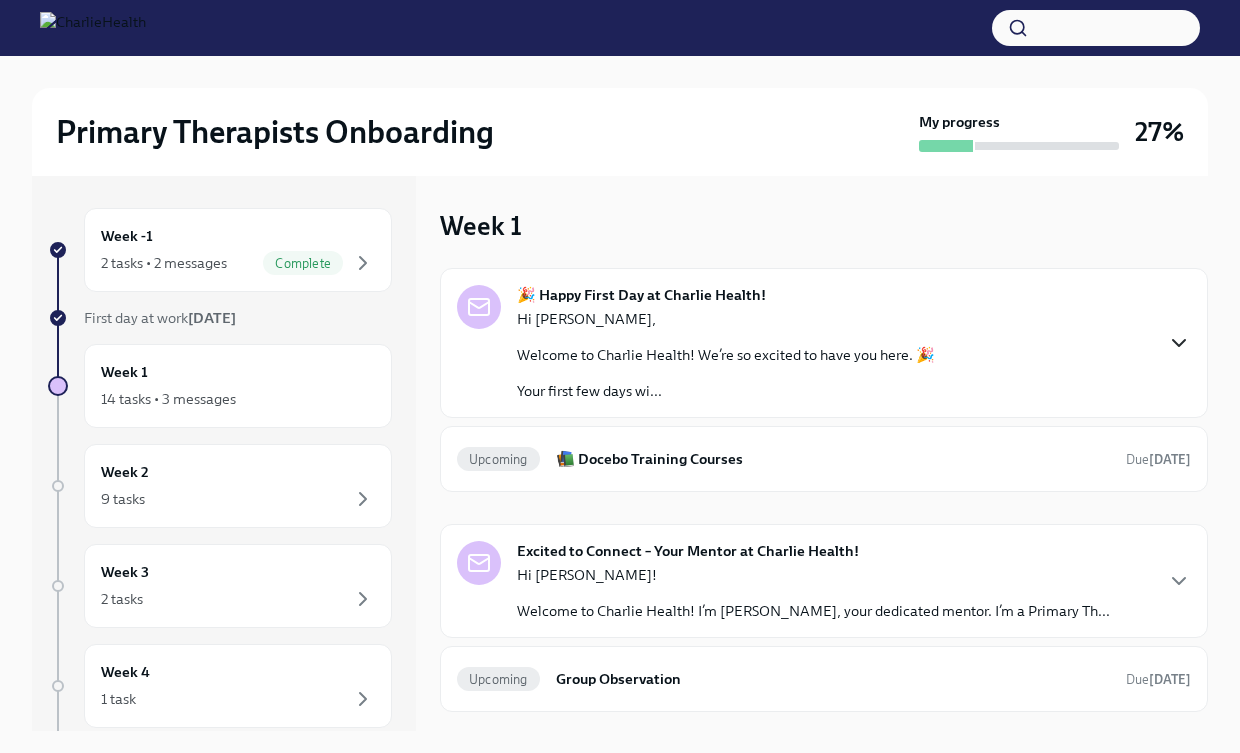 click 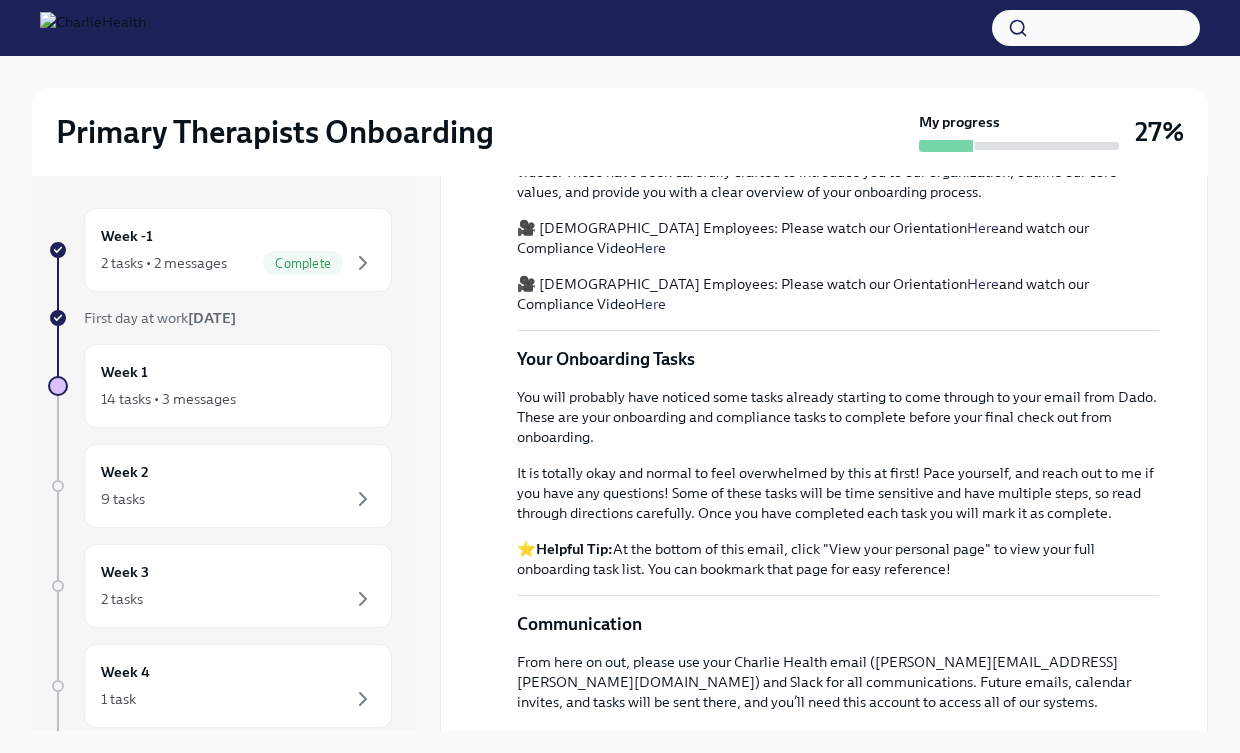 scroll, scrollTop: 691, scrollLeft: 0, axis: vertical 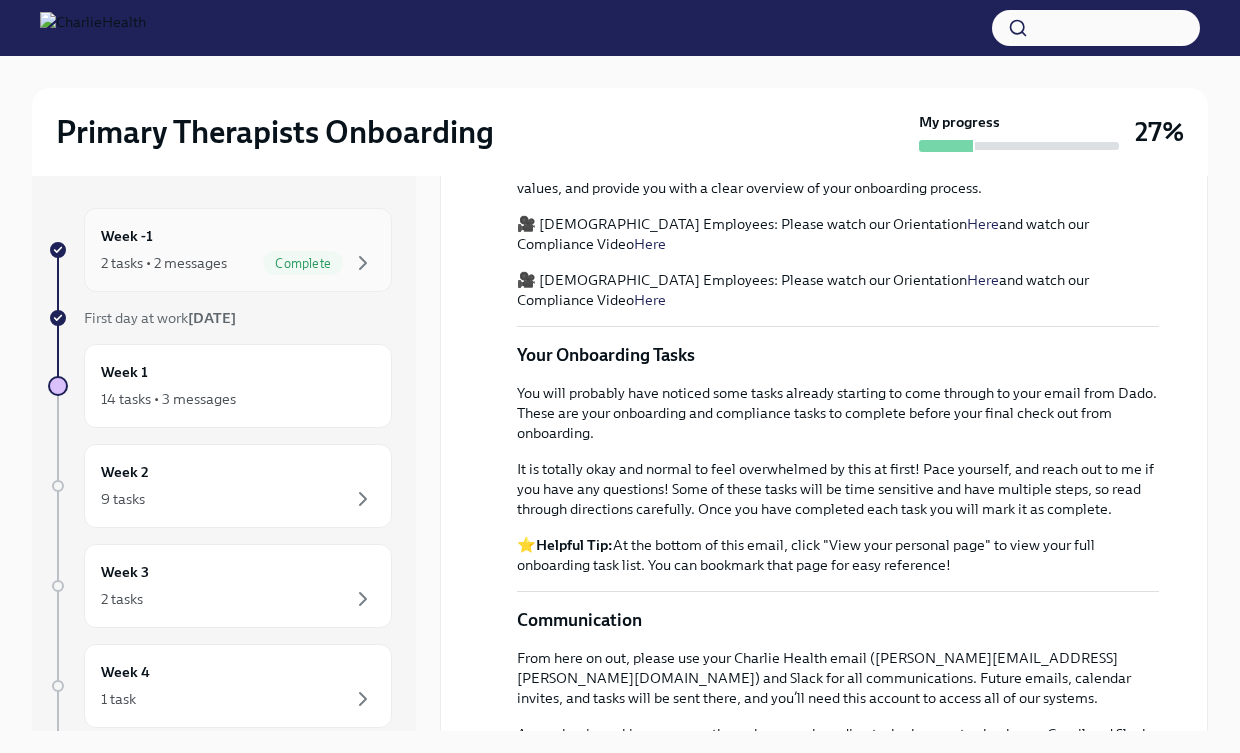 click on "Week -1 2 tasks • 2 messages Complete" at bounding box center (238, 250) 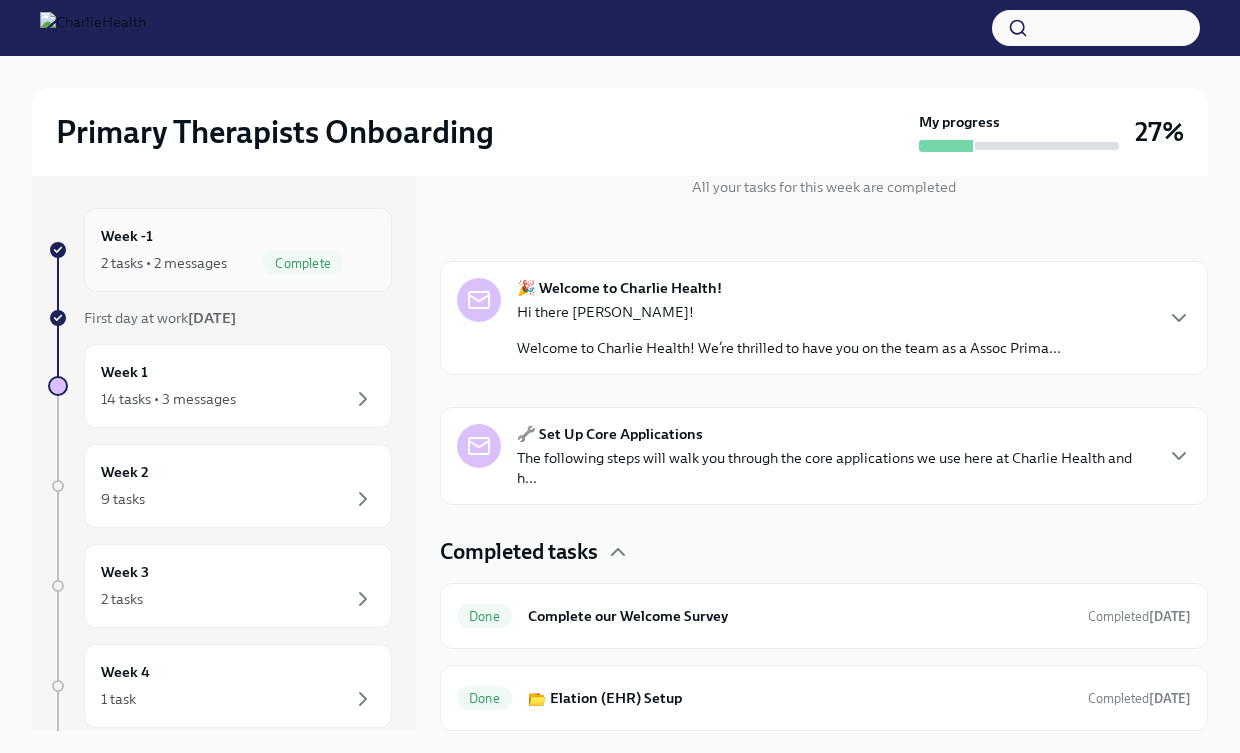 scroll, scrollTop: 243, scrollLeft: 0, axis: vertical 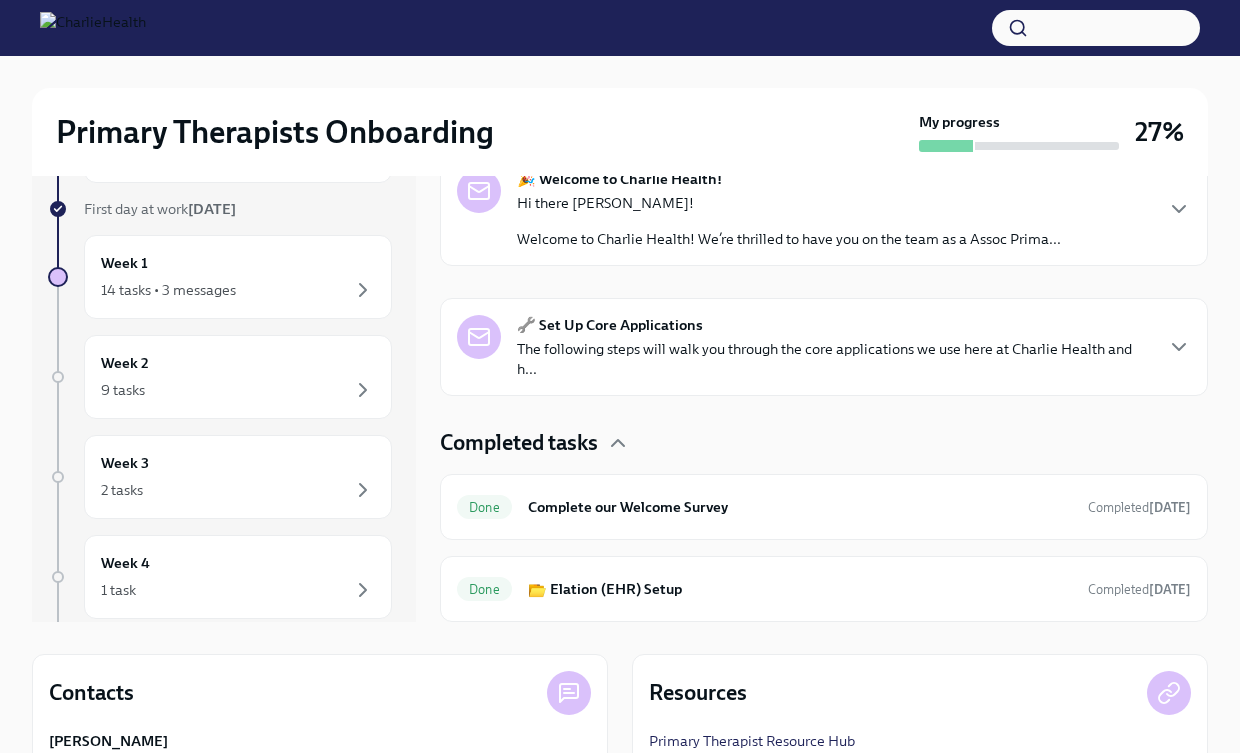 click on "The following steps will walk you through the core applications we use here at Charlie Health  and h..." at bounding box center [834, 359] 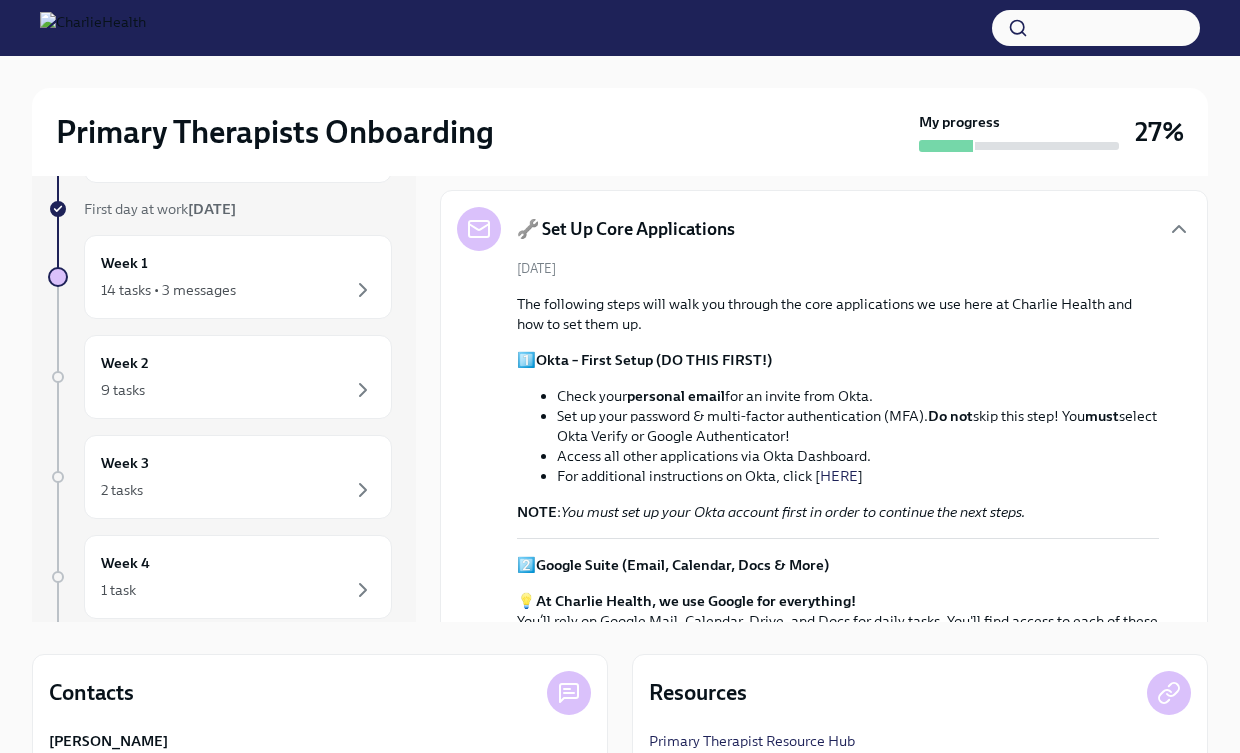 scroll, scrollTop: 351, scrollLeft: 0, axis: vertical 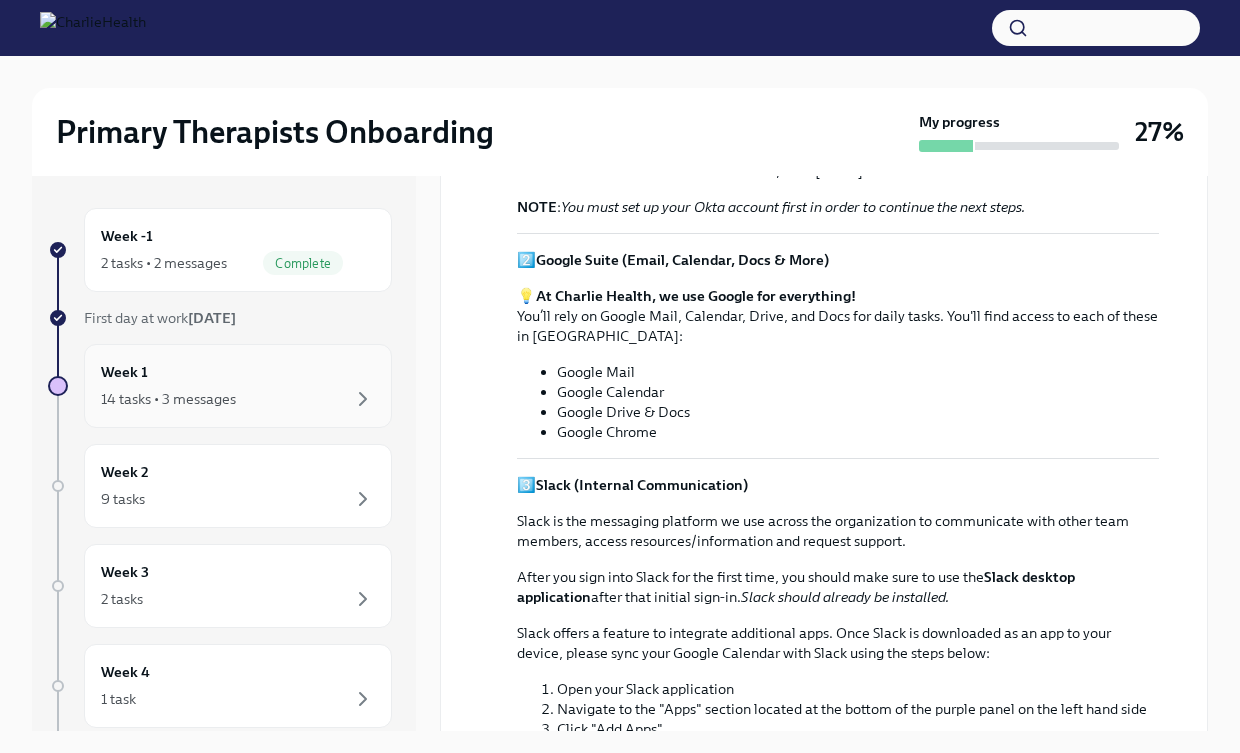 click on "14 tasks • 3 messages" at bounding box center (238, 399) 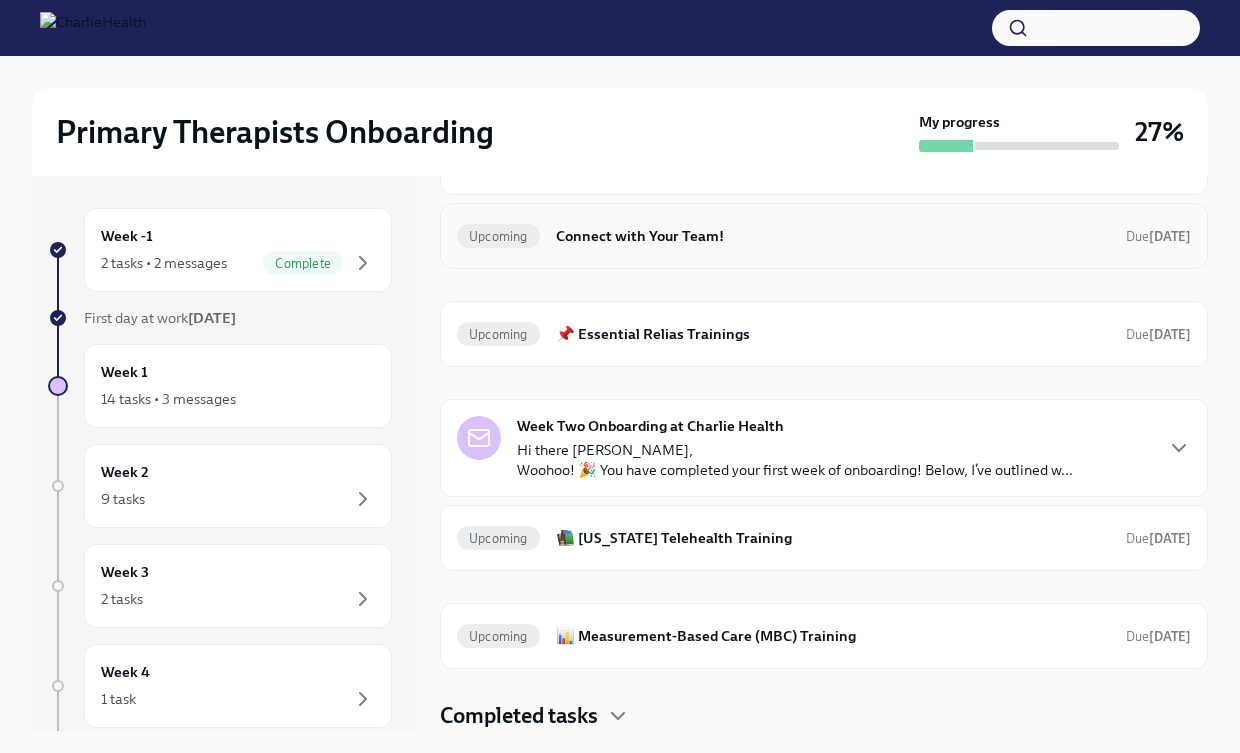click on "Connect with Your Team!" at bounding box center [833, 236] 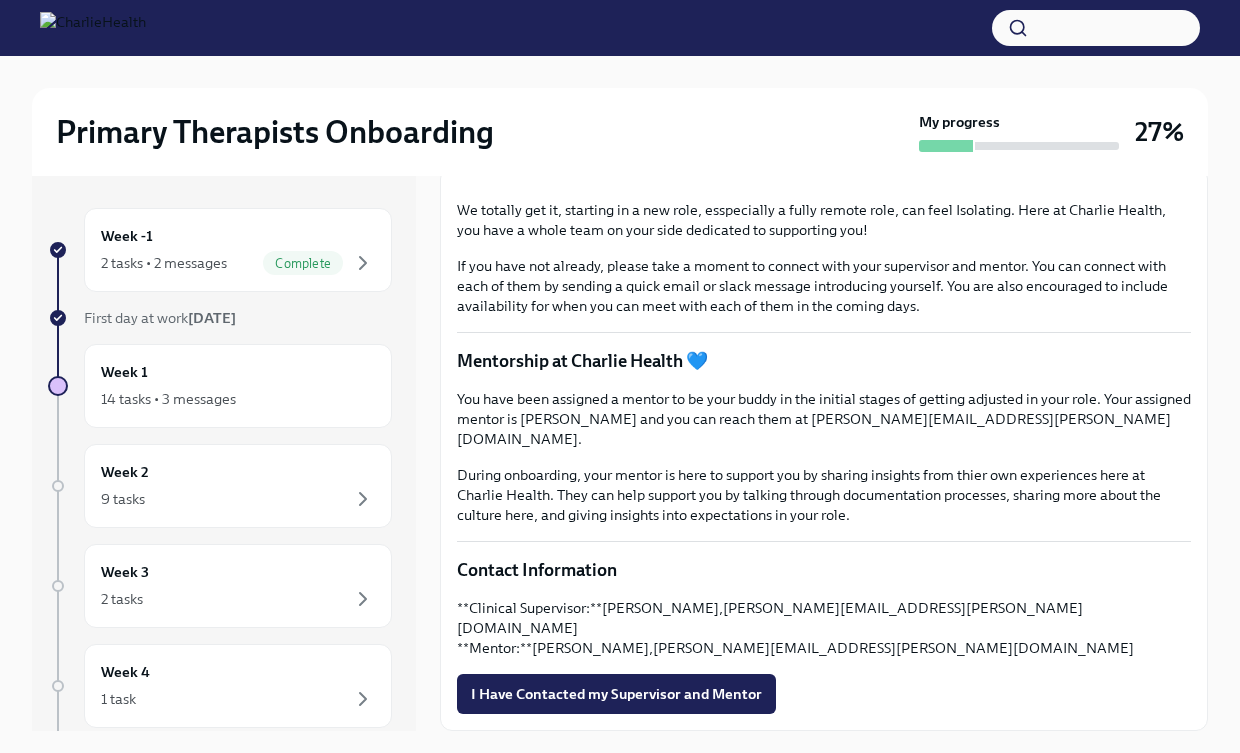 scroll, scrollTop: 355, scrollLeft: 0, axis: vertical 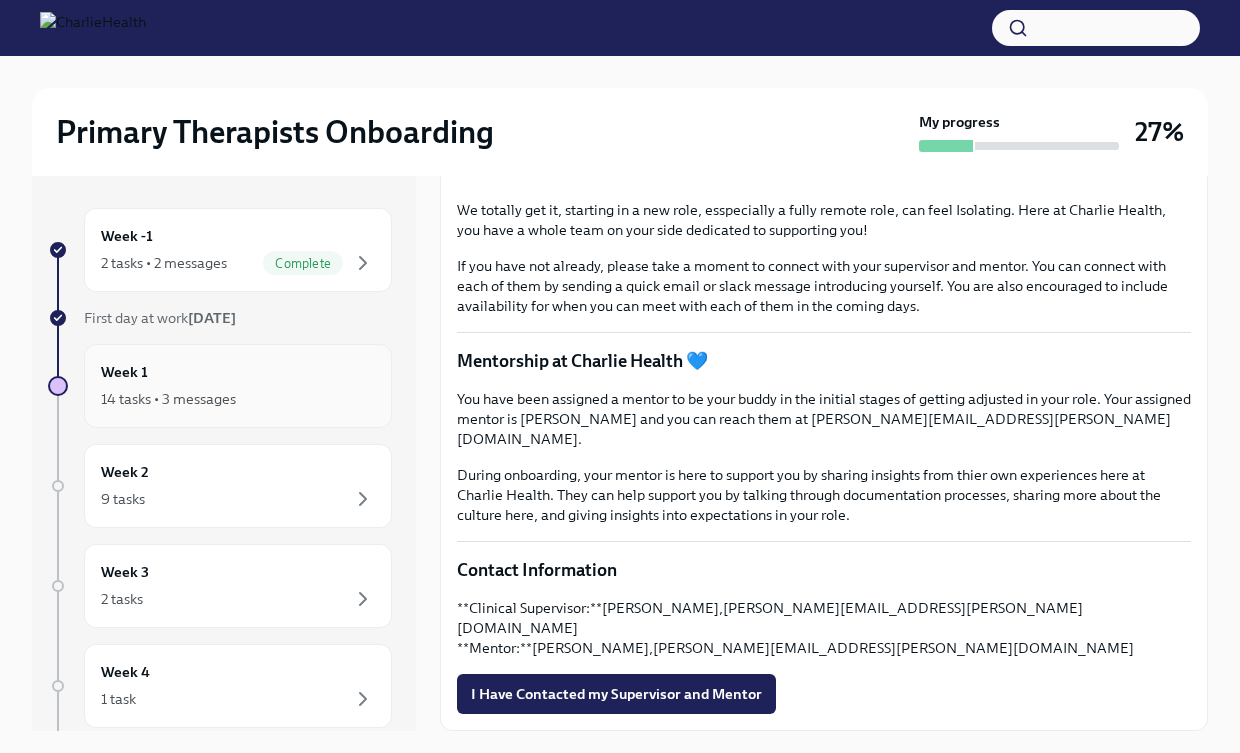 click on "Week 1 14 tasks • 3 messages" at bounding box center [238, 386] 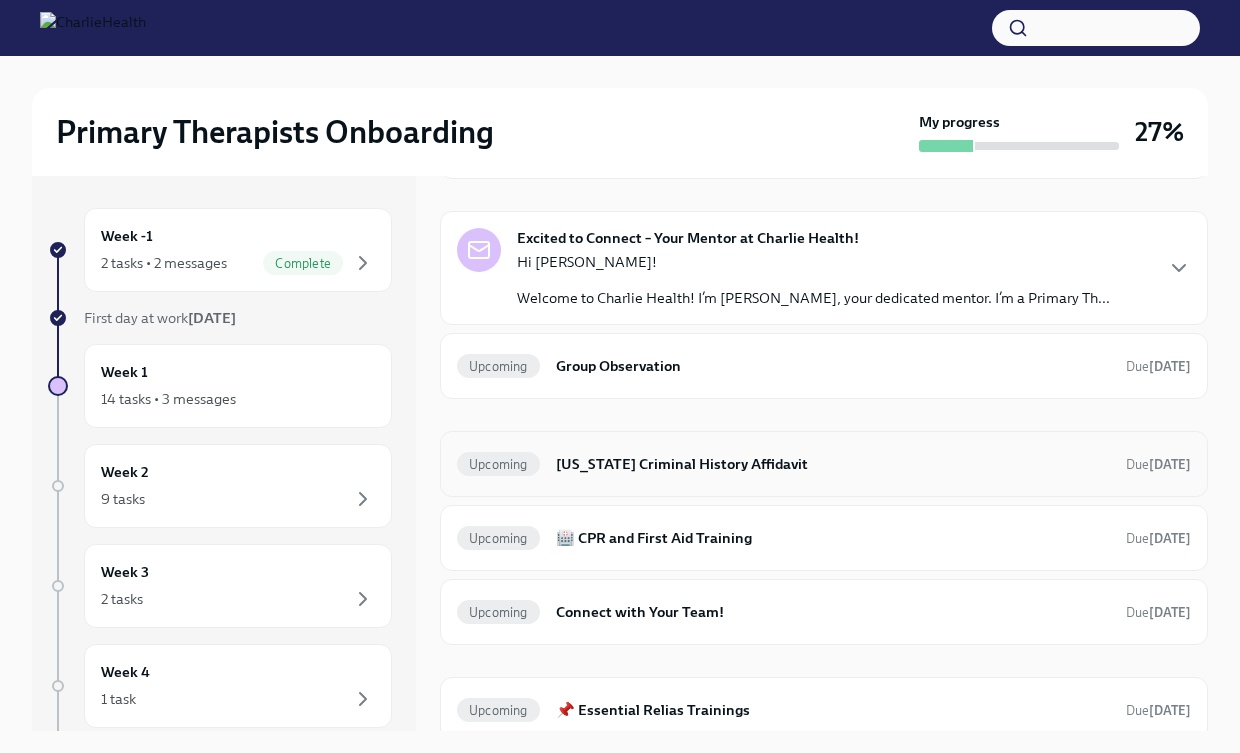 scroll, scrollTop: 315, scrollLeft: 0, axis: vertical 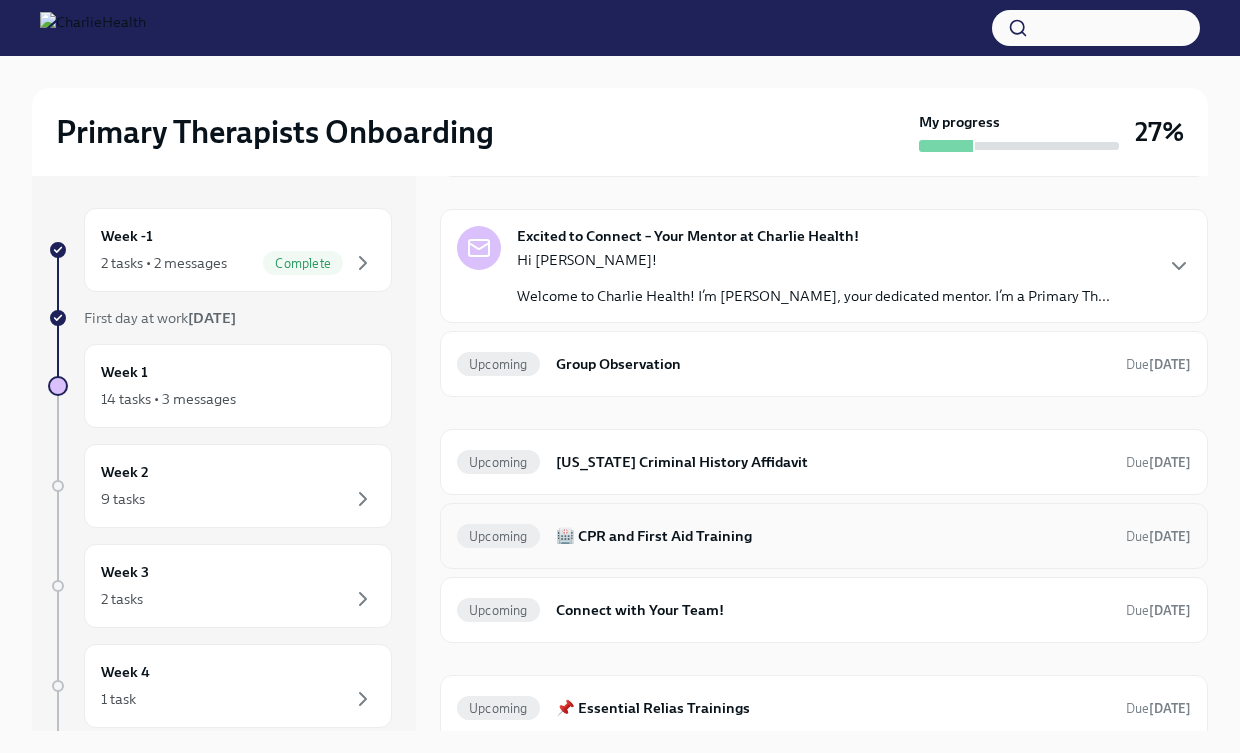 click on "🏥 CPR and First Aid Training" at bounding box center (833, 536) 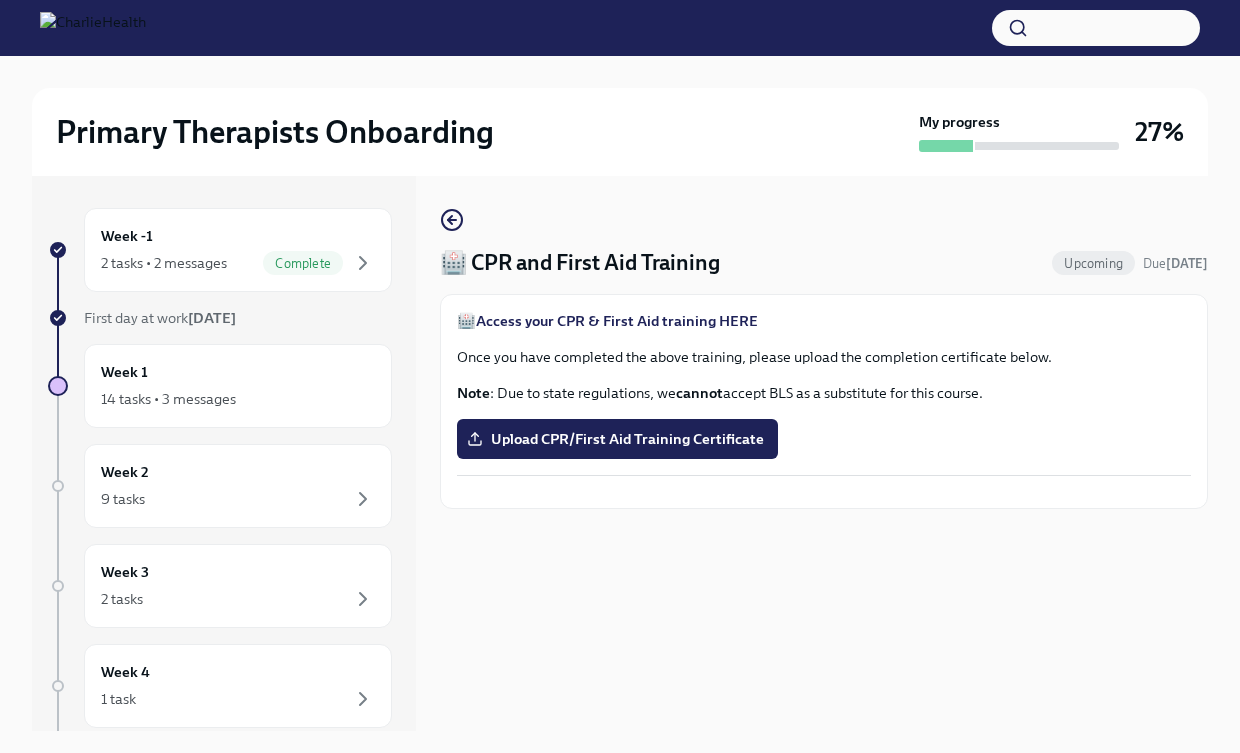 click on "Access your CPR & First Aid training HERE" at bounding box center [617, 321] 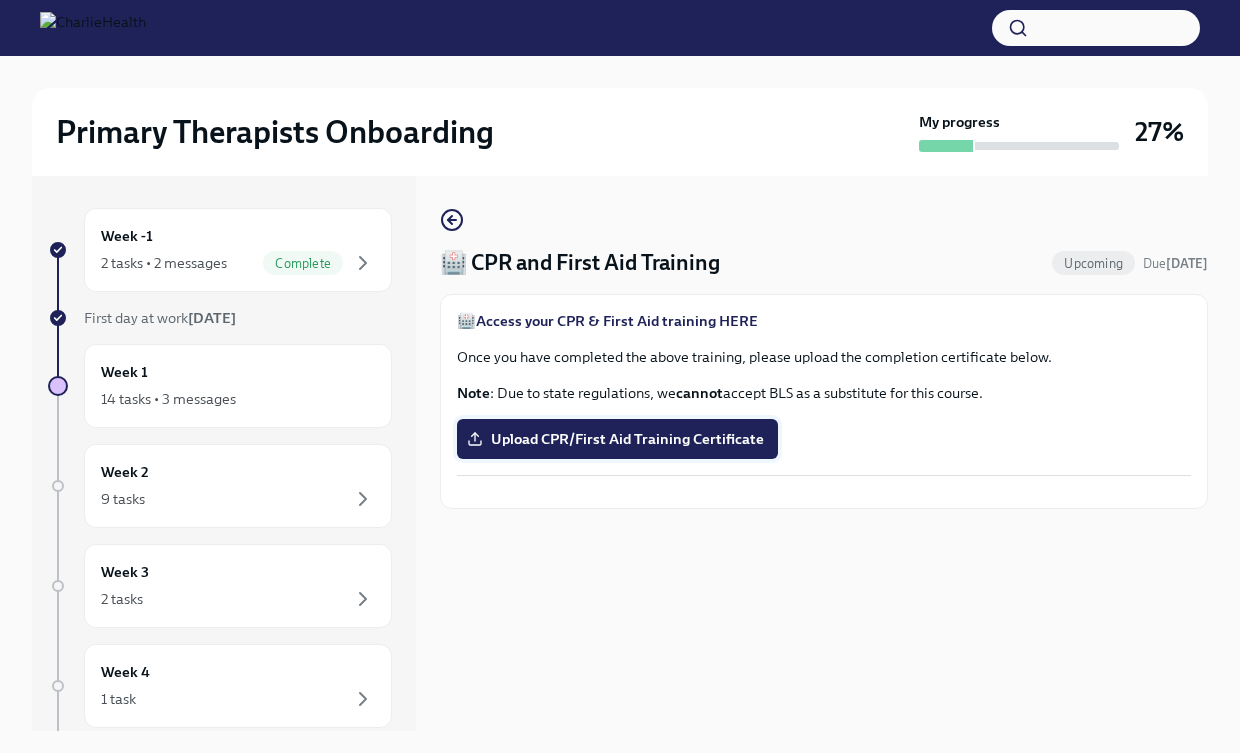 click on "Upload CPR/First Aid Training Certificate" at bounding box center (617, 439) 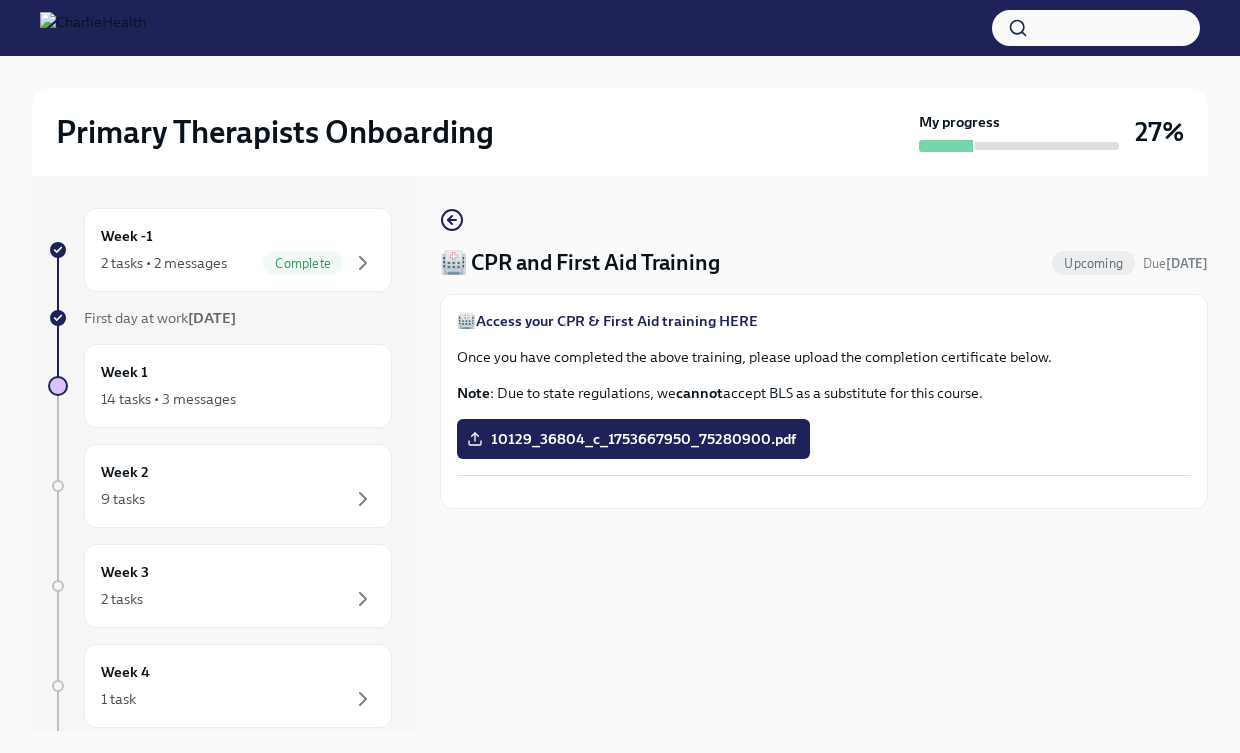 click at bounding box center (824, 492) 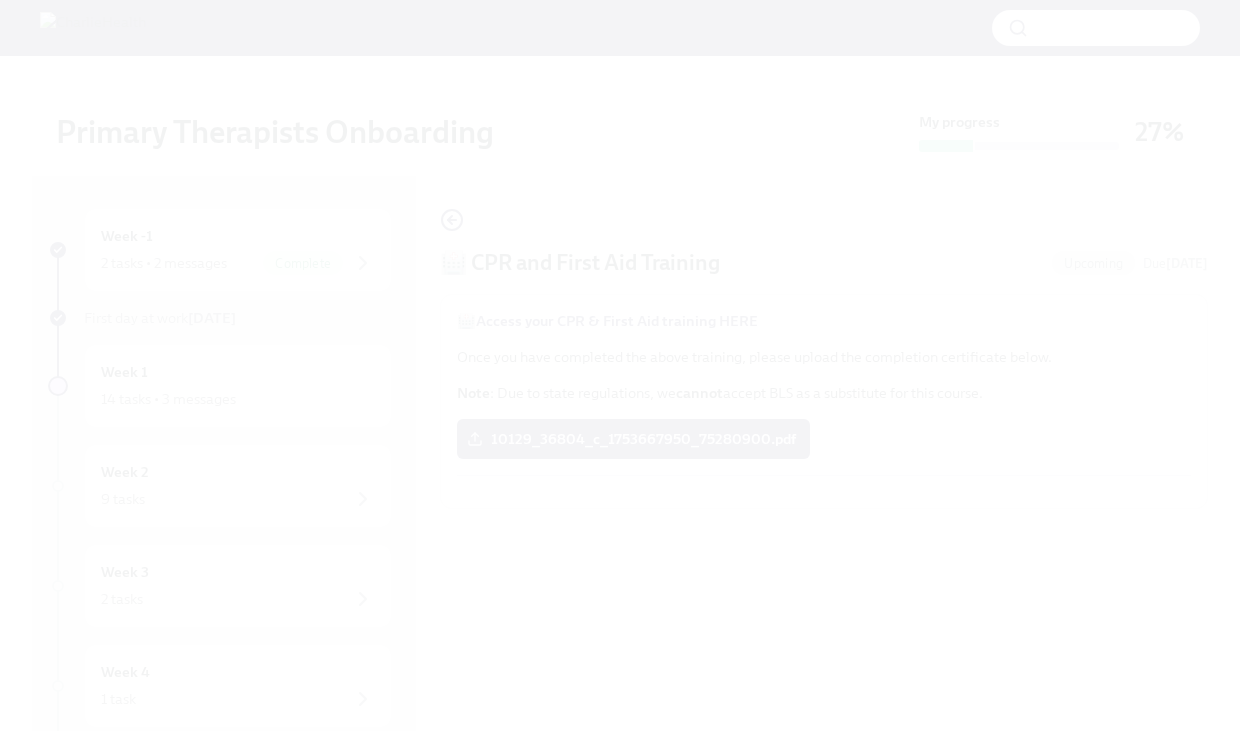 click at bounding box center (620, 376) 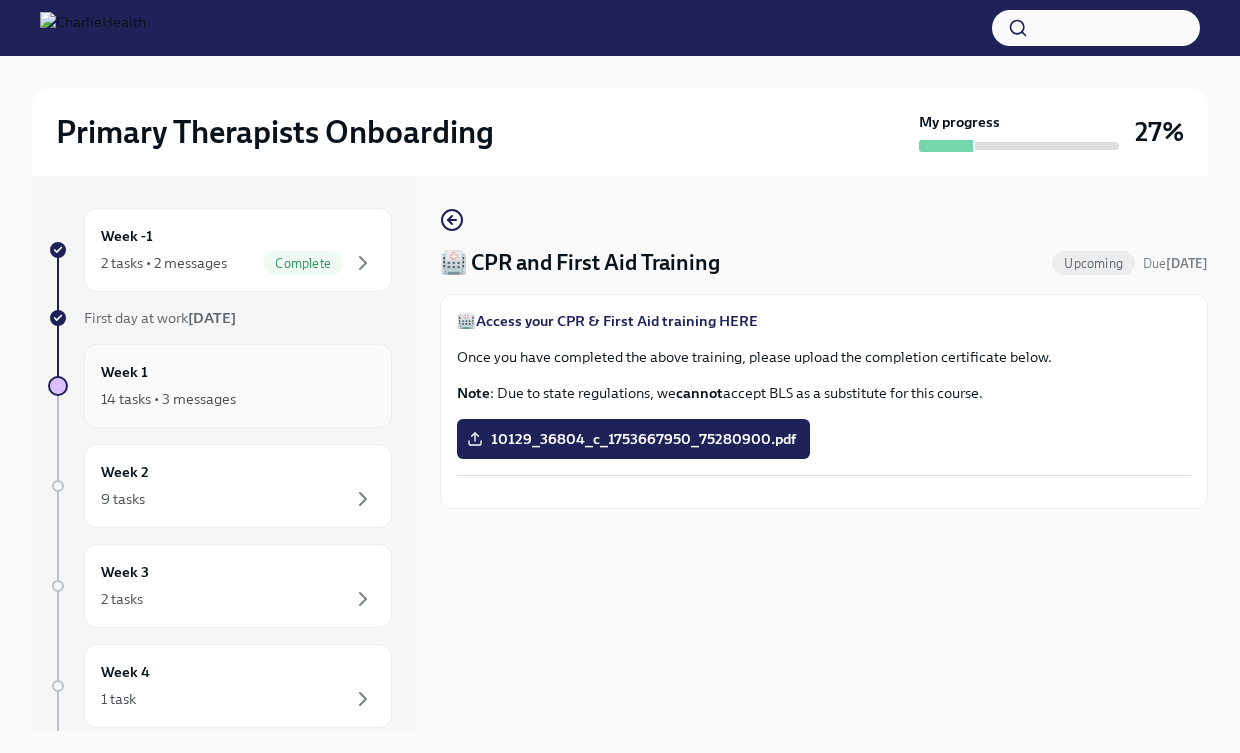 click on "Week 1 14 tasks • 3 messages" at bounding box center [238, 386] 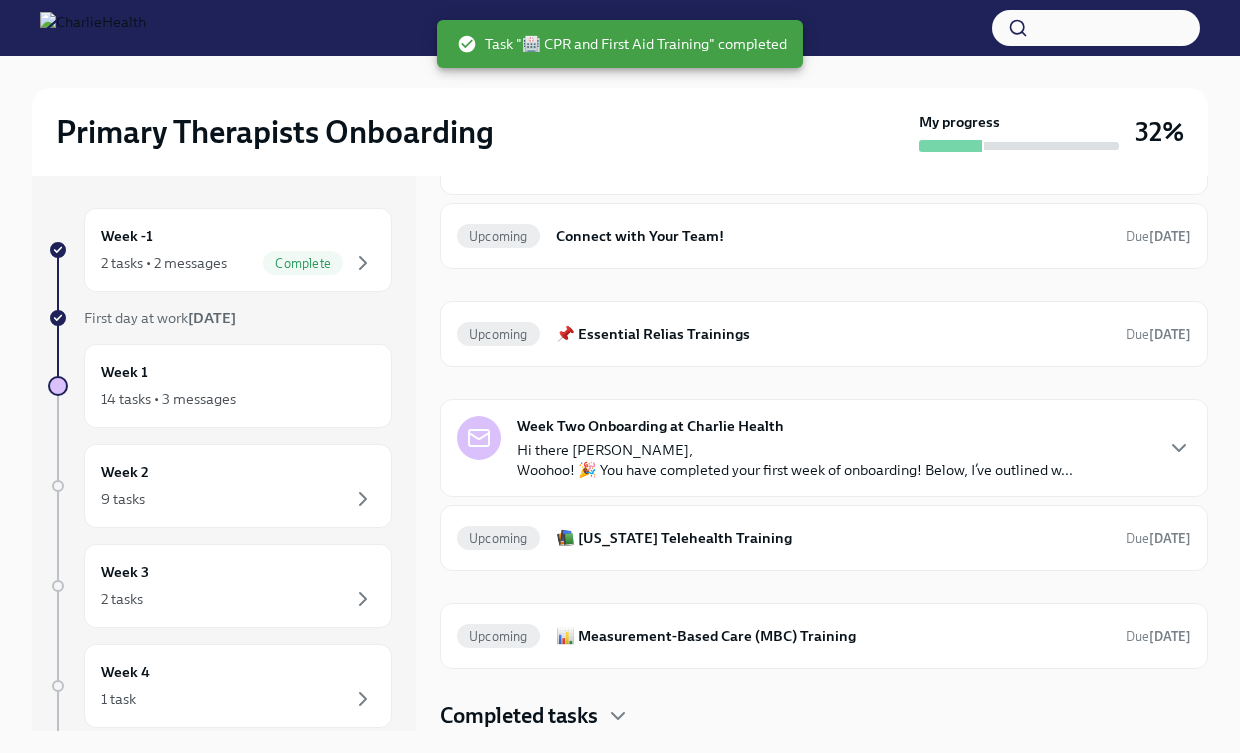 scroll, scrollTop: 615, scrollLeft: 0, axis: vertical 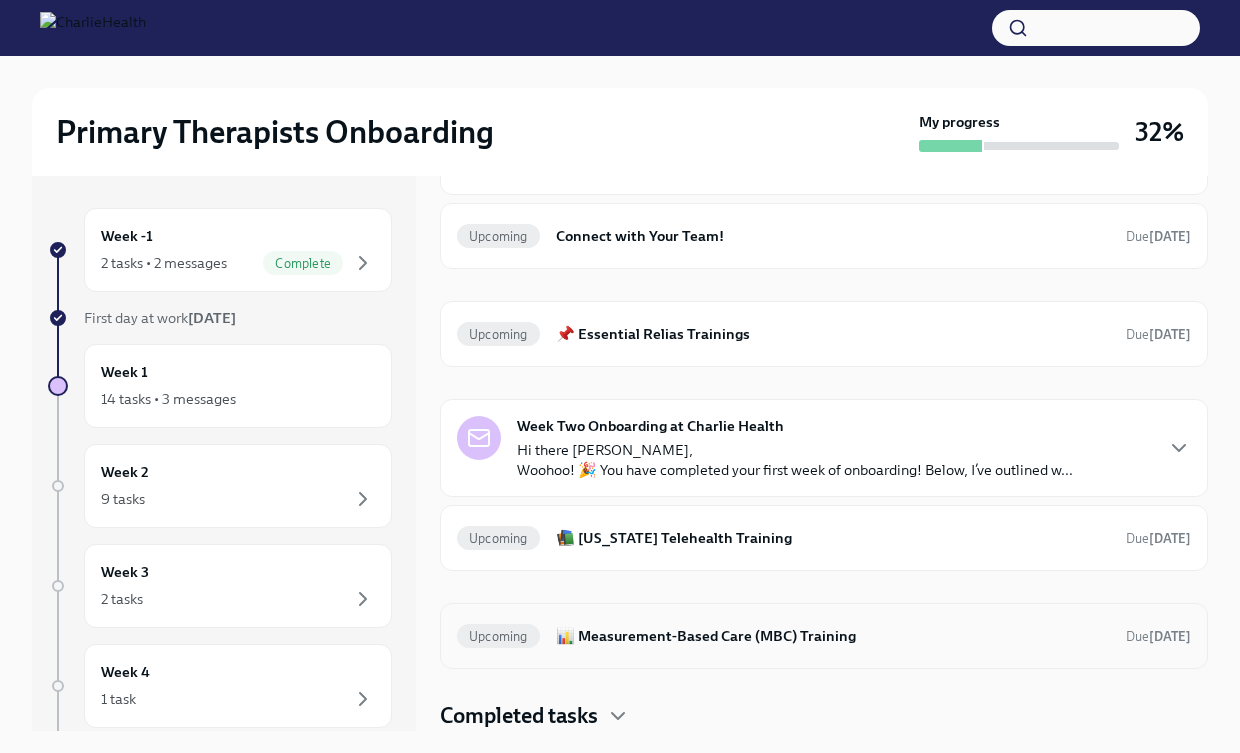 click on "📊 Measurement-Based Care (MBC) Training" at bounding box center [833, 636] 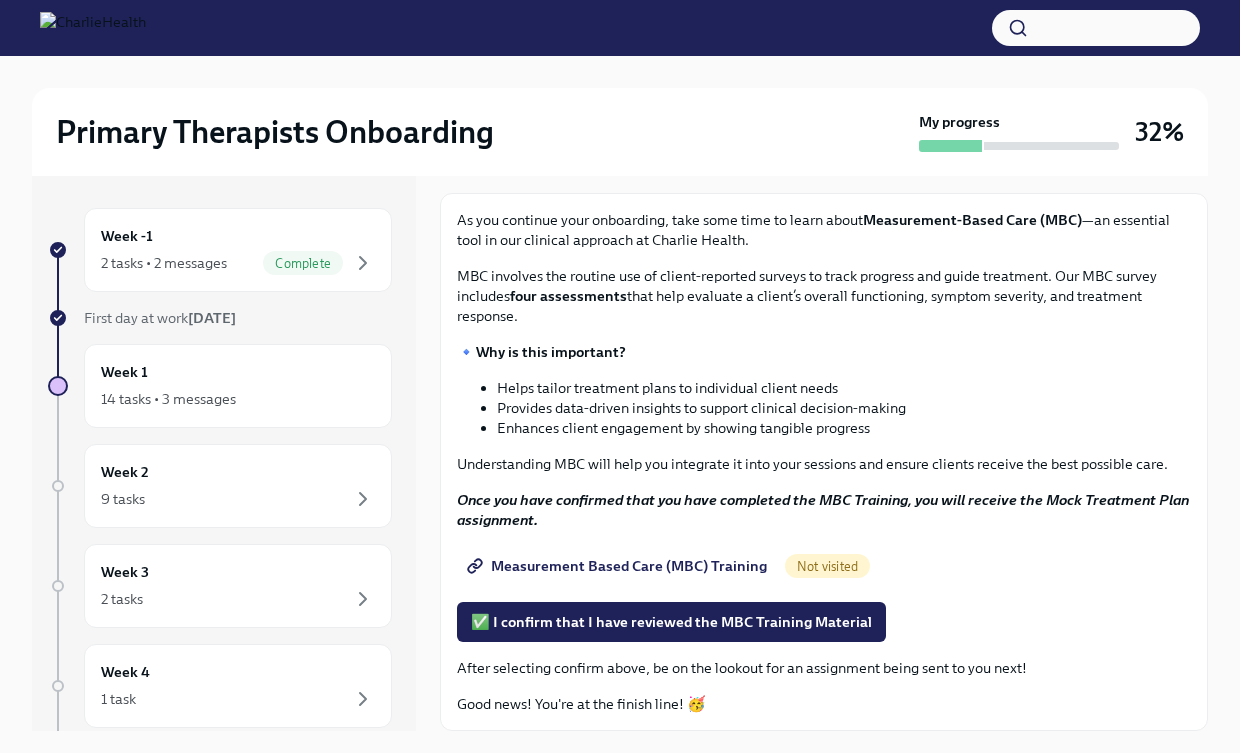 scroll, scrollTop: 101, scrollLeft: 0, axis: vertical 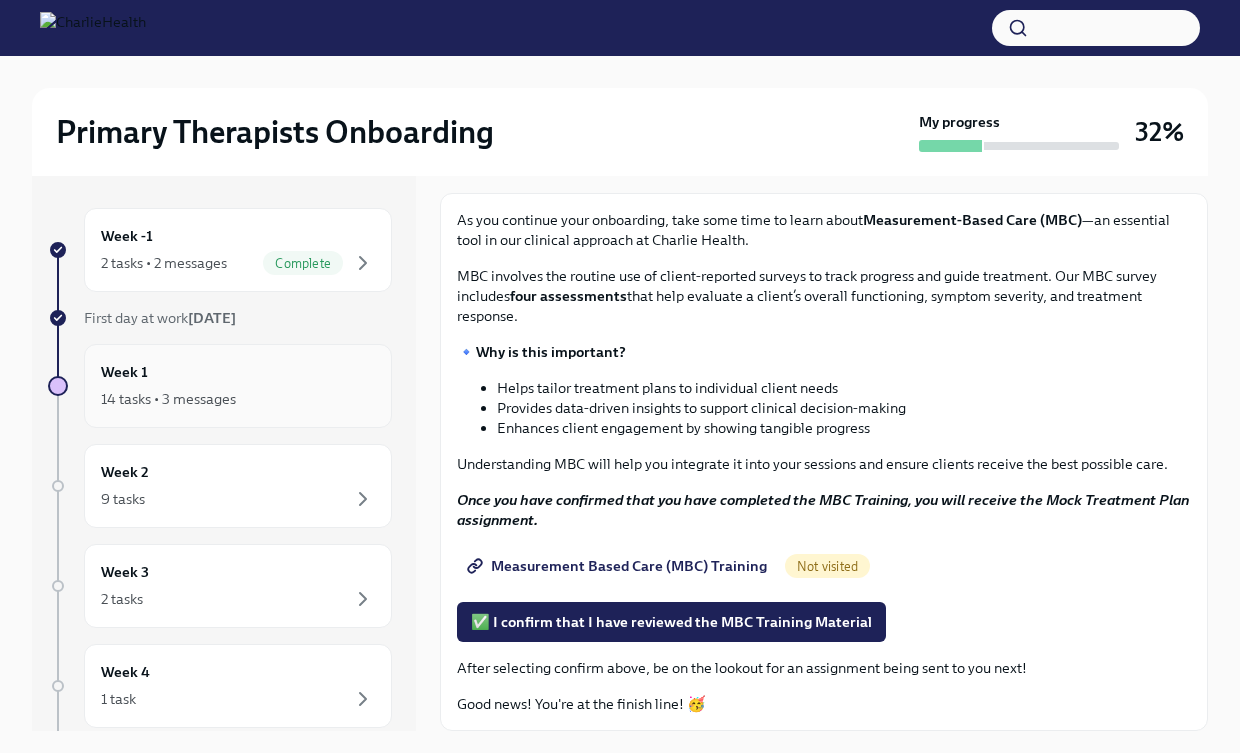 click on "Week 1 14 tasks • 3 messages" at bounding box center (238, 386) 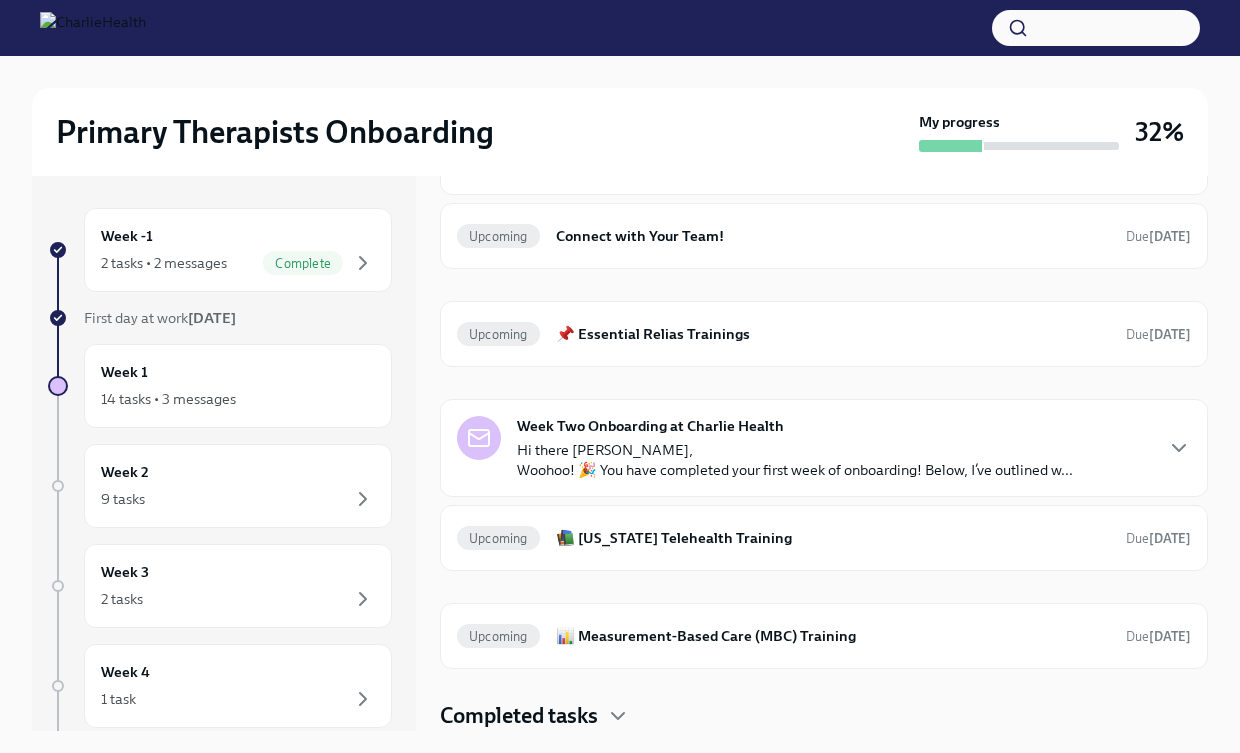 scroll, scrollTop: 615, scrollLeft: 0, axis: vertical 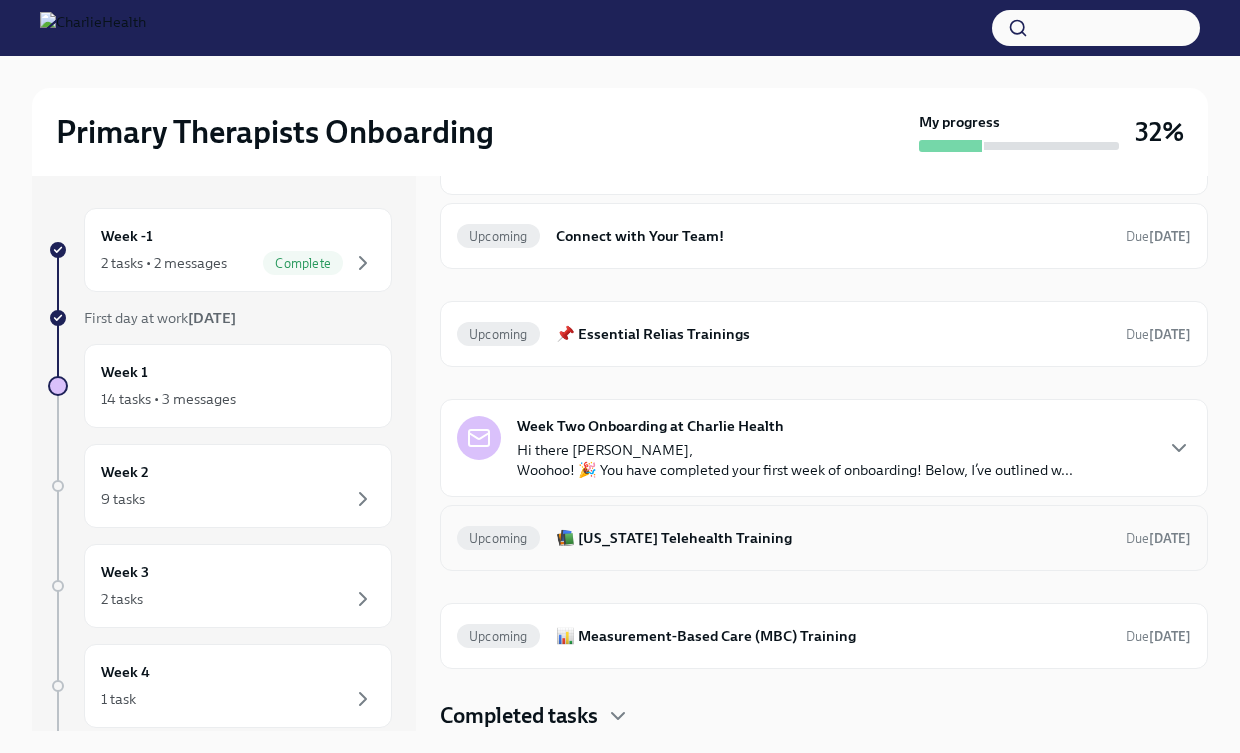click on "📚 [US_STATE] Telehealth Training" at bounding box center [833, 538] 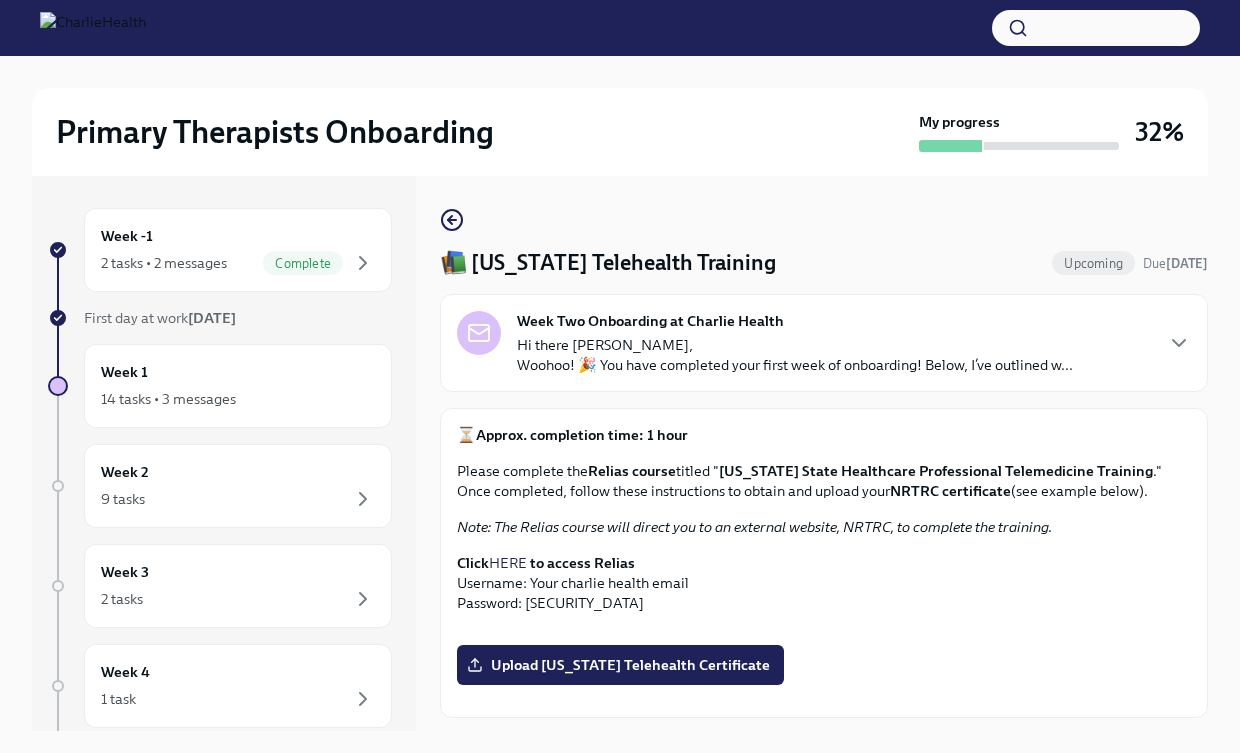 scroll, scrollTop: 0, scrollLeft: 0, axis: both 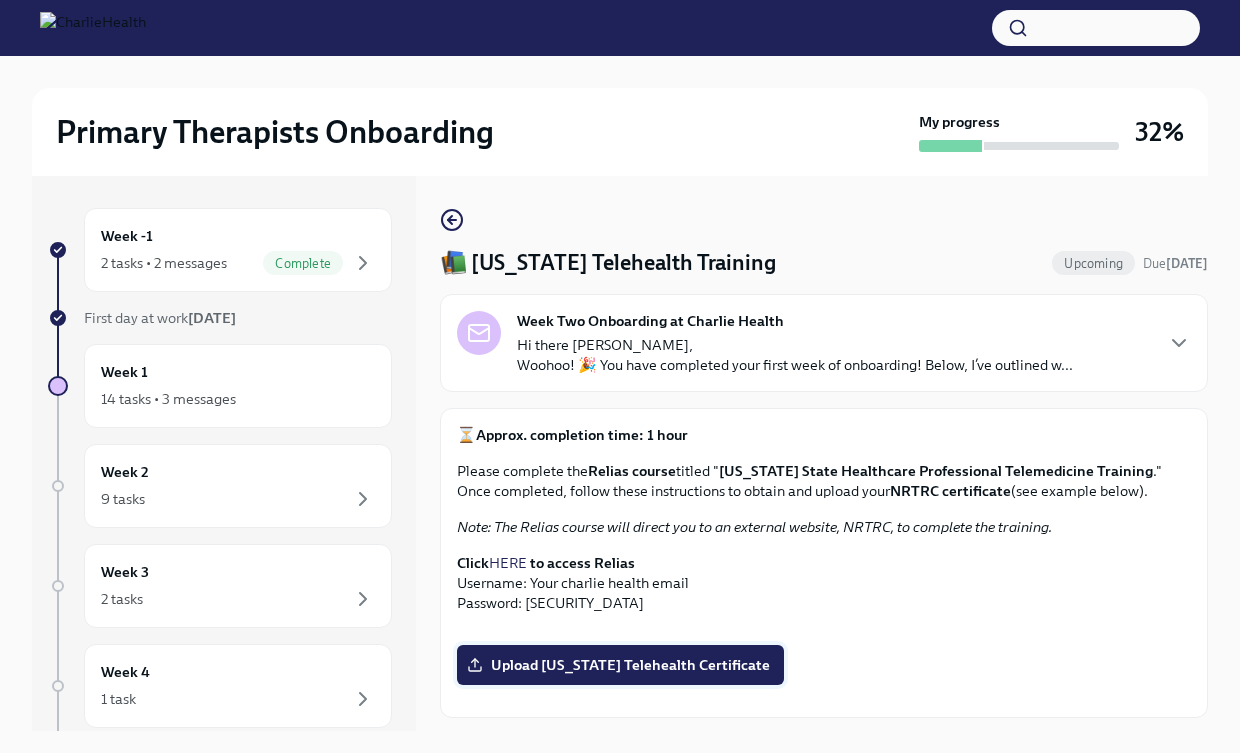 click on "Upload [US_STATE] Telehealth Certificate" at bounding box center (620, 665) 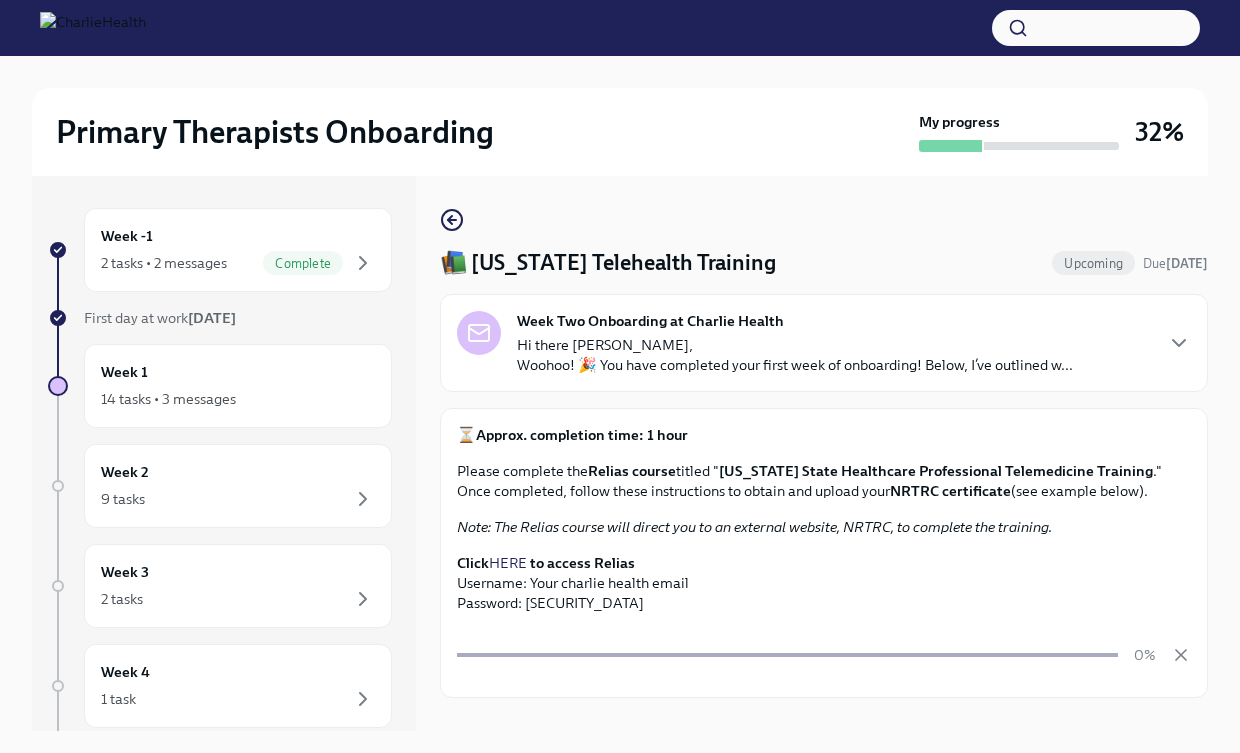 scroll, scrollTop: 455, scrollLeft: 0, axis: vertical 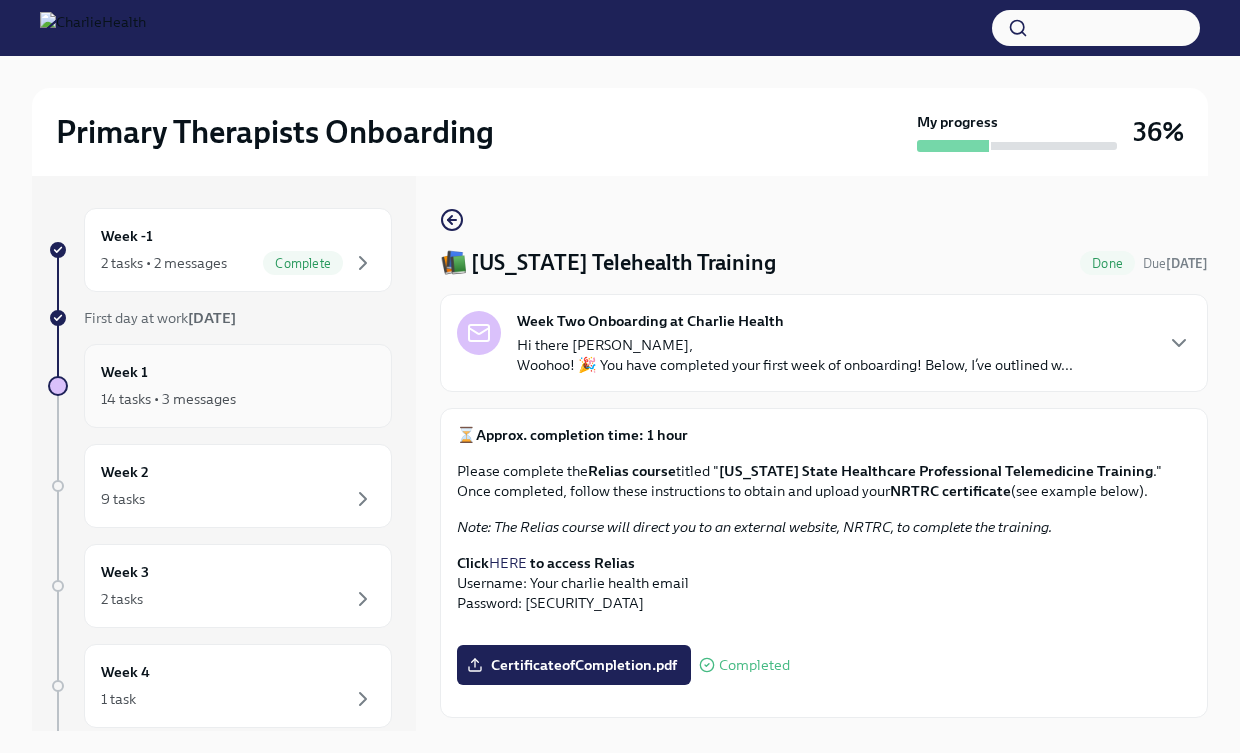 click on "Week 1 14 tasks • 3 messages" at bounding box center [238, 386] 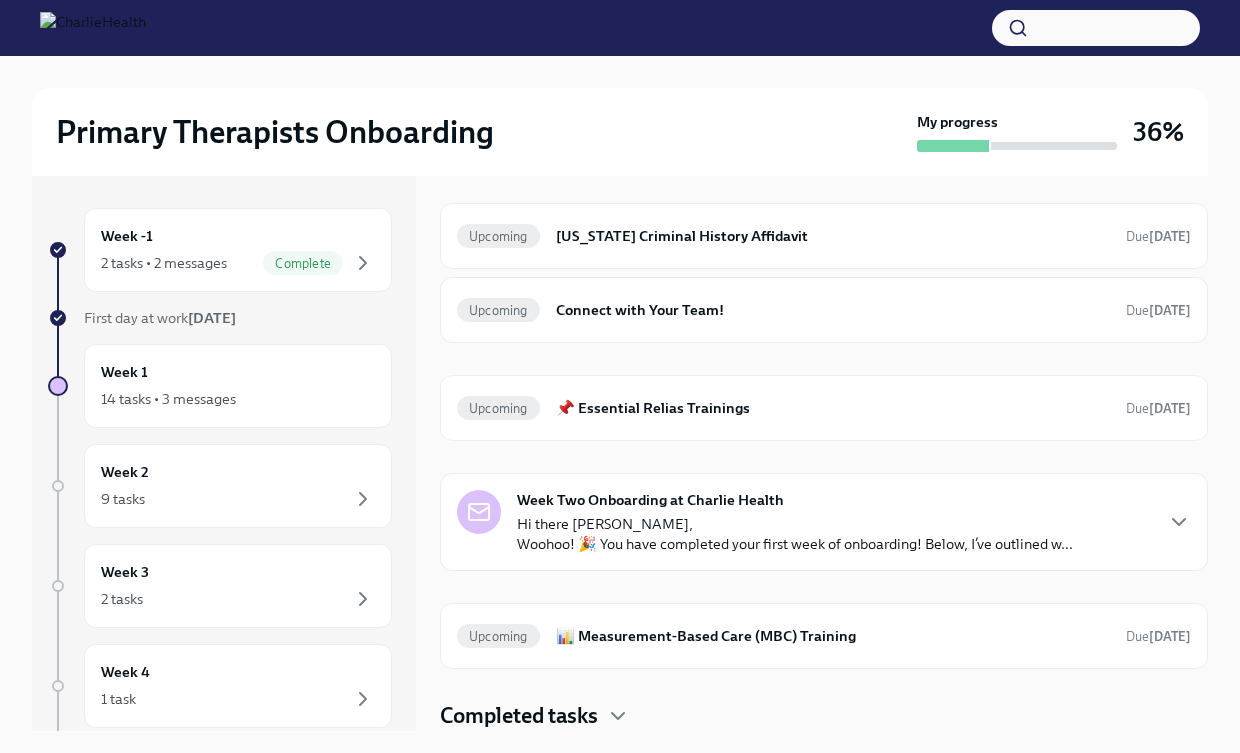 scroll, scrollTop: 541, scrollLeft: 0, axis: vertical 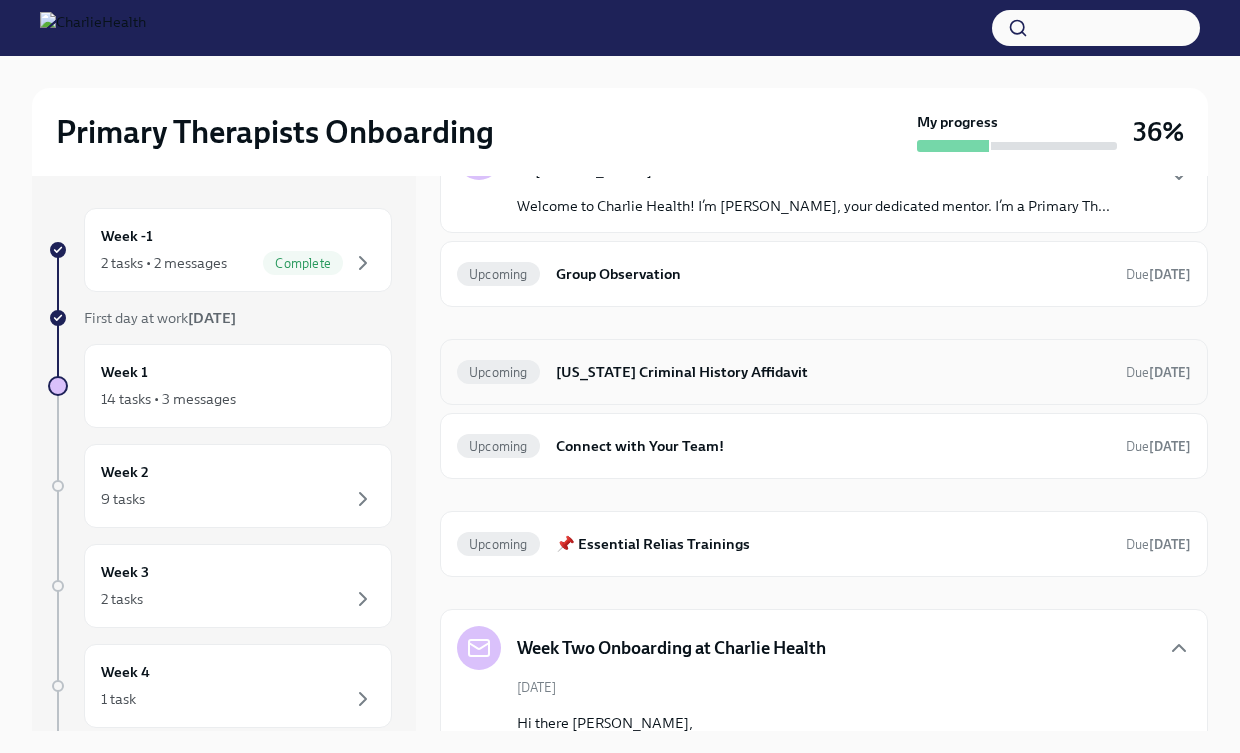 click on "Upcoming [US_STATE] Criminal History Affidavit Due  [DATE]" at bounding box center (824, 372) 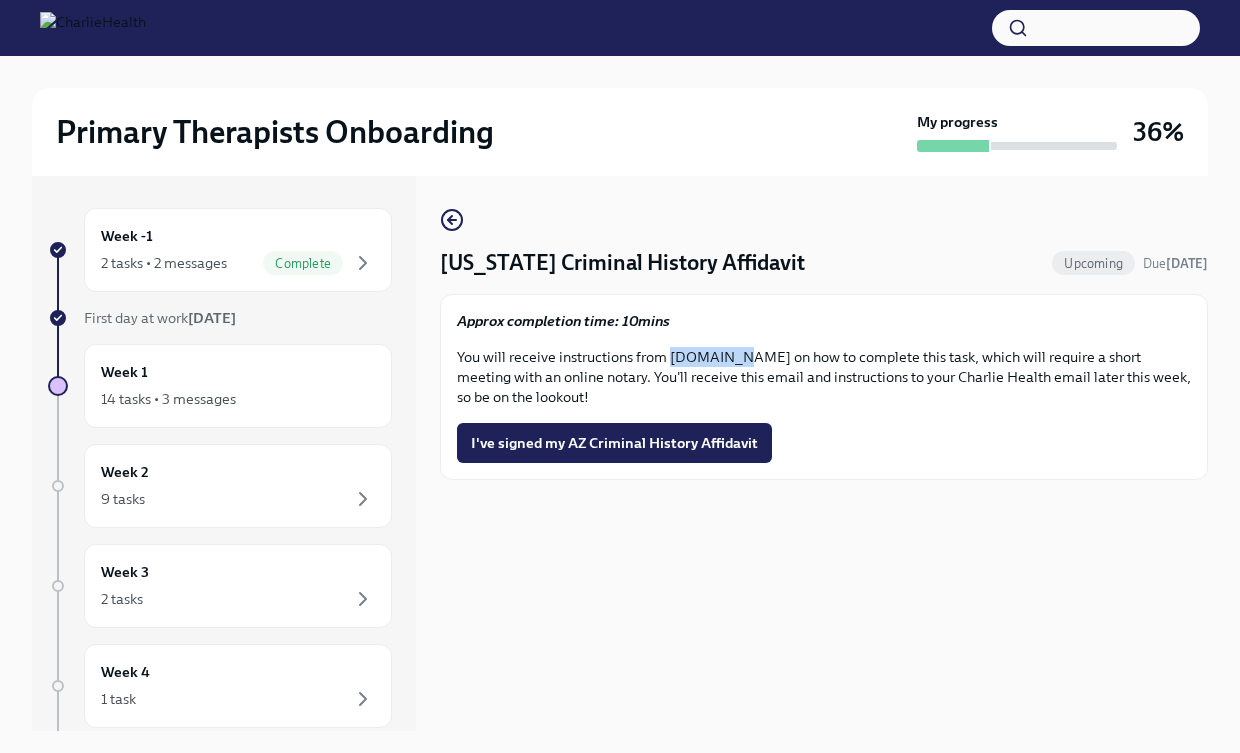 drag, startPoint x: 669, startPoint y: 356, endPoint x: 730, endPoint y: 361, distance: 61.204575 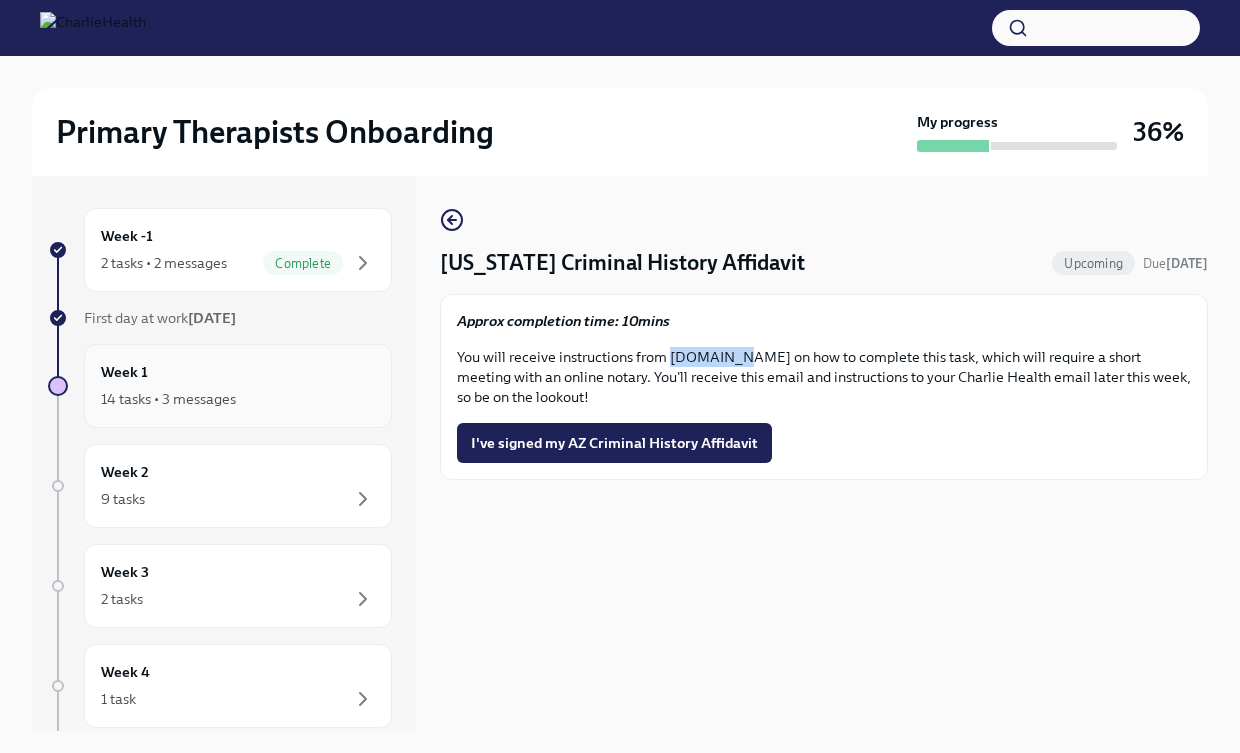 click on "Week 1 14 tasks • 3 messages" at bounding box center (238, 386) 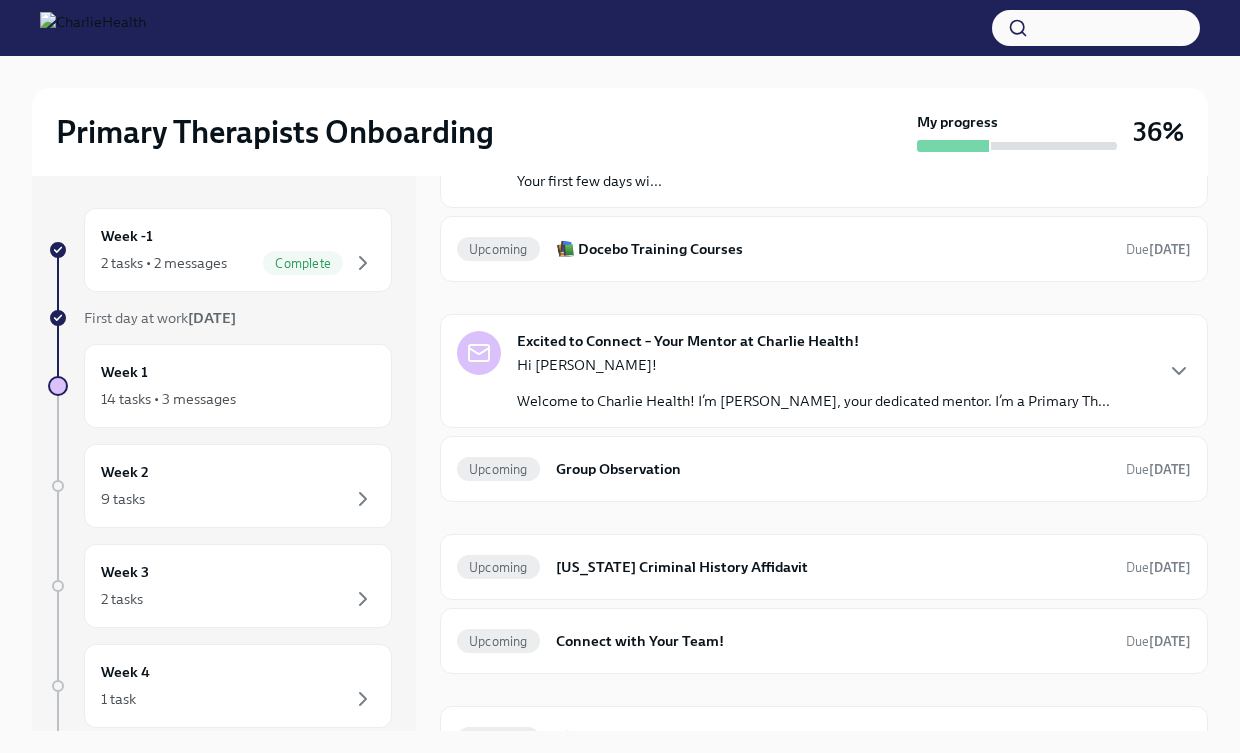 scroll, scrollTop: 212, scrollLeft: 0, axis: vertical 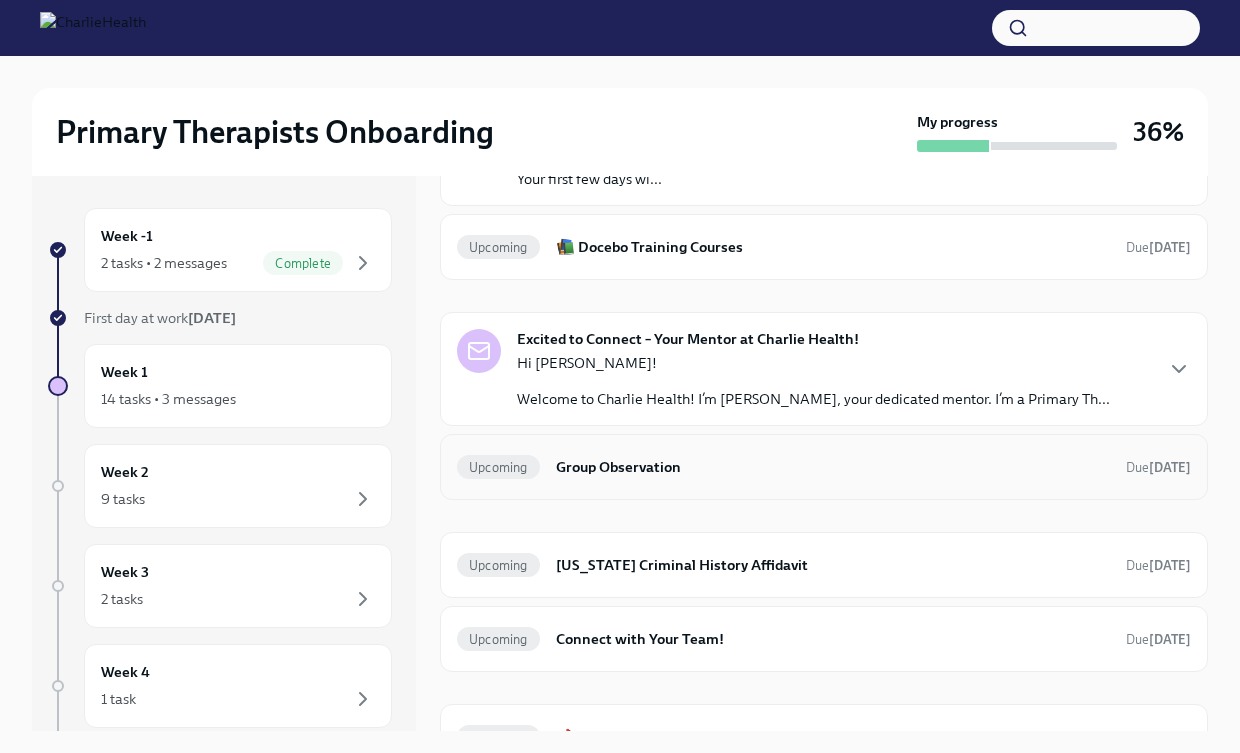 click on "Group Observation" at bounding box center (833, 467) 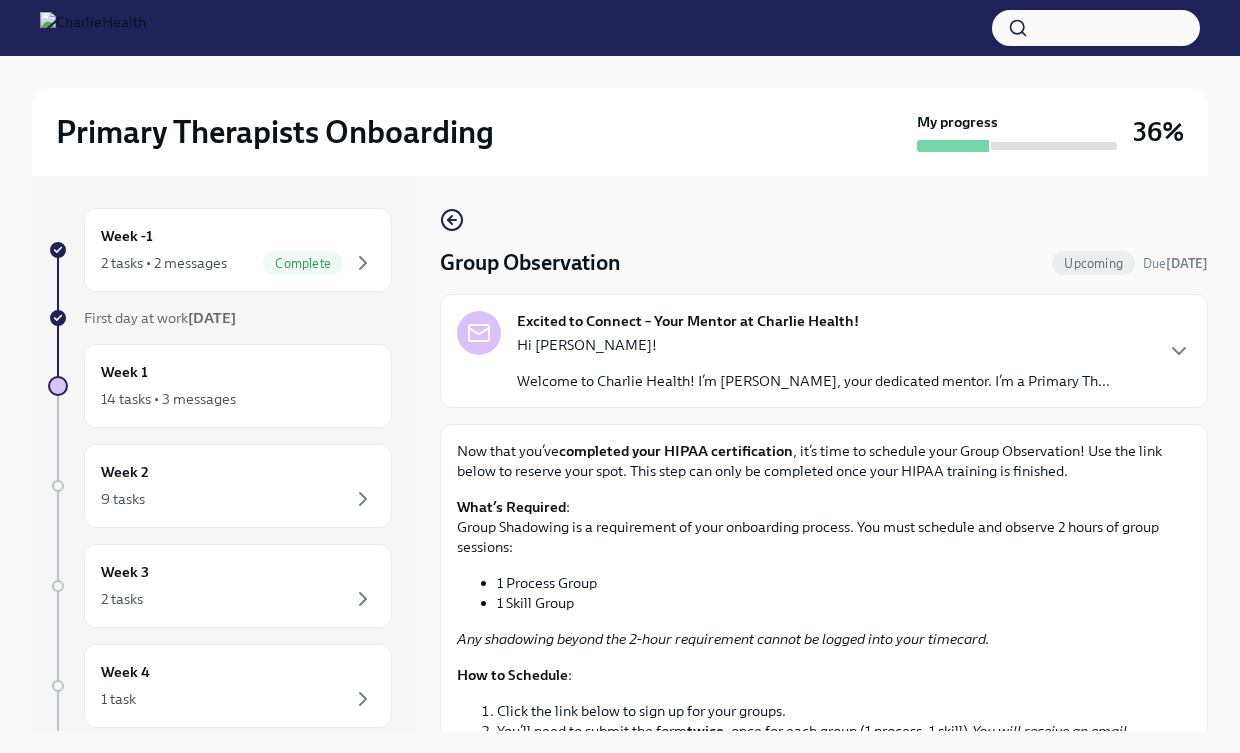 scroll, scrollTop: 0, scrollLeft: 0, axis: both 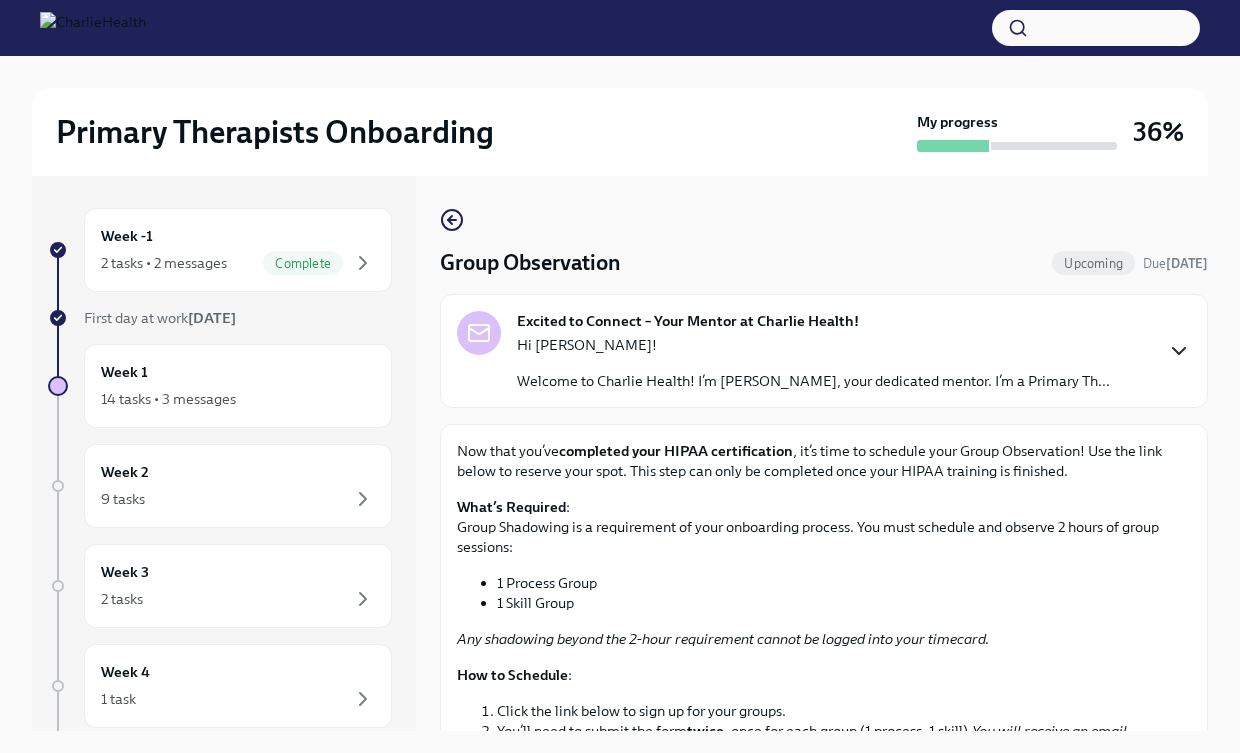 click 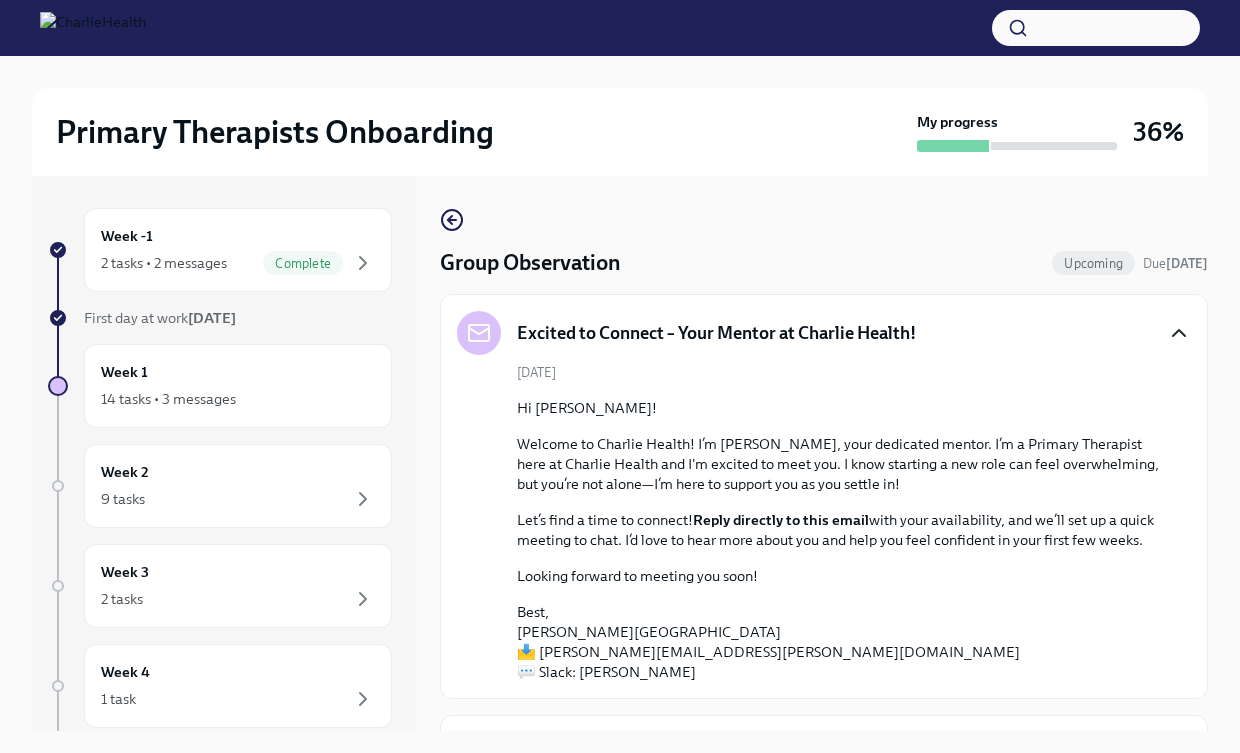 click 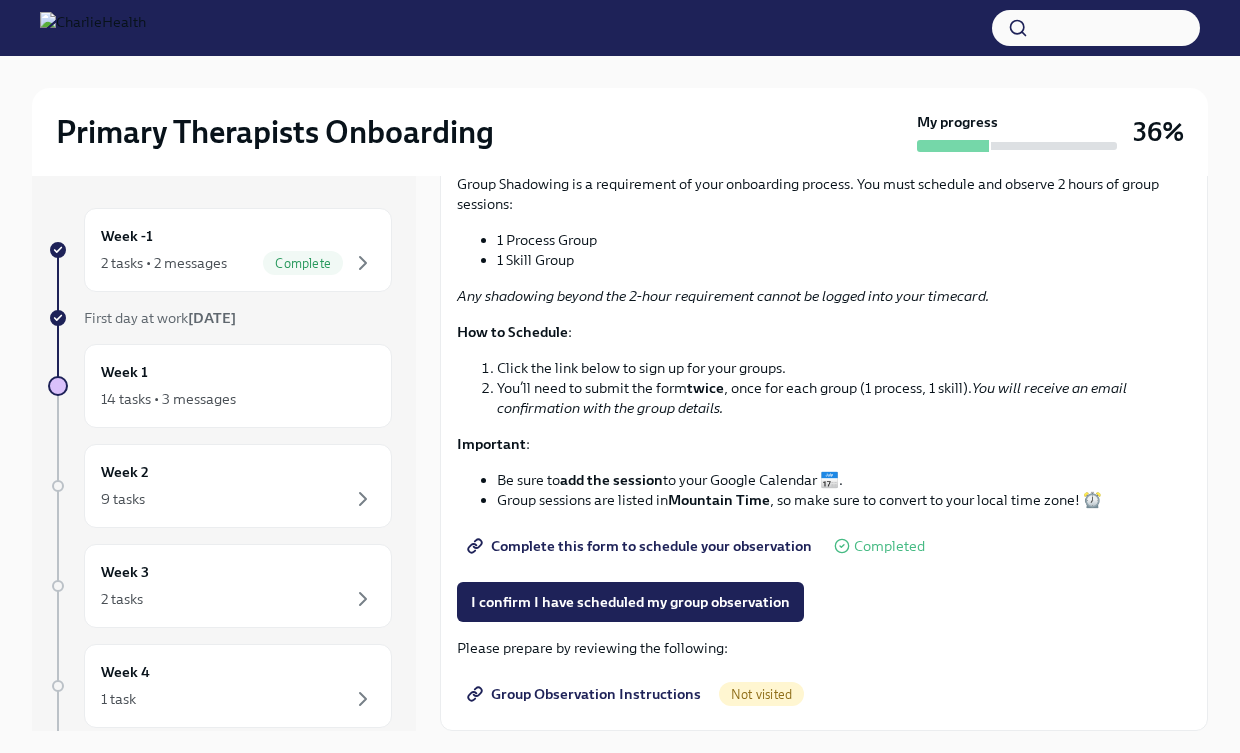 scroll, scrollTop: 343, scrollLeft: 0, axis: vertical 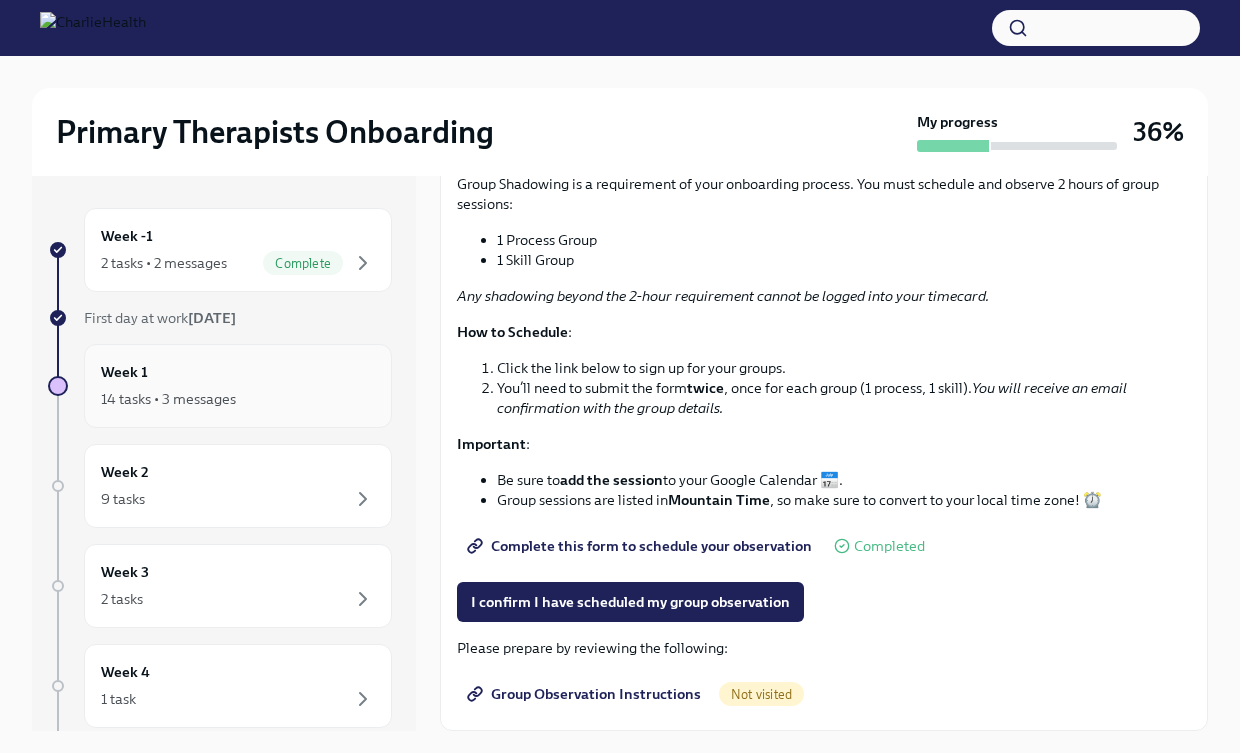 click on "14 tasks • 3 messages" at bounding box center [238, 399] 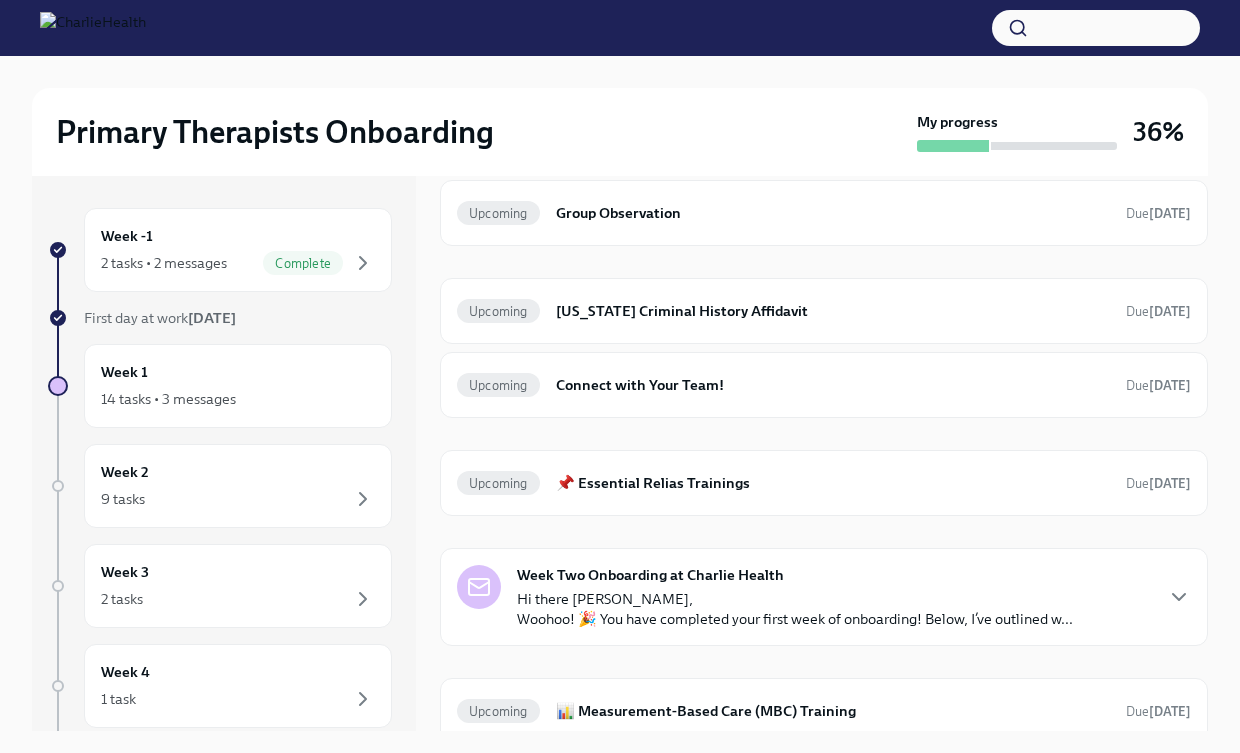 scroll, scrollTop: 467, scrollLeft: 0, axis: vertical 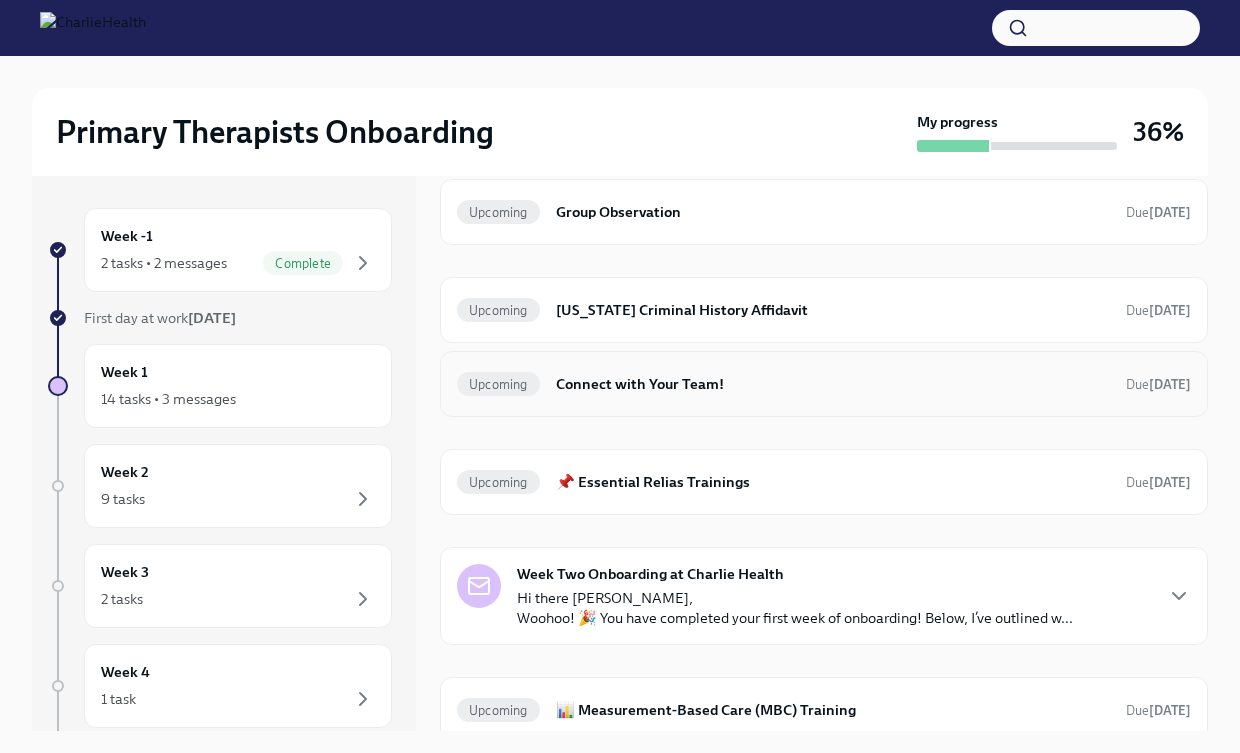 click on "Connect with Your Team!" at bounding box center [833, 384] 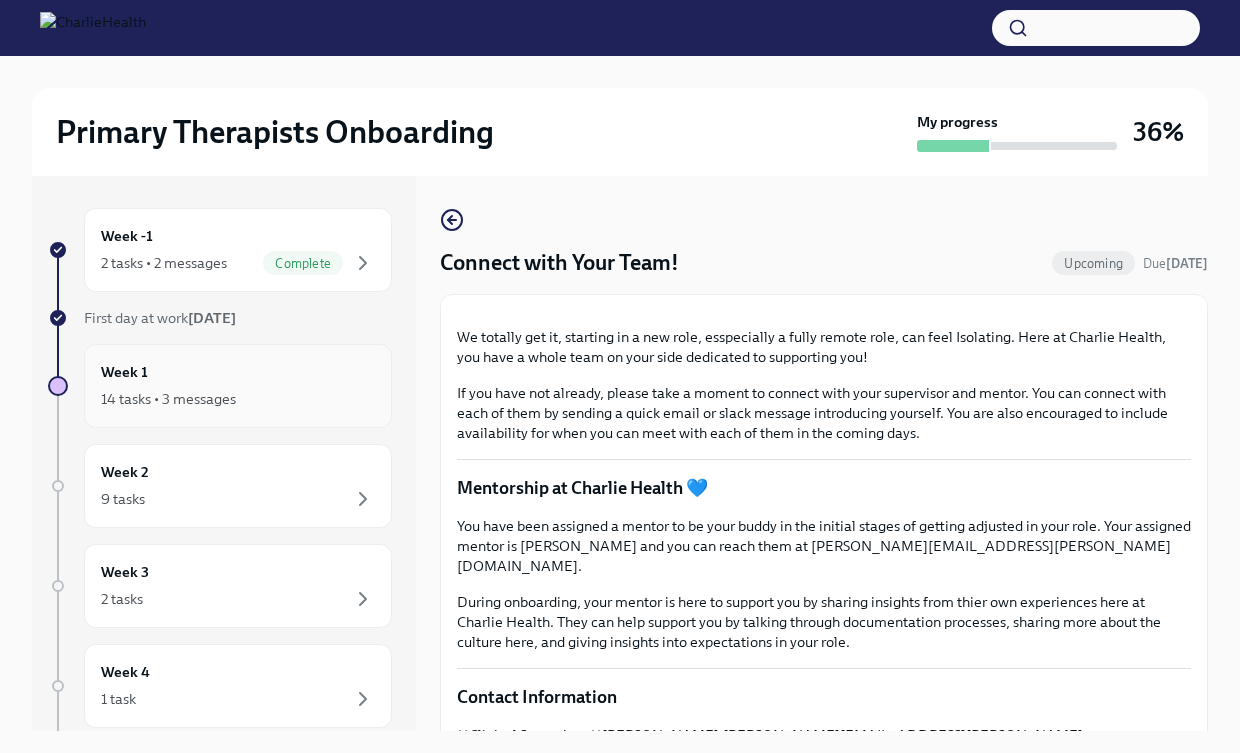 scroll, scrollTop: 0, scrollLeft: 0, axis: both 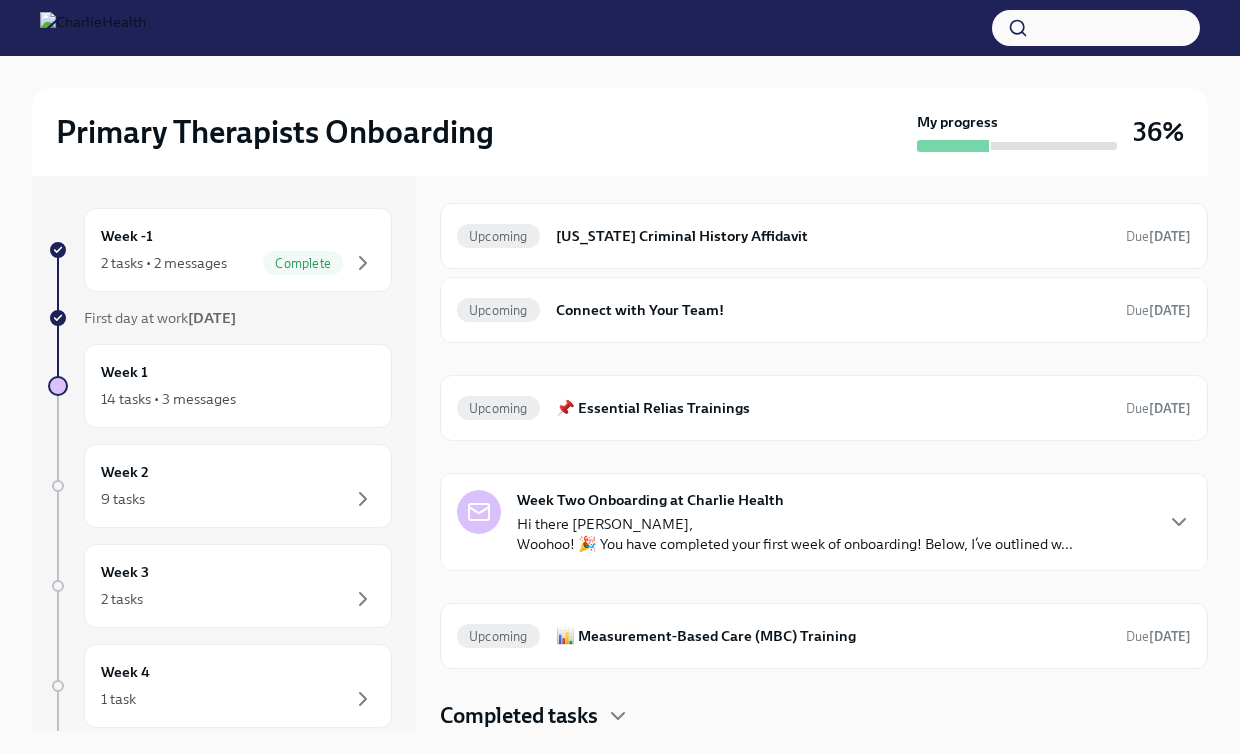 click on "Week Two Onboarding at Charlie Health Hi there [PERSON_NAME],
Woohoo! 🎉 You have completed your first week of onboarding! Below, I’ve outlined w..." at bounding box center [765, 522] 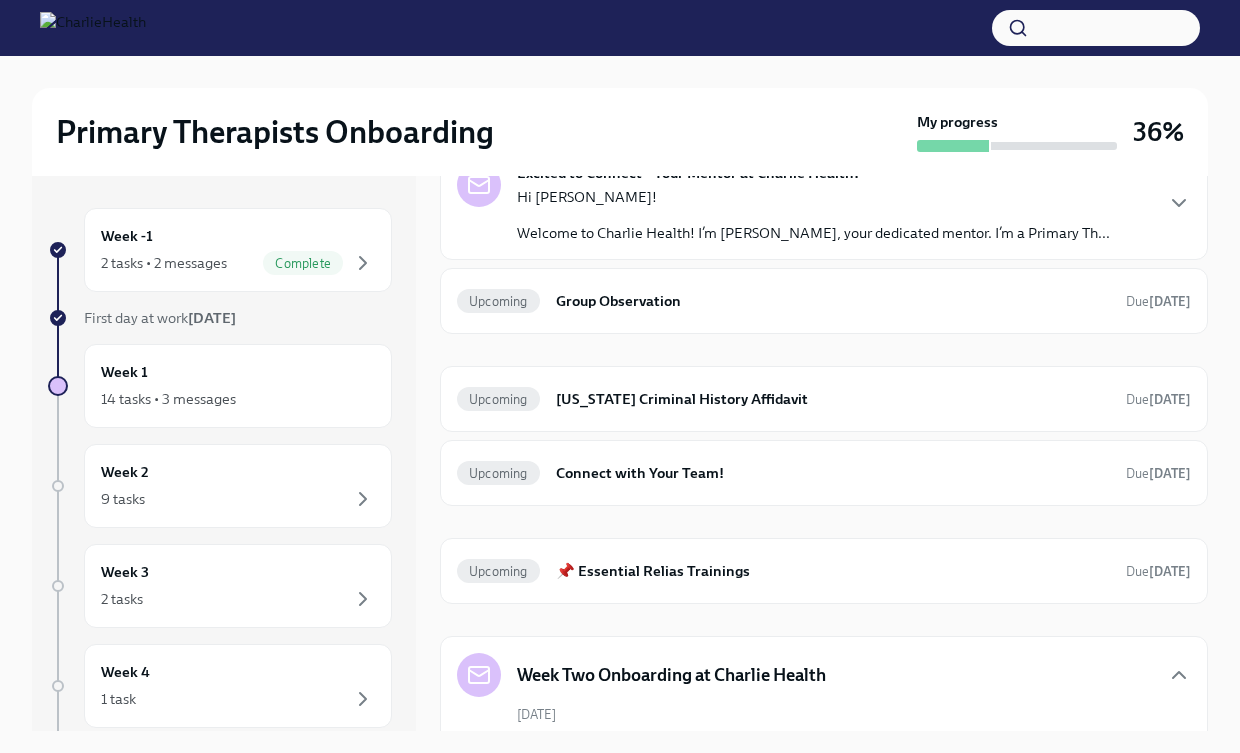 scroll, scrollTop: 383, scrollLeft: 0, axis: vertical 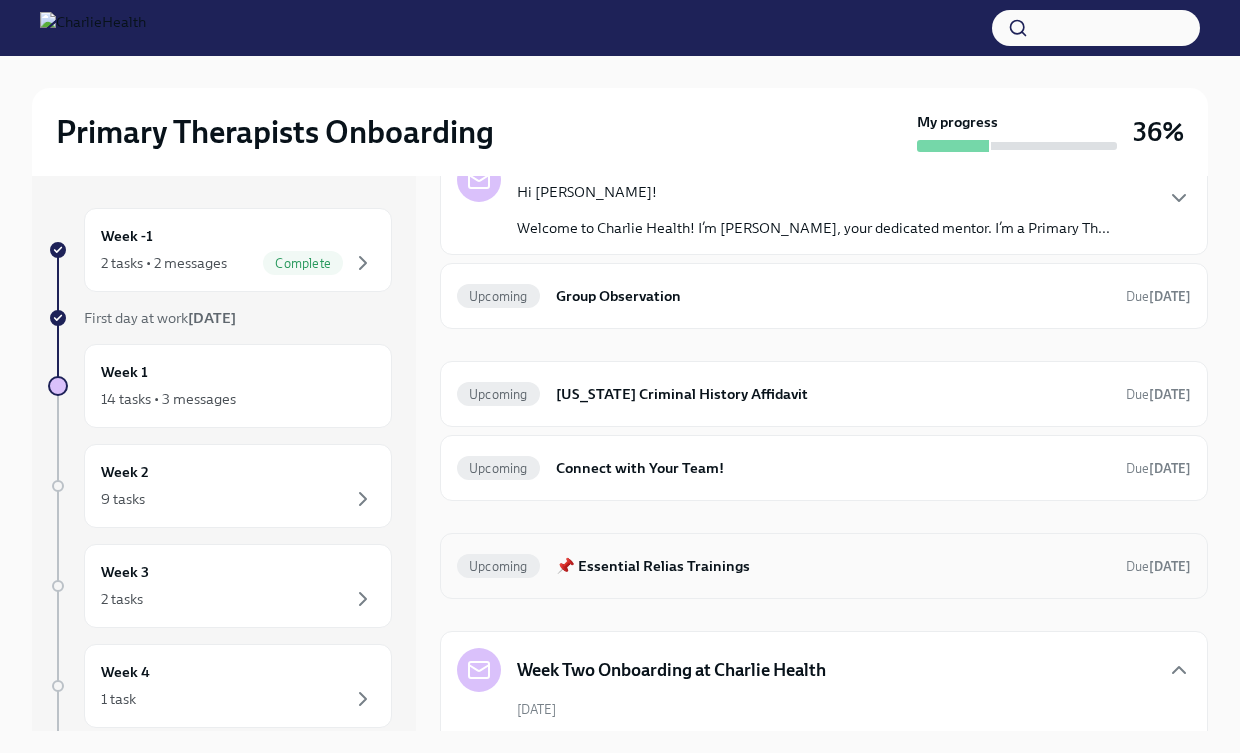 click on "📌 Essential Relias Trainings" at bounding box center (833, 566) 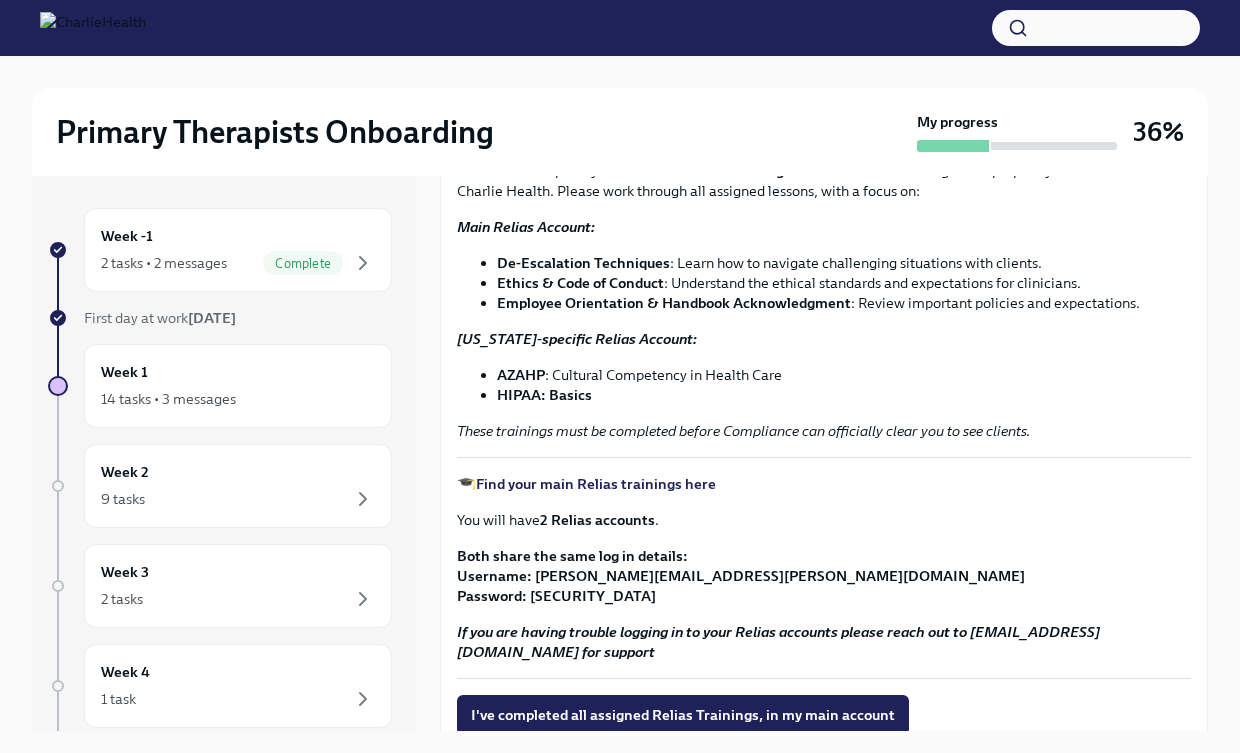 scroll, scrollTop: 153, scrollLeft: 0, axis: vertical 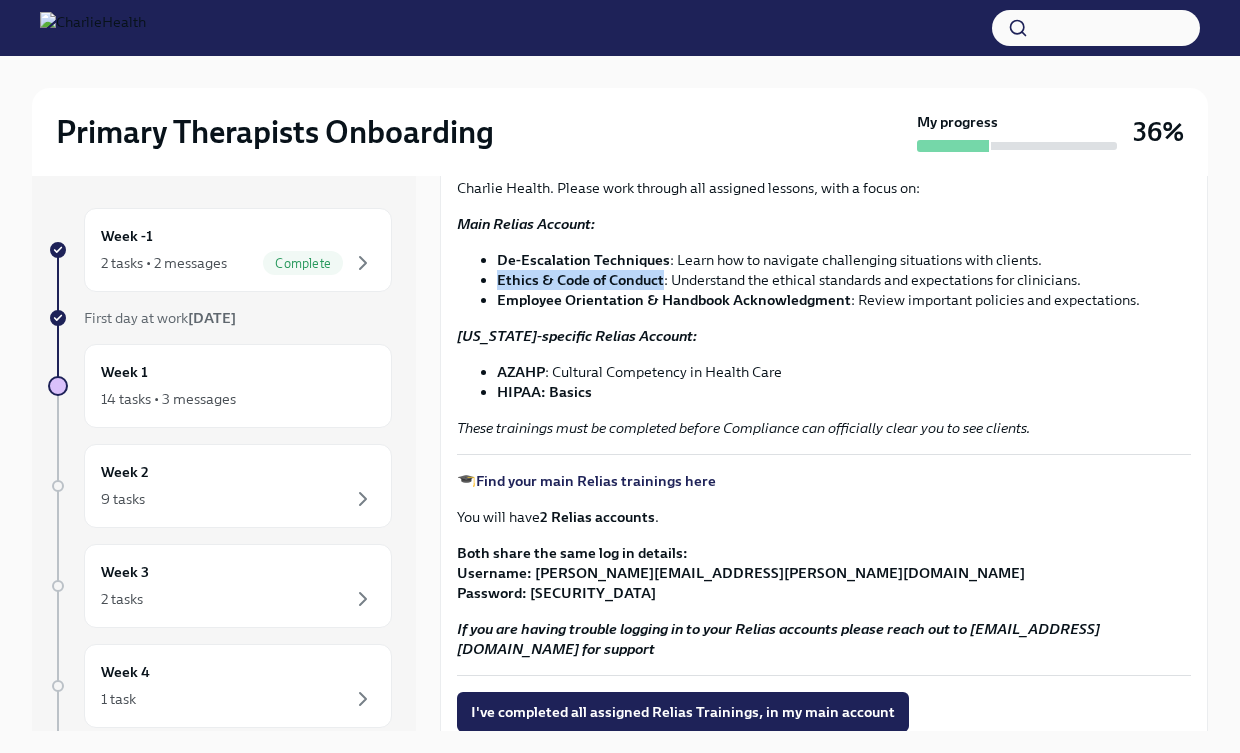 drag, startPoint x: 498, startPoint y: 280, endPoint x: 661, endPoint y: 287, distance: 163.15024 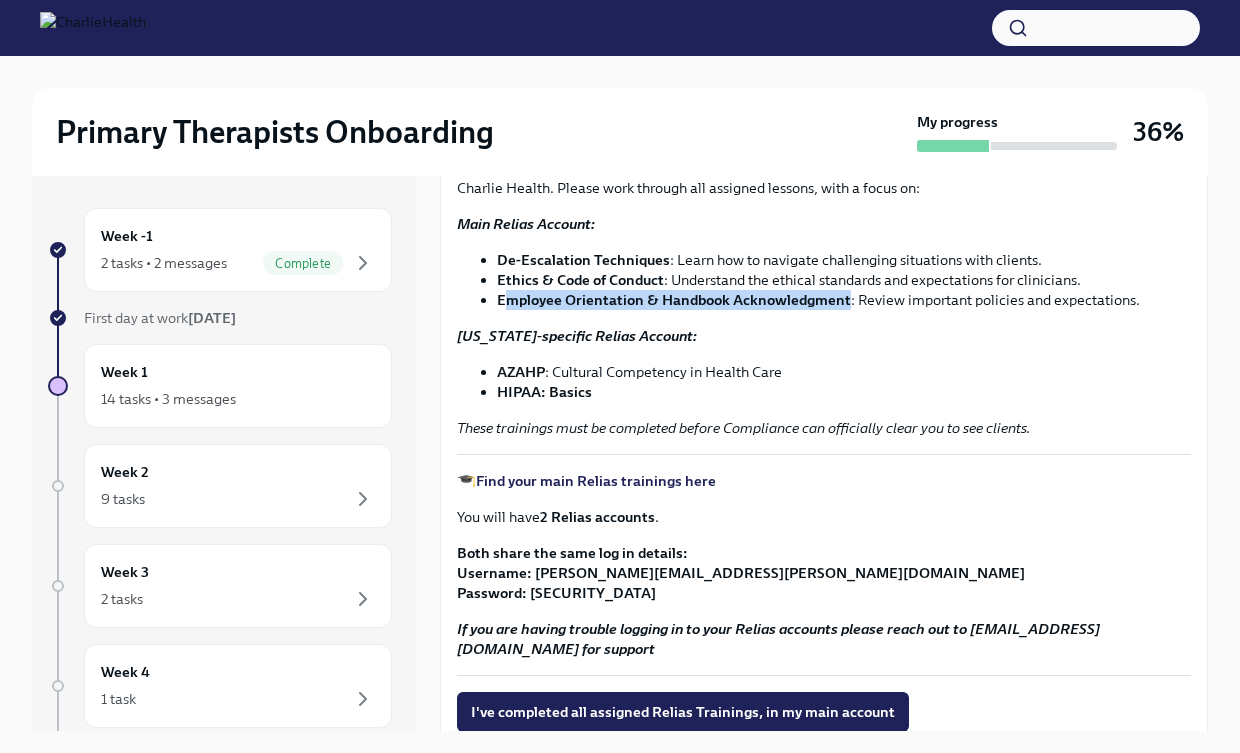 drag, startPoint x: 502, startPoint y: 298, endPoint x: 847, endPoint y: 299, distance: 345.00143 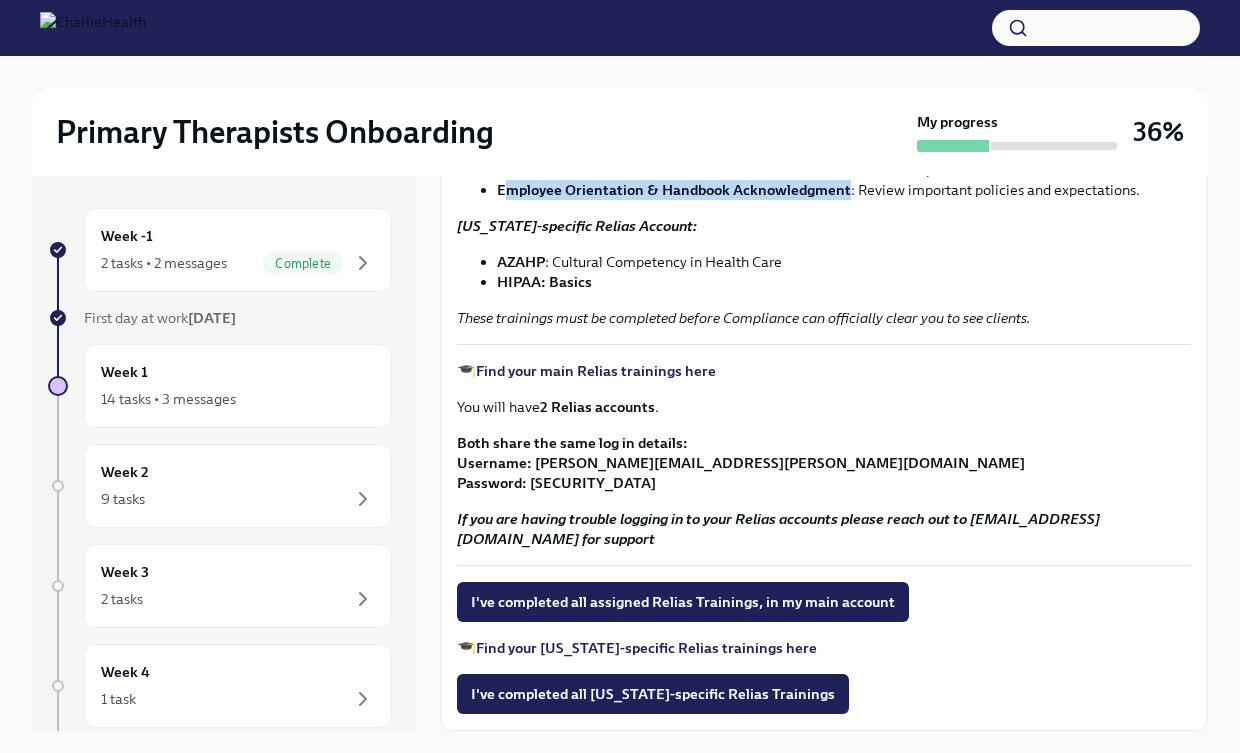 scroll, scrollTop: 263, scrollLeft: 0, axis: vertical 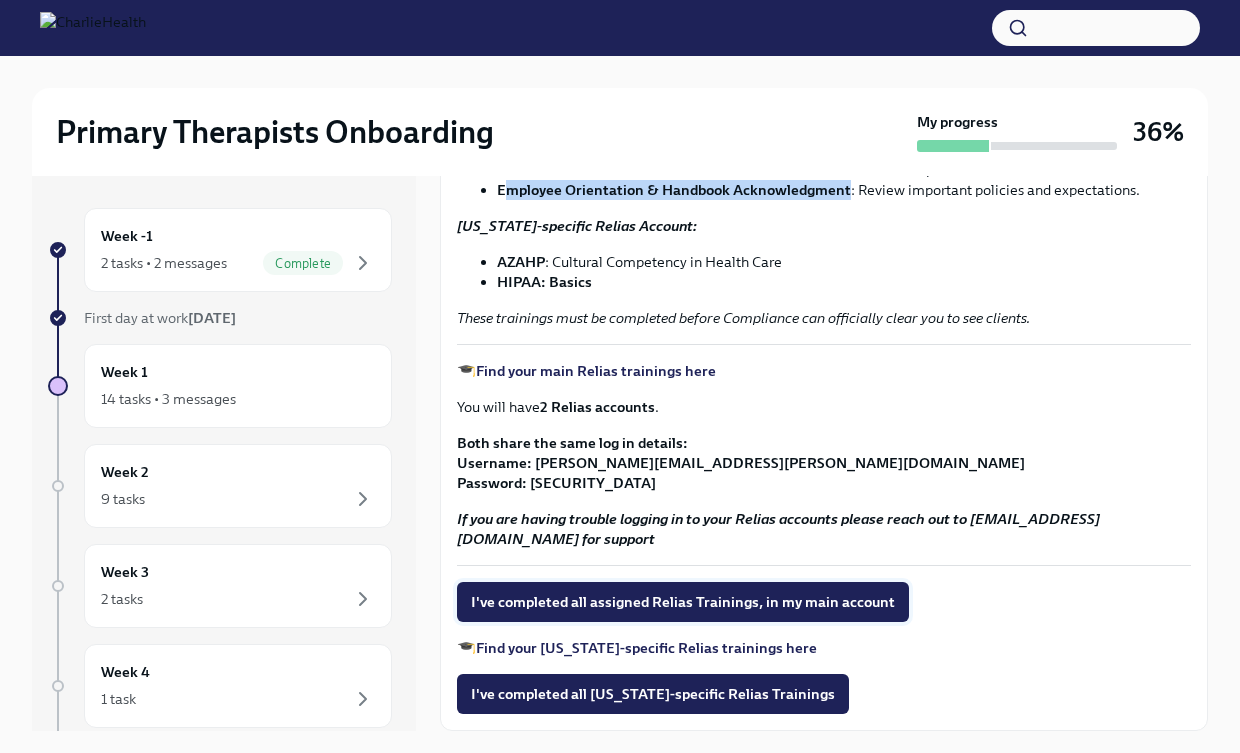 click on "I've completed all assigned Relias Trainings, in my main account" at bounding box center (683, 602) 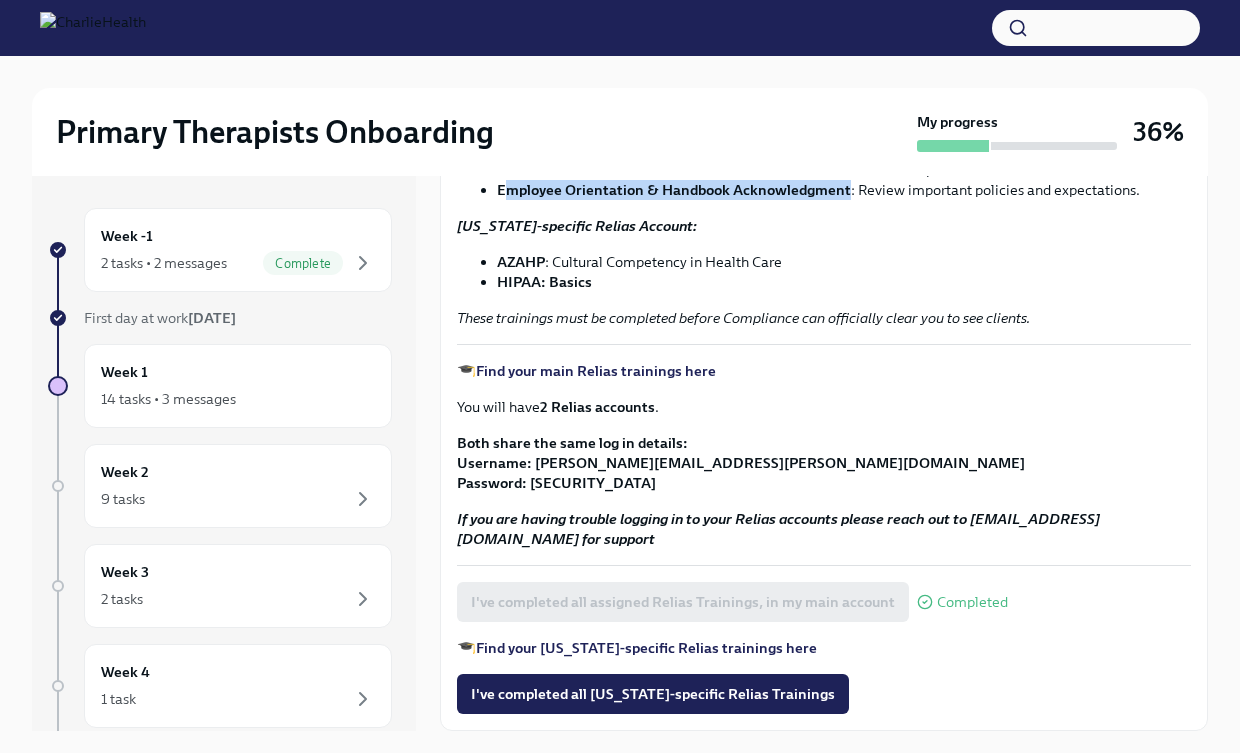 click on "Find your [US_STATE]-specific Relias trainings here" at bounding box center [646, 648] 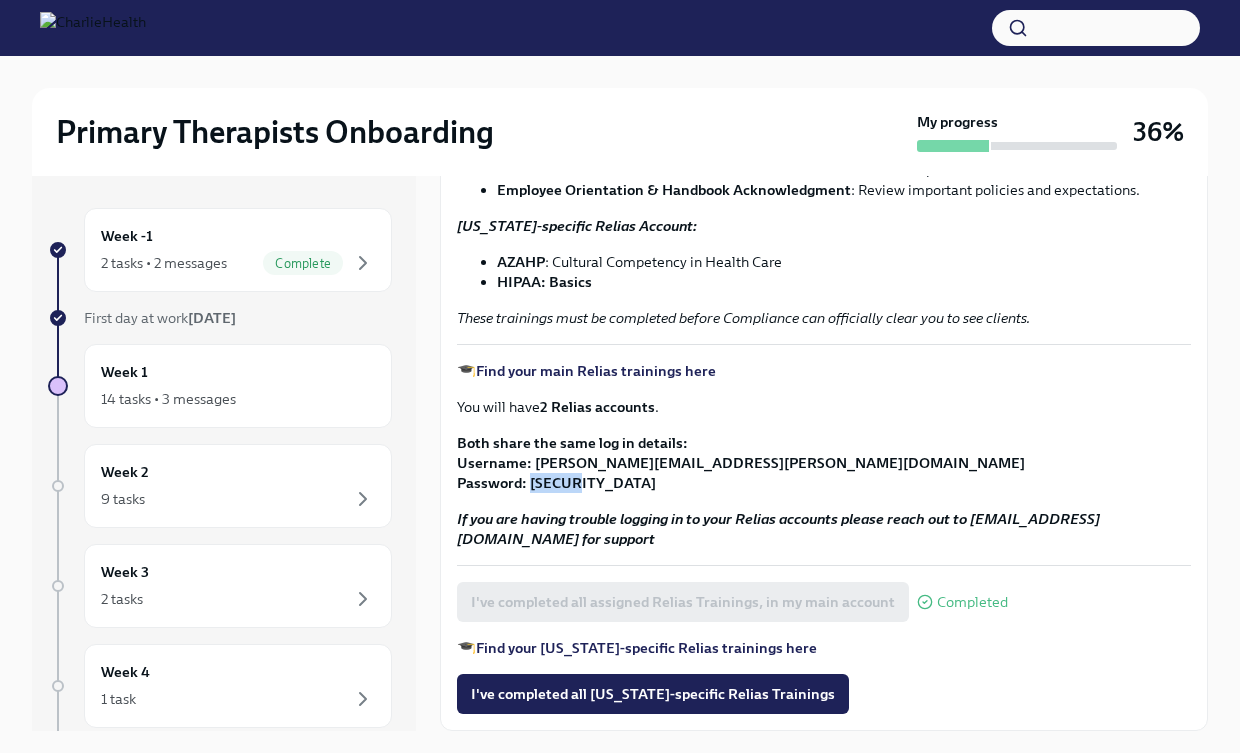 drag, startPoint x: 532, startPoint y: 486, endPoint x: 575, endPoint y: 492, distance: 43.416588 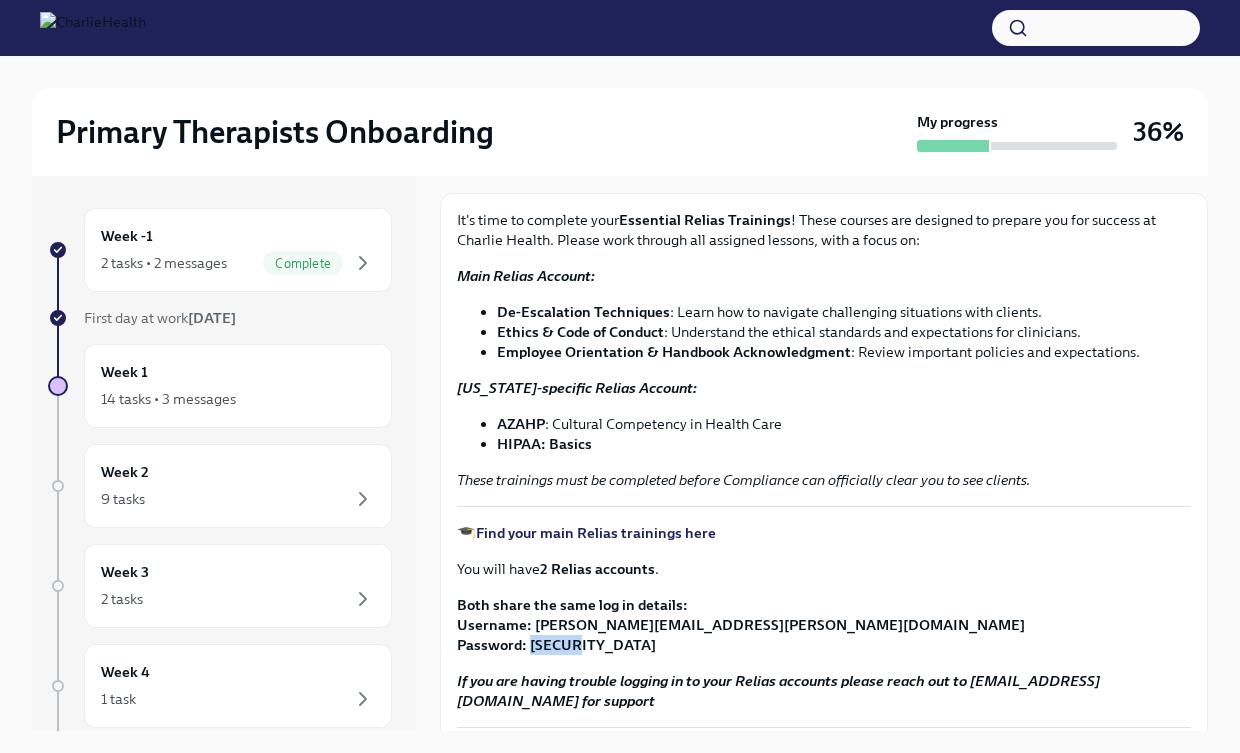 scroll, scrollTop: 61, scrollLeft: 0, axis: vertical 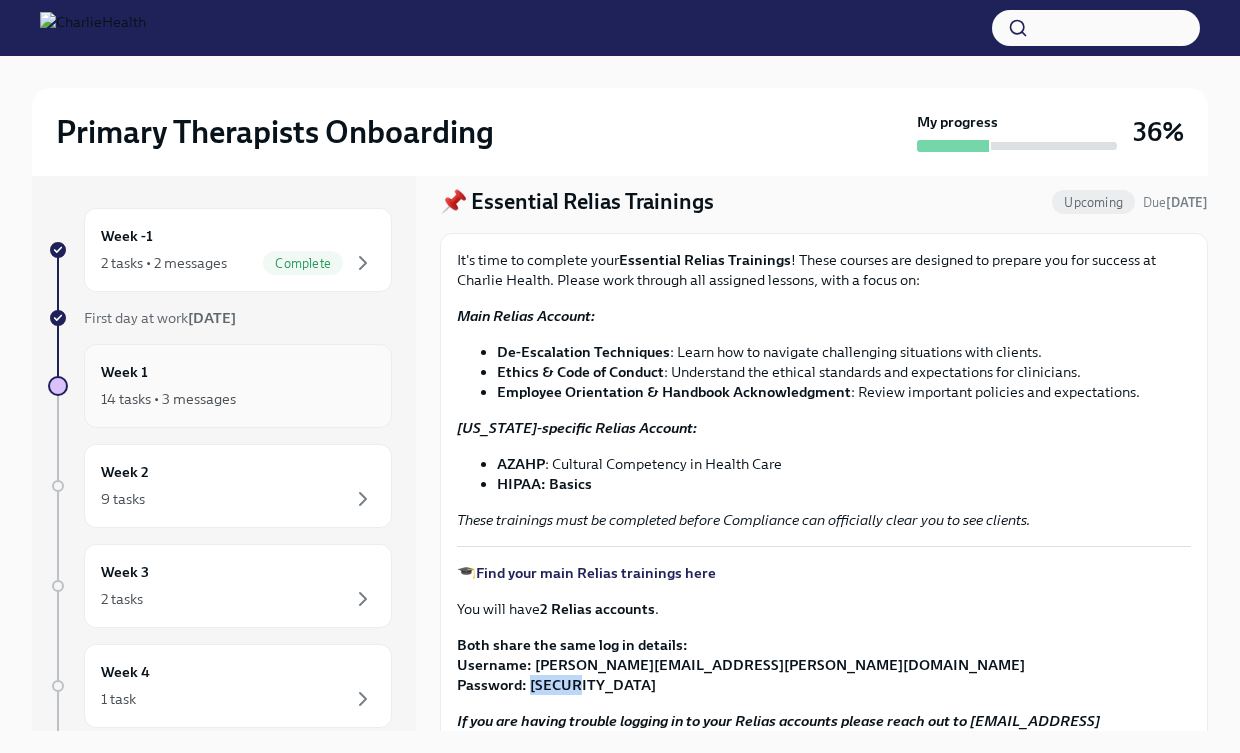click on "14 tasks • 3 messages" at bounding box center (238, 399) 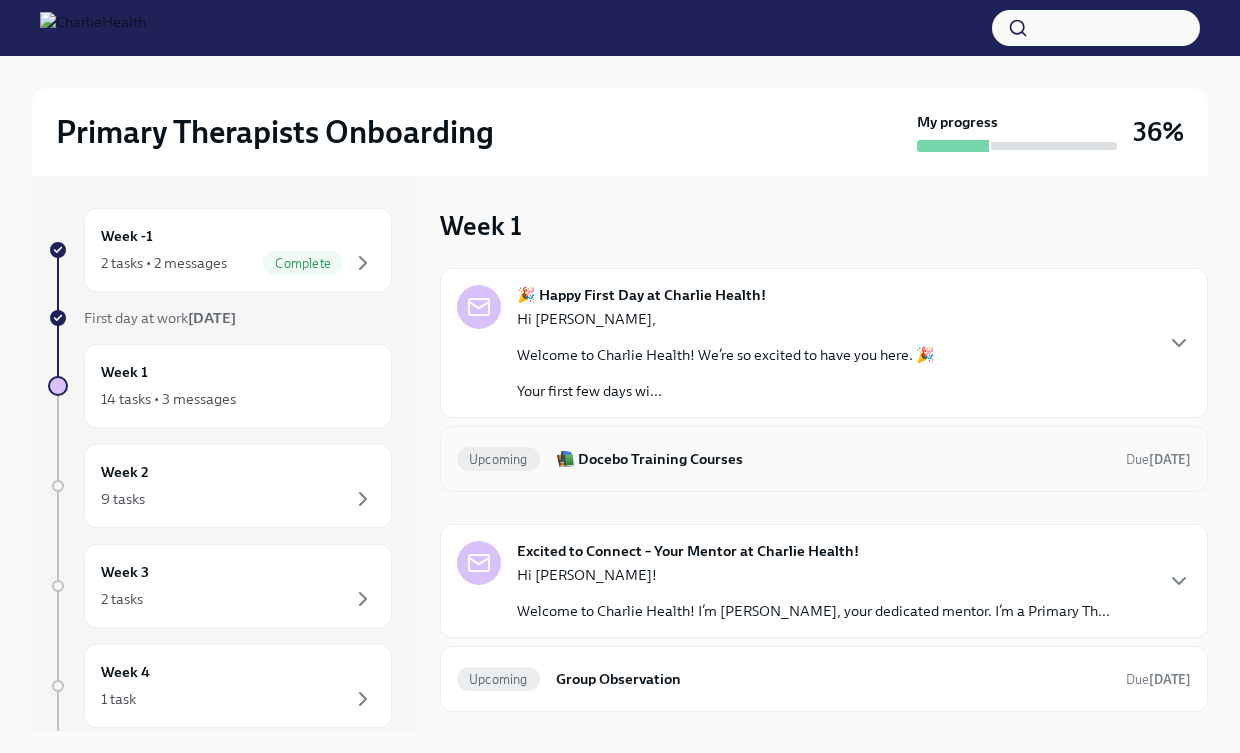 click on "📚 Docebo Training Courses" at bounding box center (833, 459) 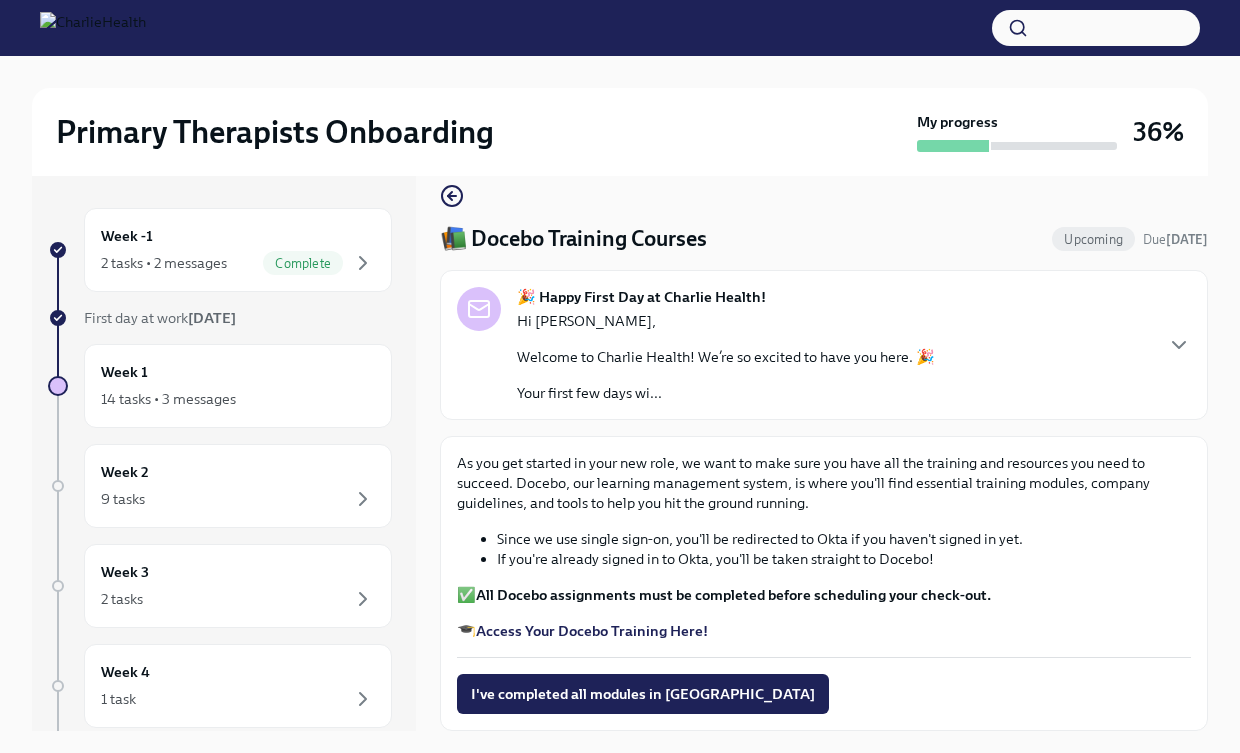 scroll, scrollTop: 24, scrollLeft: 0, axis: vertical 